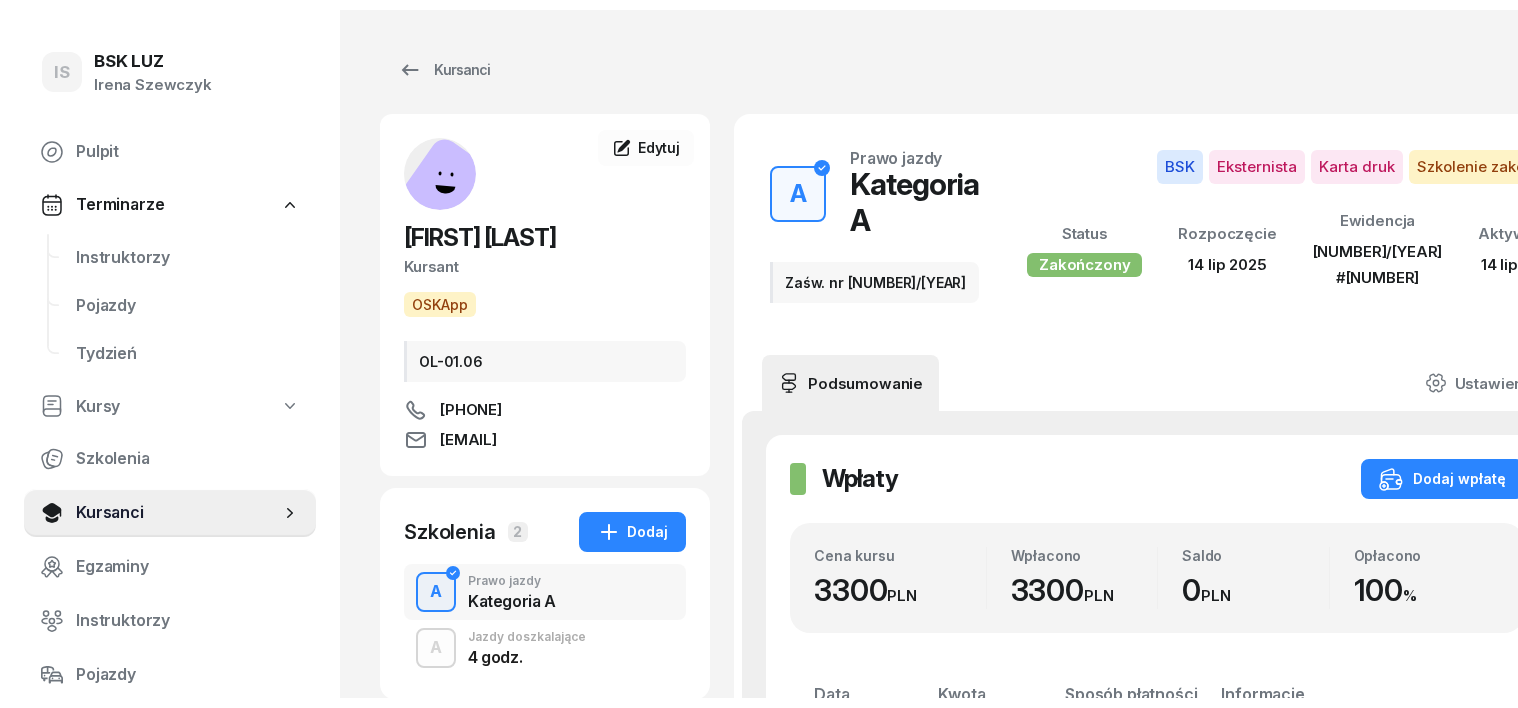 scroll, scrollTop: 0, scrollLeft: 0, axis: both 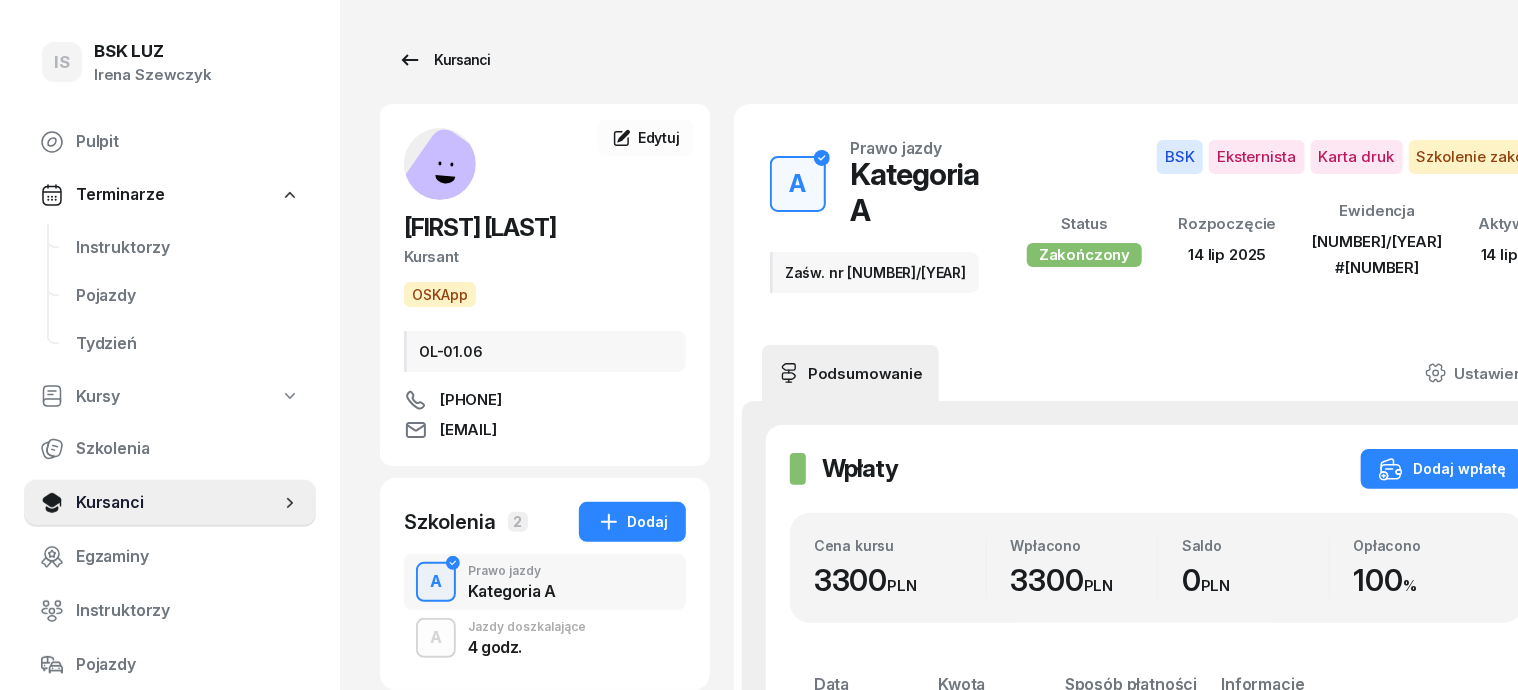 click on "Kursanci" at bounding box center [444, 60] 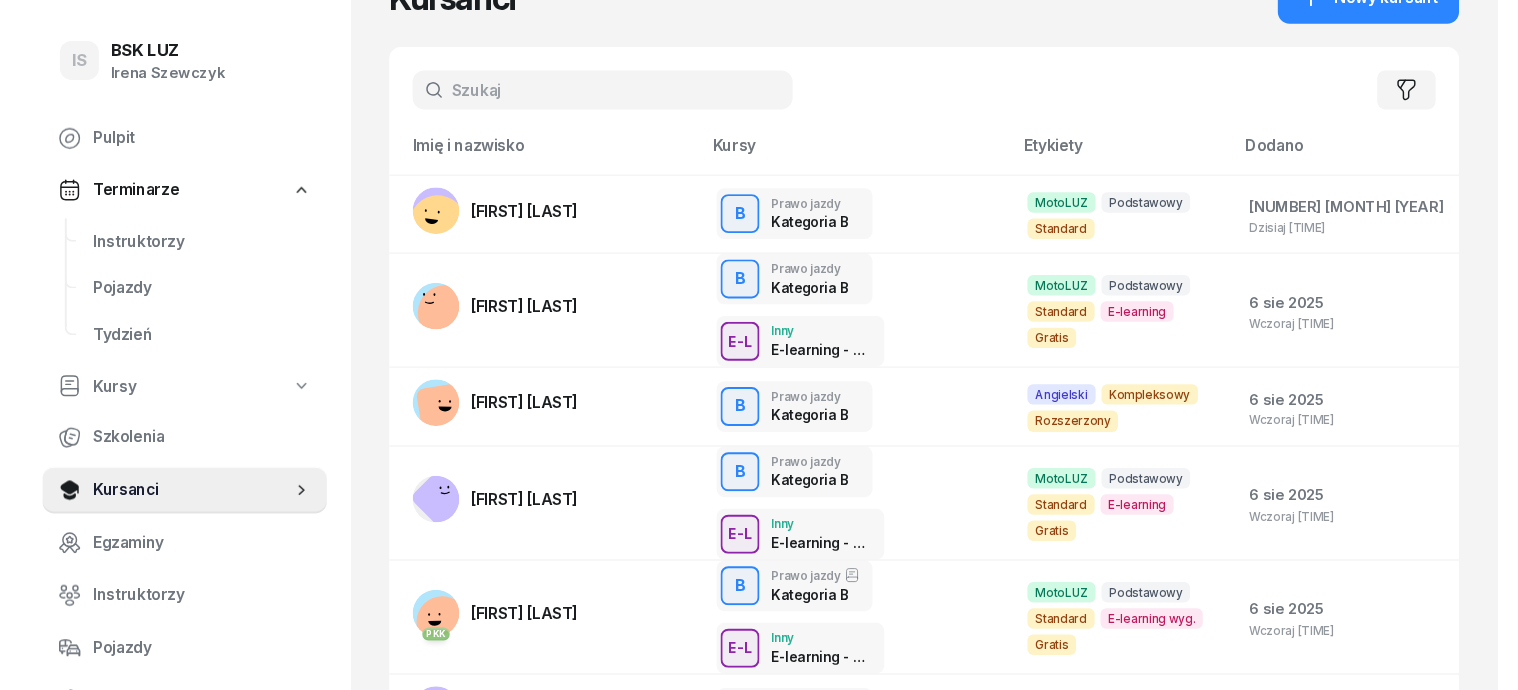 scroll, scrollTop: 0, scrollLeft: 0, axis: both 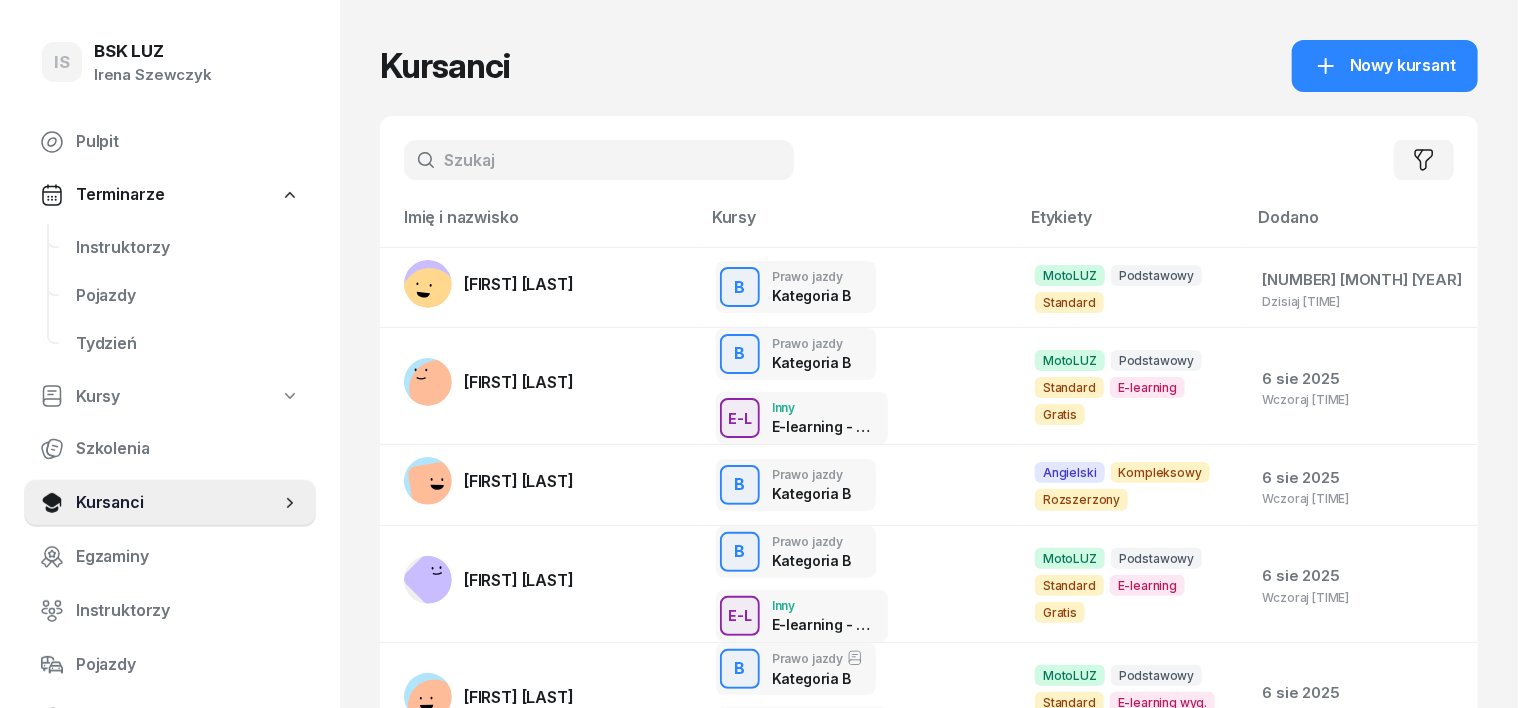 drag, startPoint x: 402, startPoint y: 148, endPoint x: 403, endPoint y: 160, distance: 12.0415945 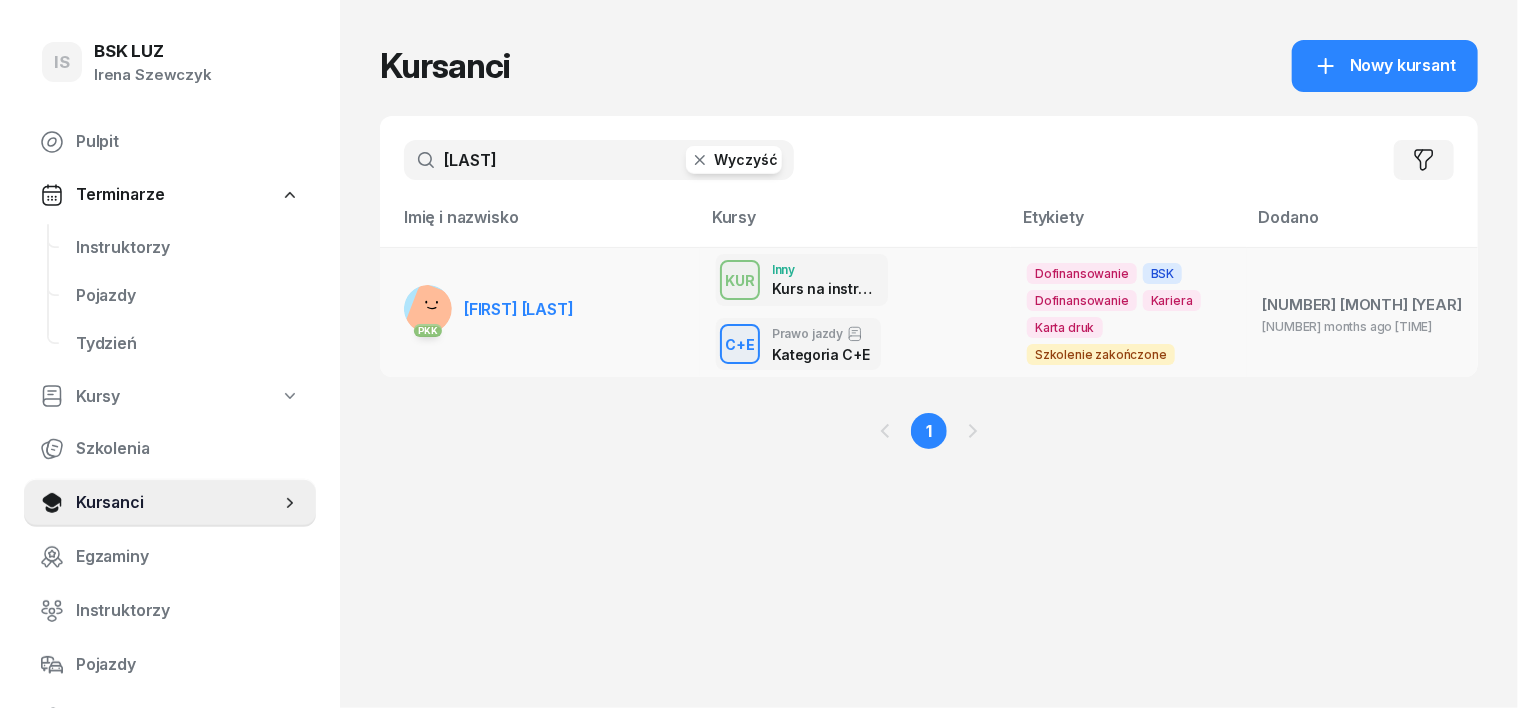 type on "CADER" 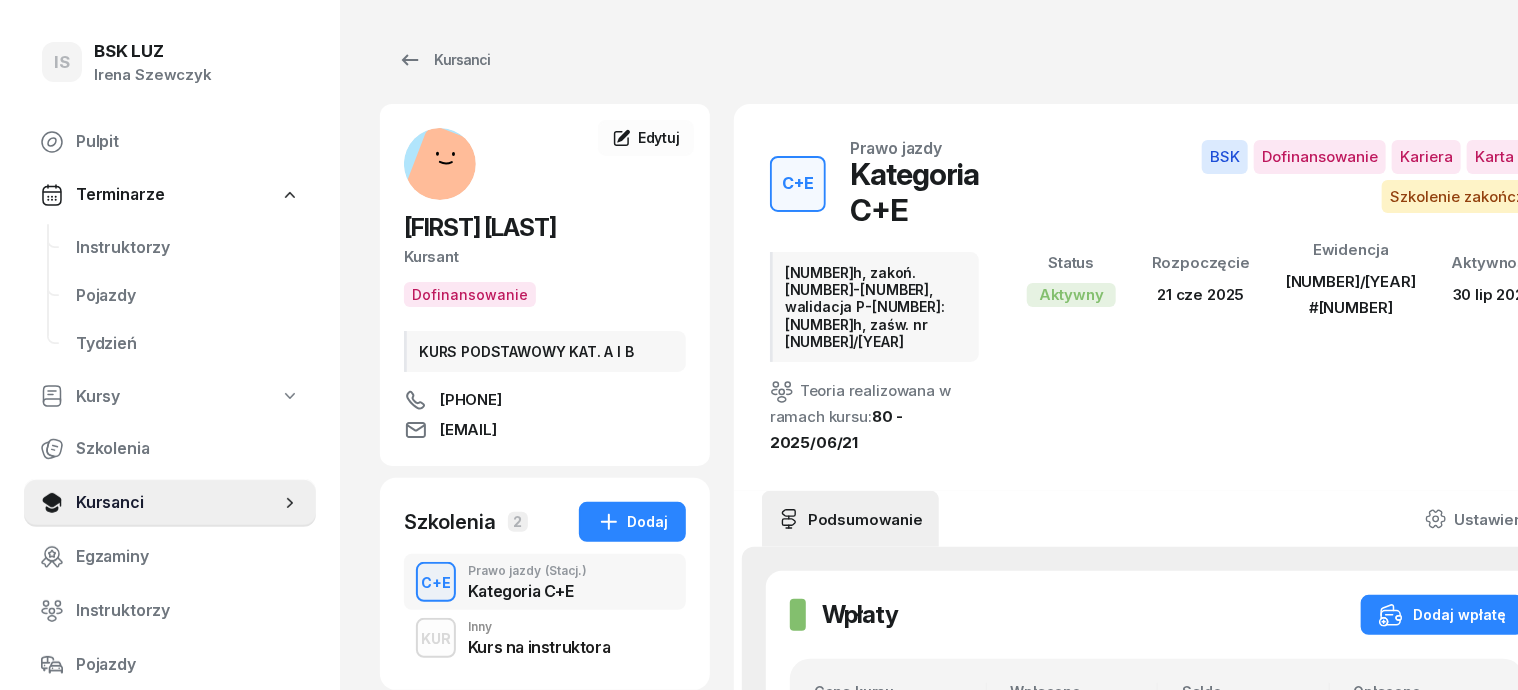 scroll, scrollTop: 0, scrollLeft: 0, axis: both 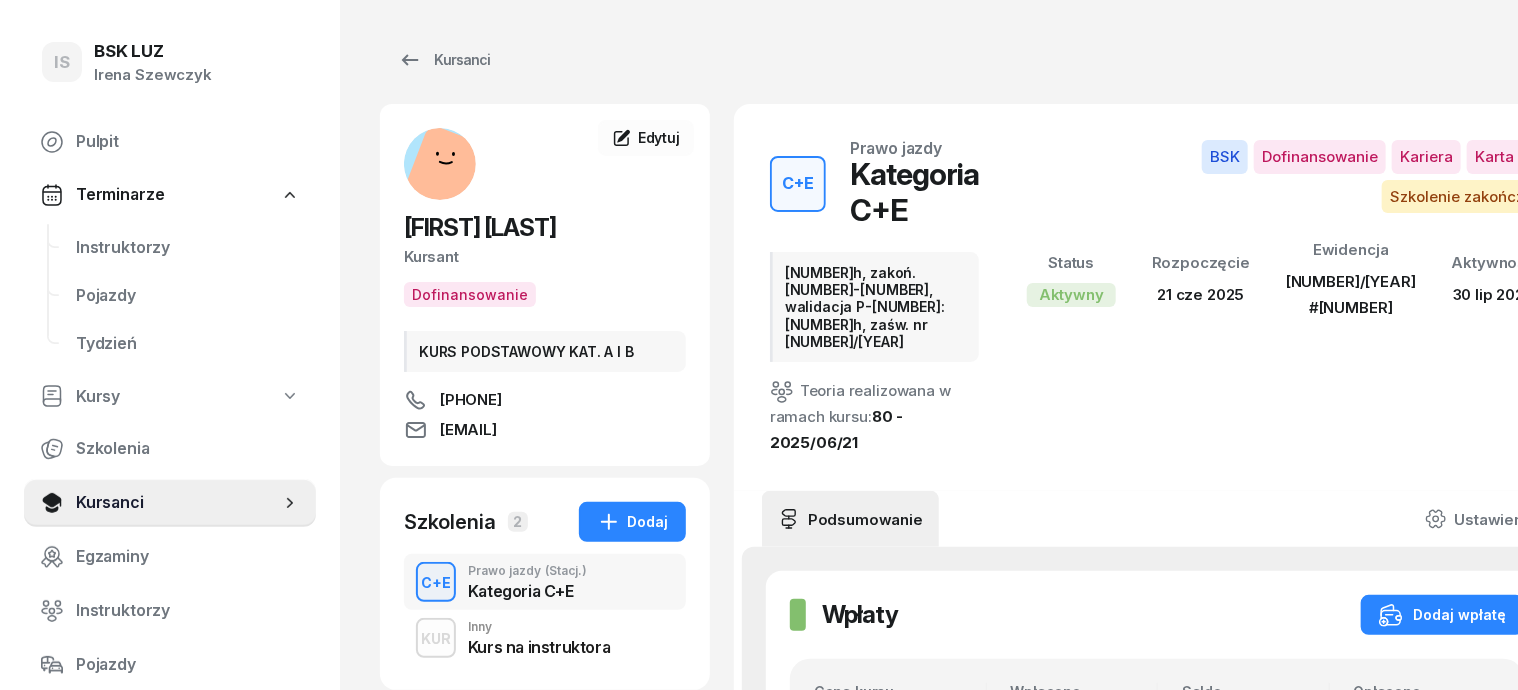 click on "C+E" at bounding box center [436, 582] 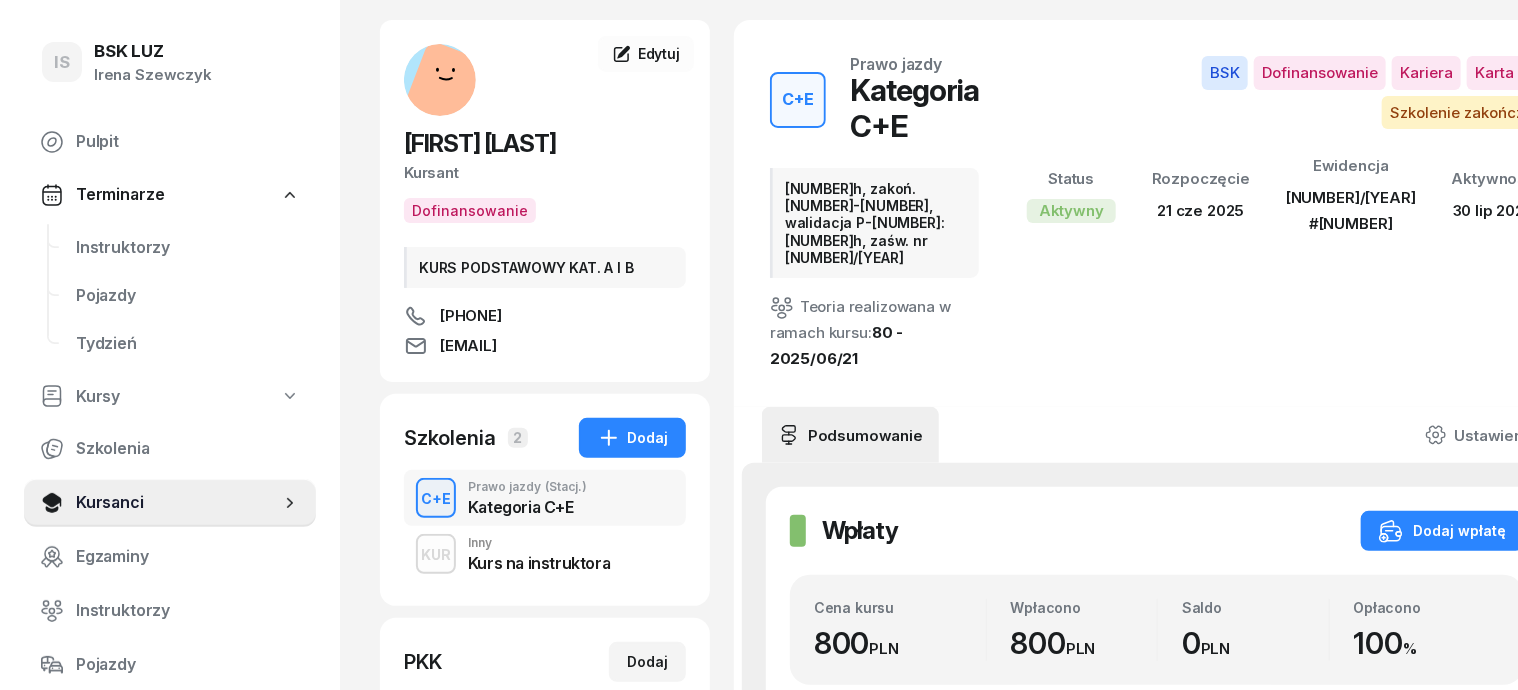 scroll, scrollTop: 0, scrollLeft: 0, axis: both 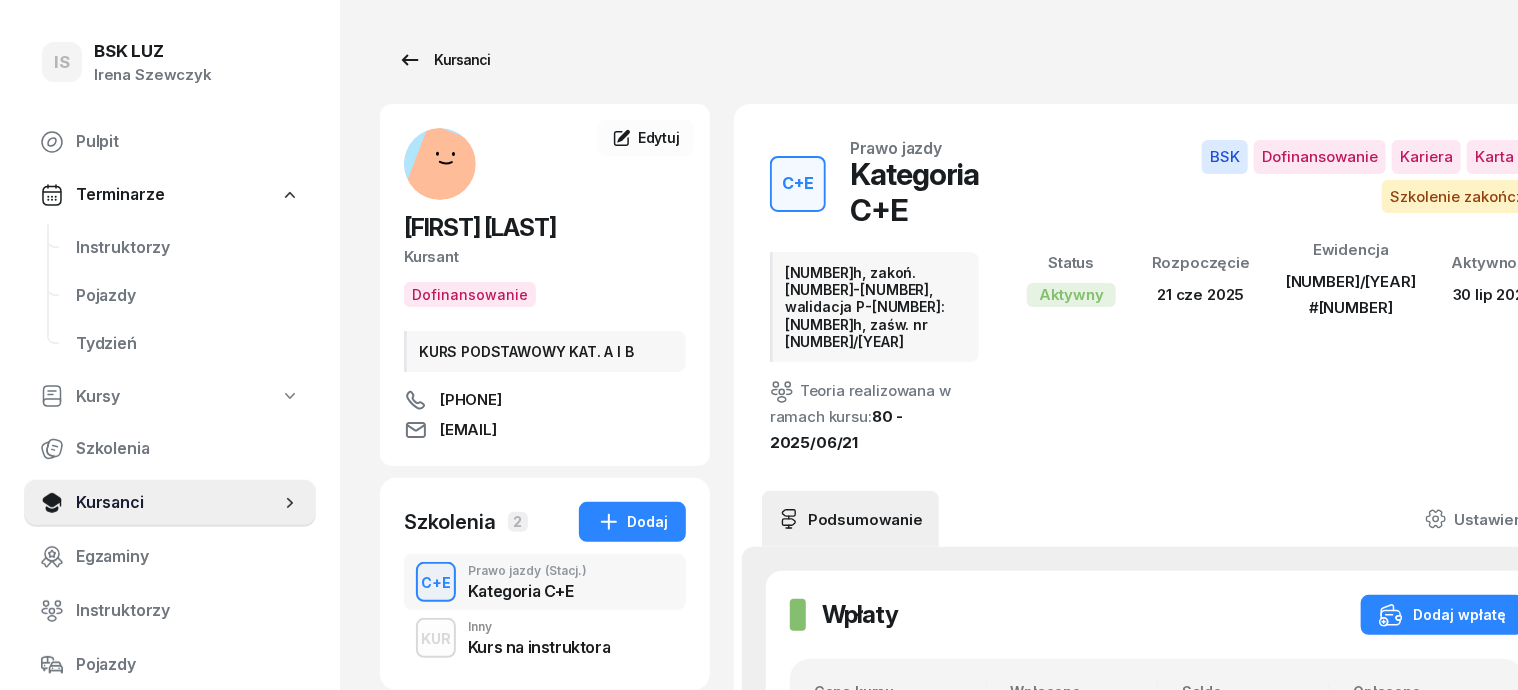 click on "Kursanci" at bounding box center [444, 60] 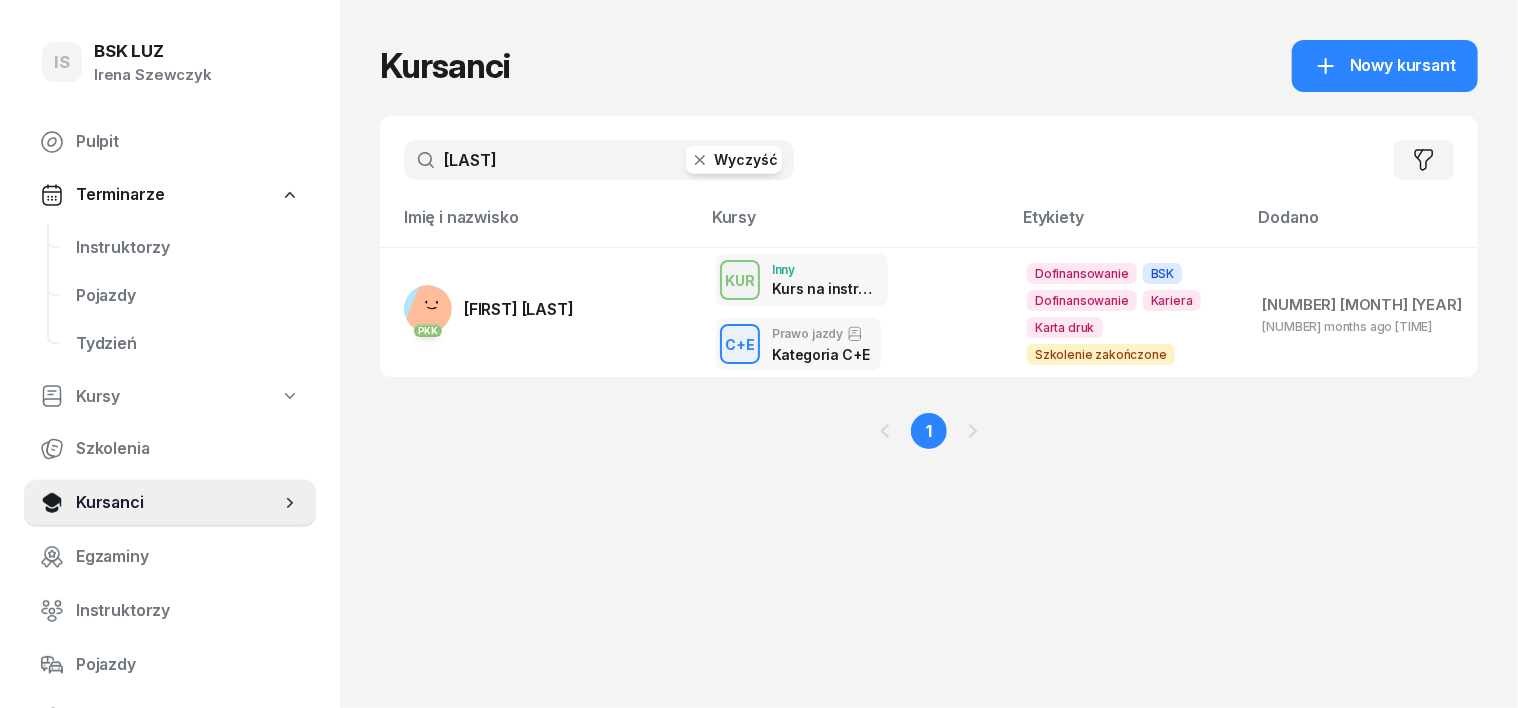 click 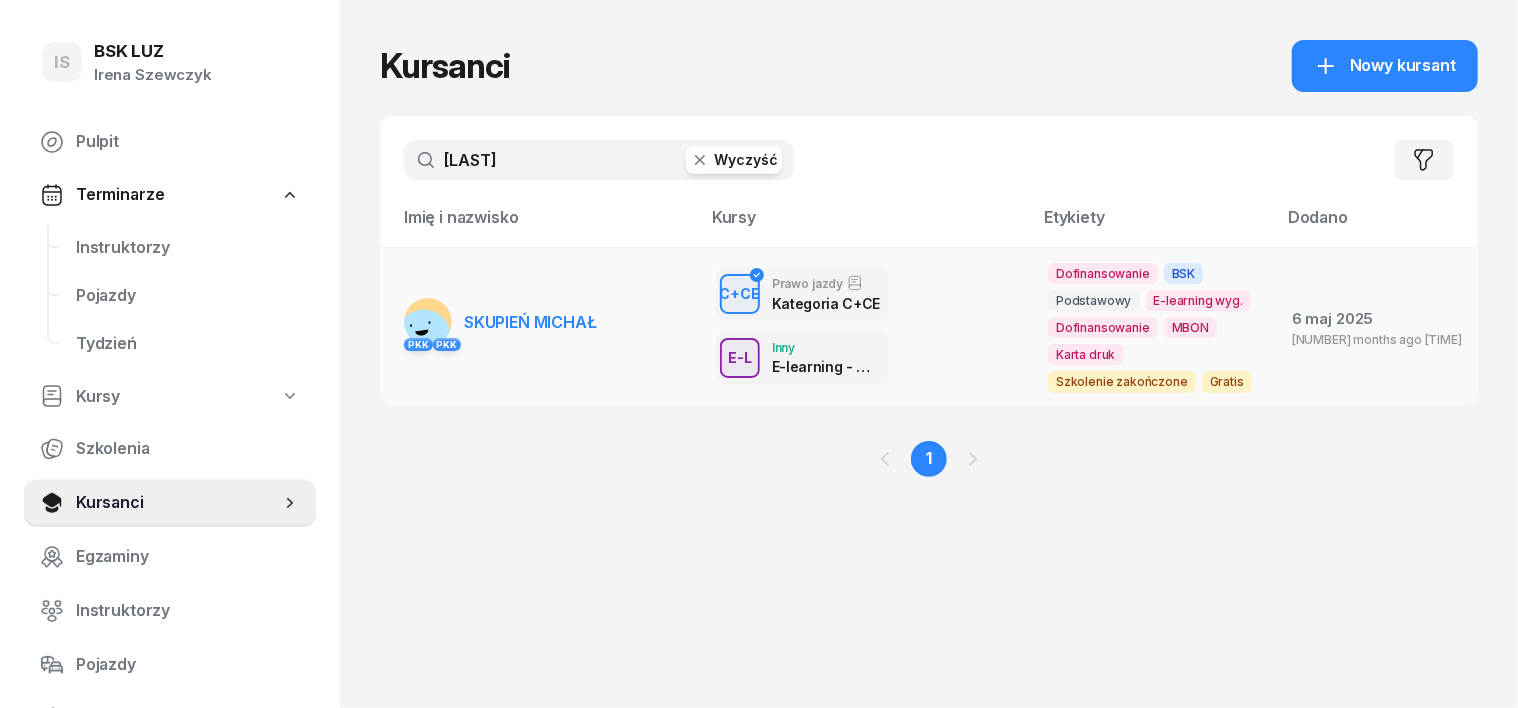 type on "SKUPIE" 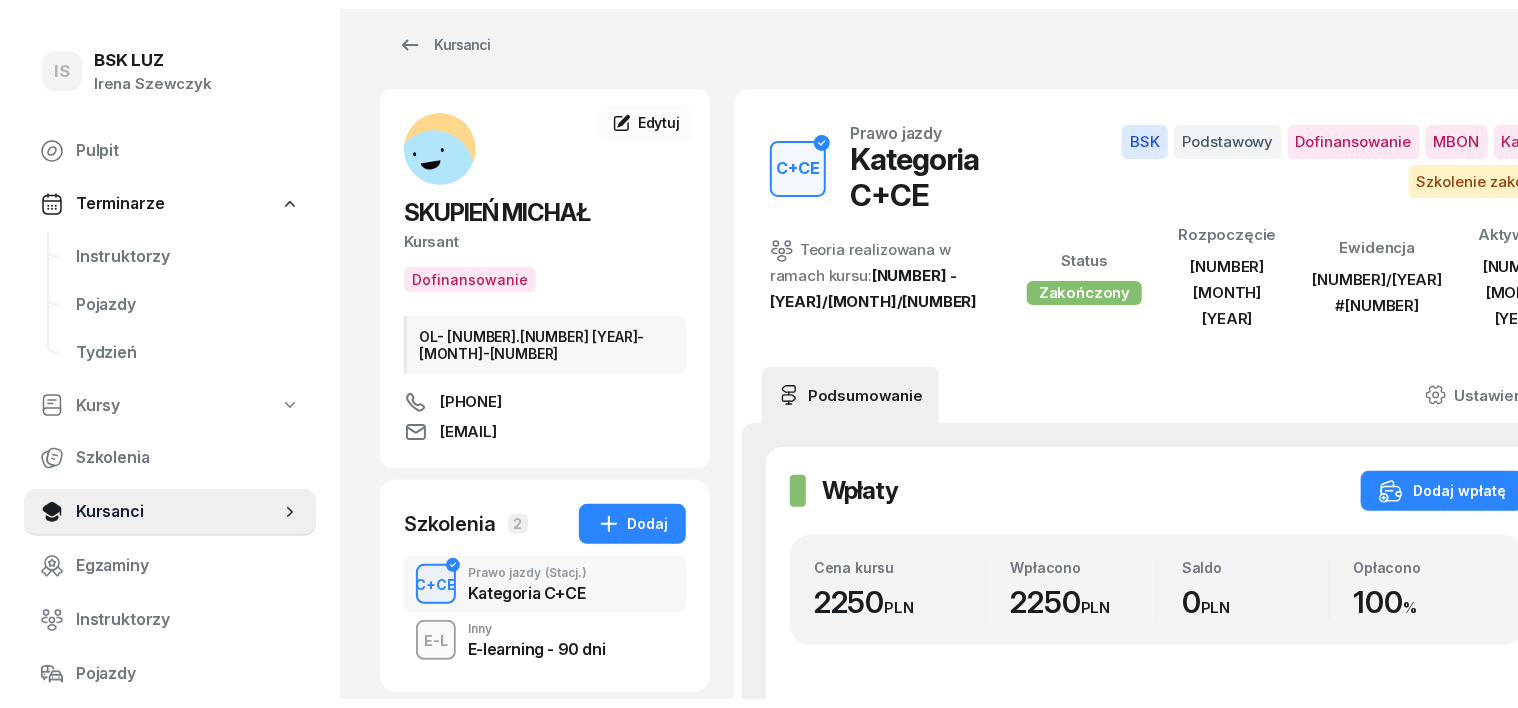 scroll, scrollTop: 0, scrollLeft: 0, axis: both 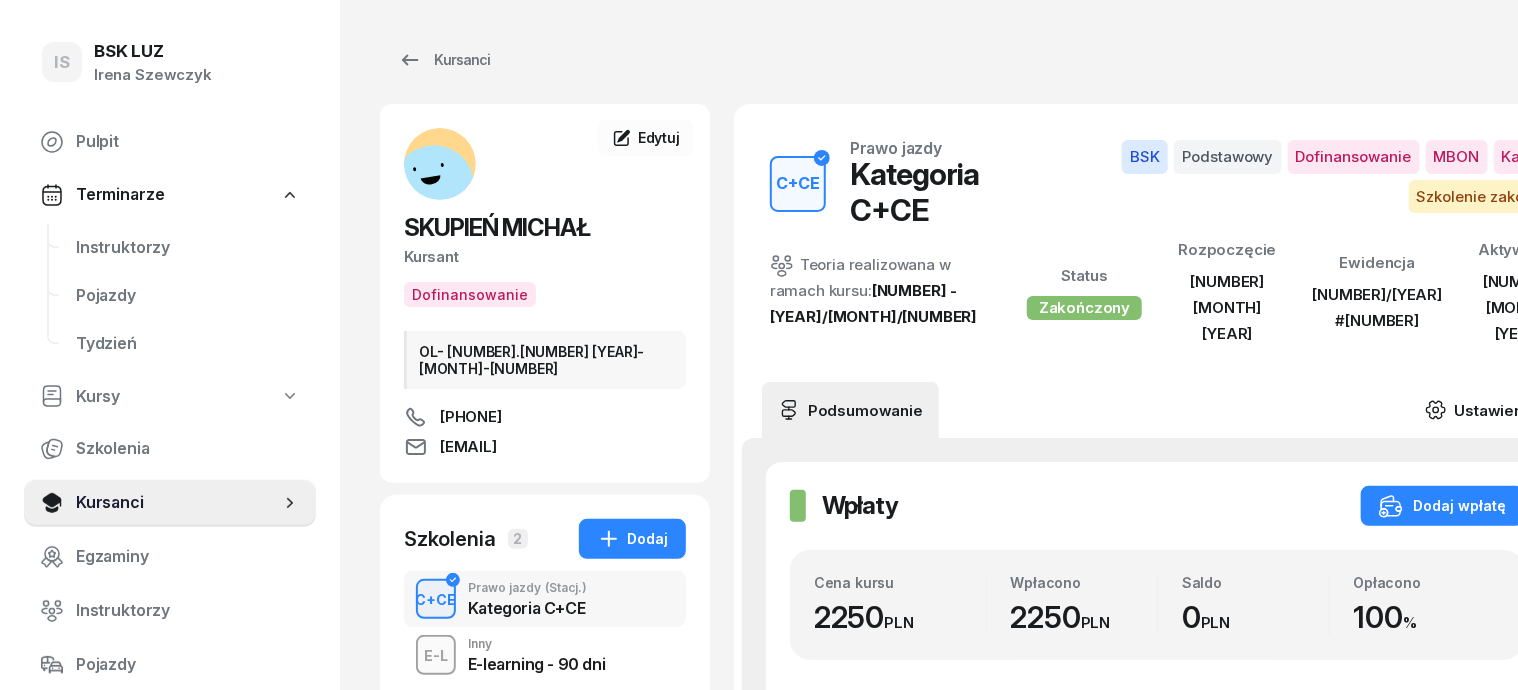 click 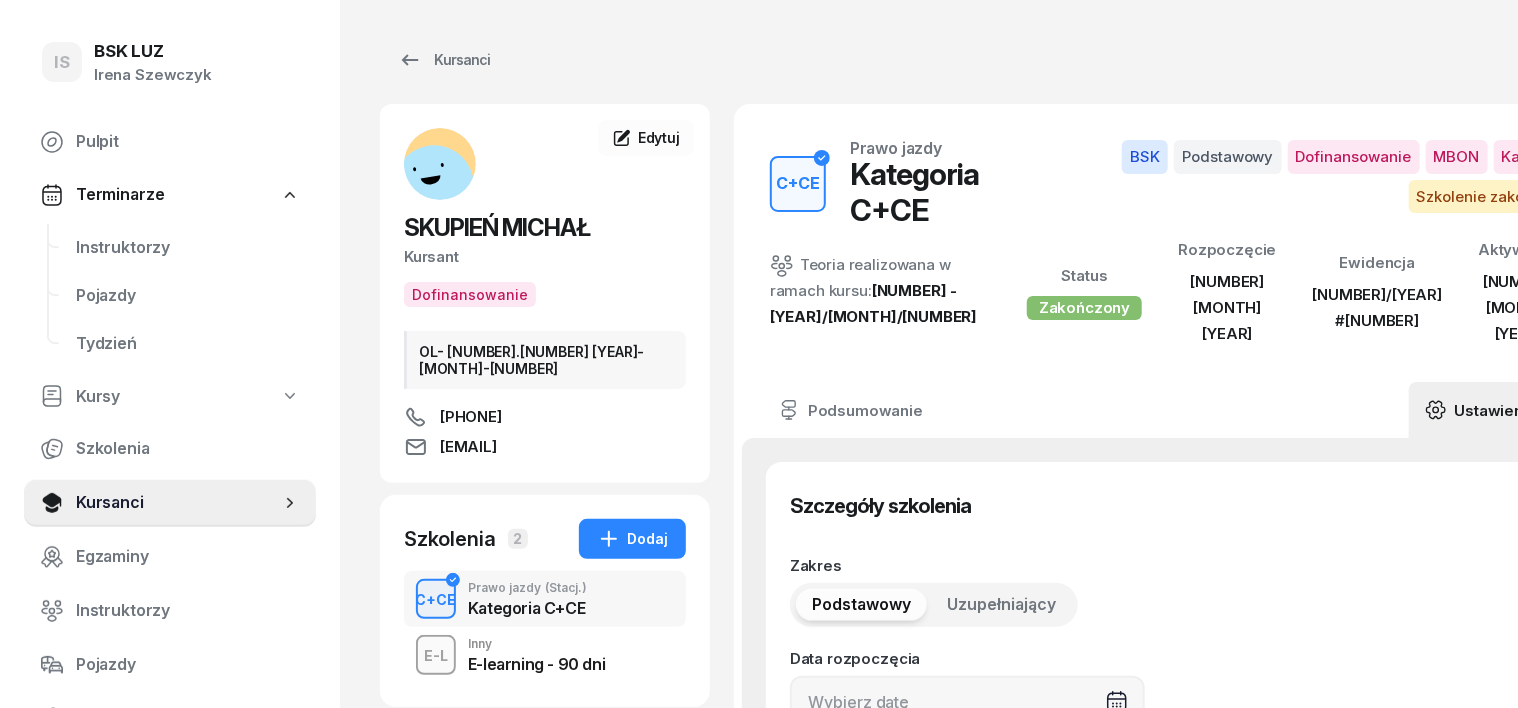 type on "10/05/2025" 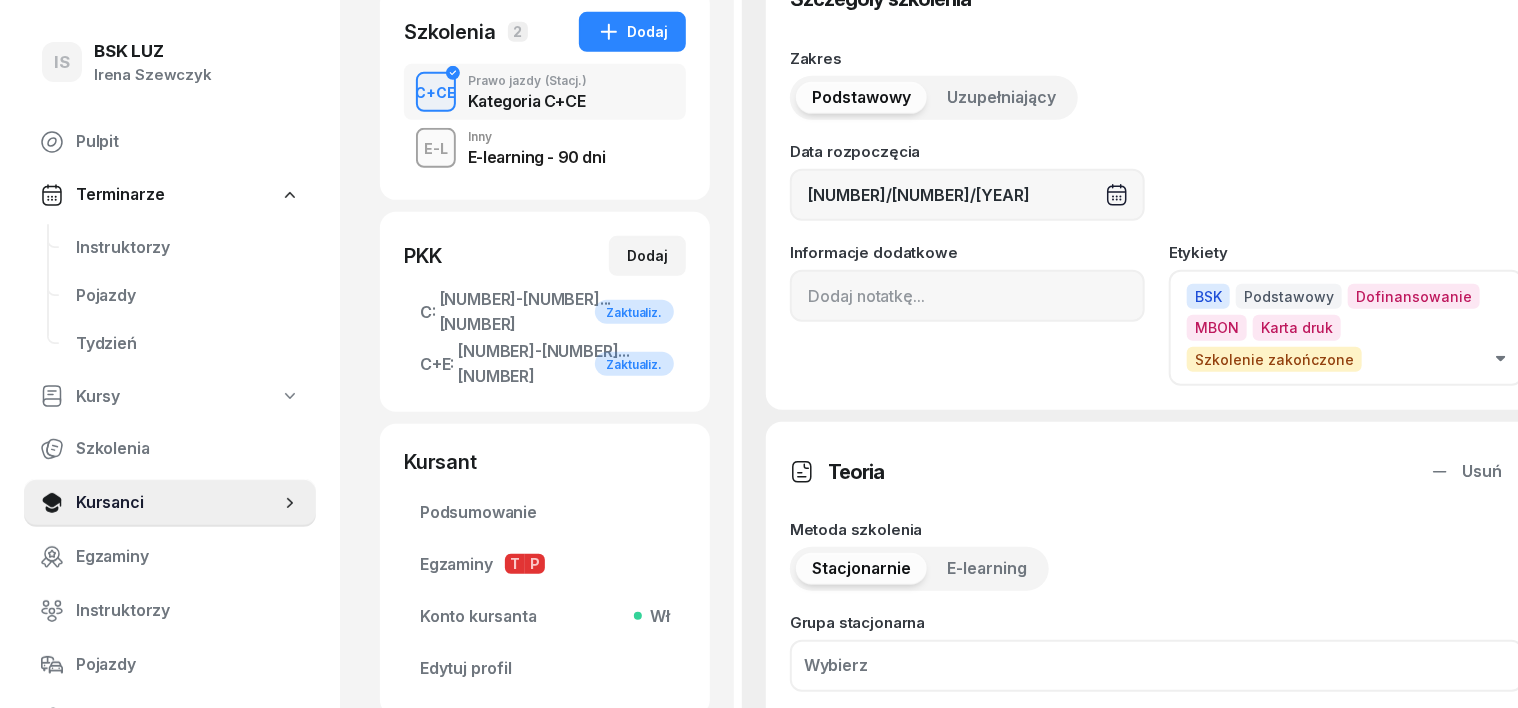 scroll, scrollTop: 500, scrollLeft: 0, axis: vertical 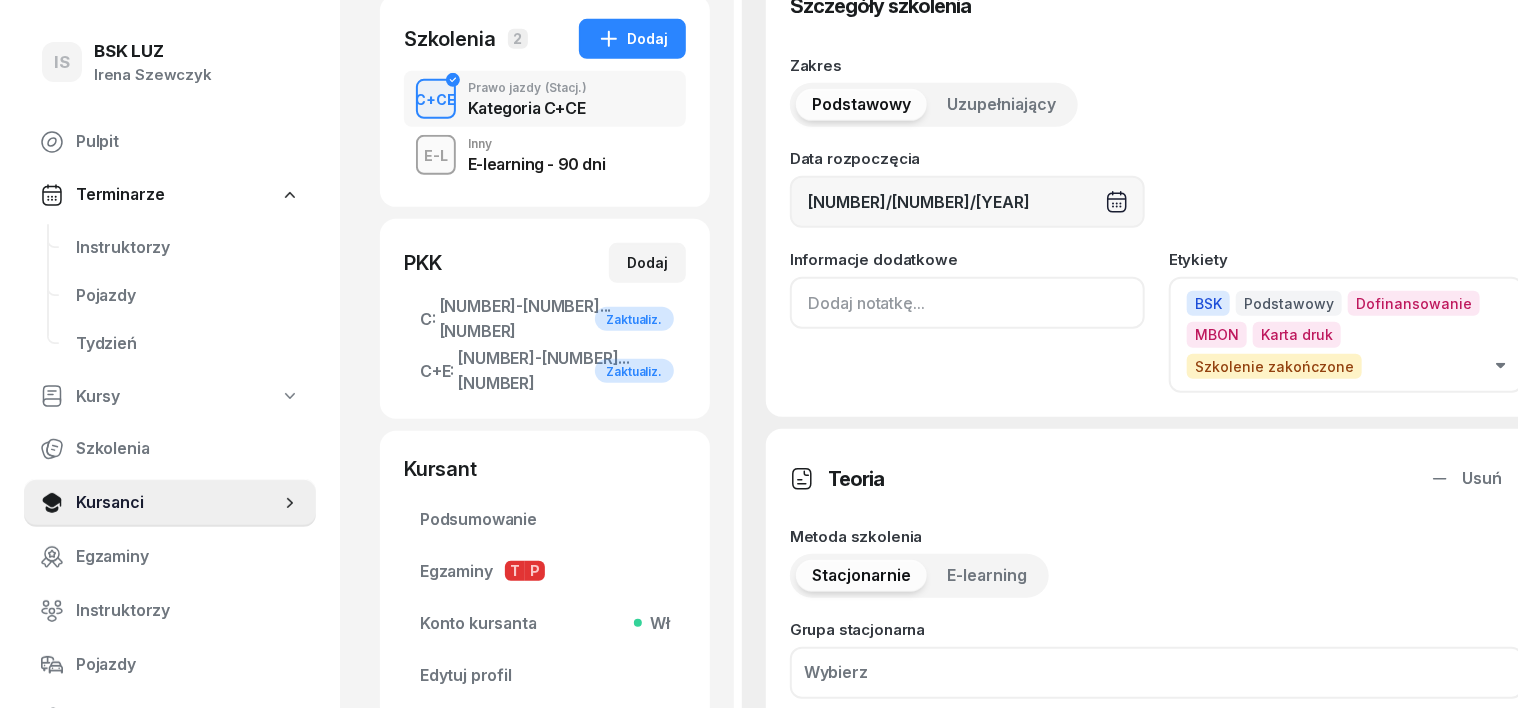 click 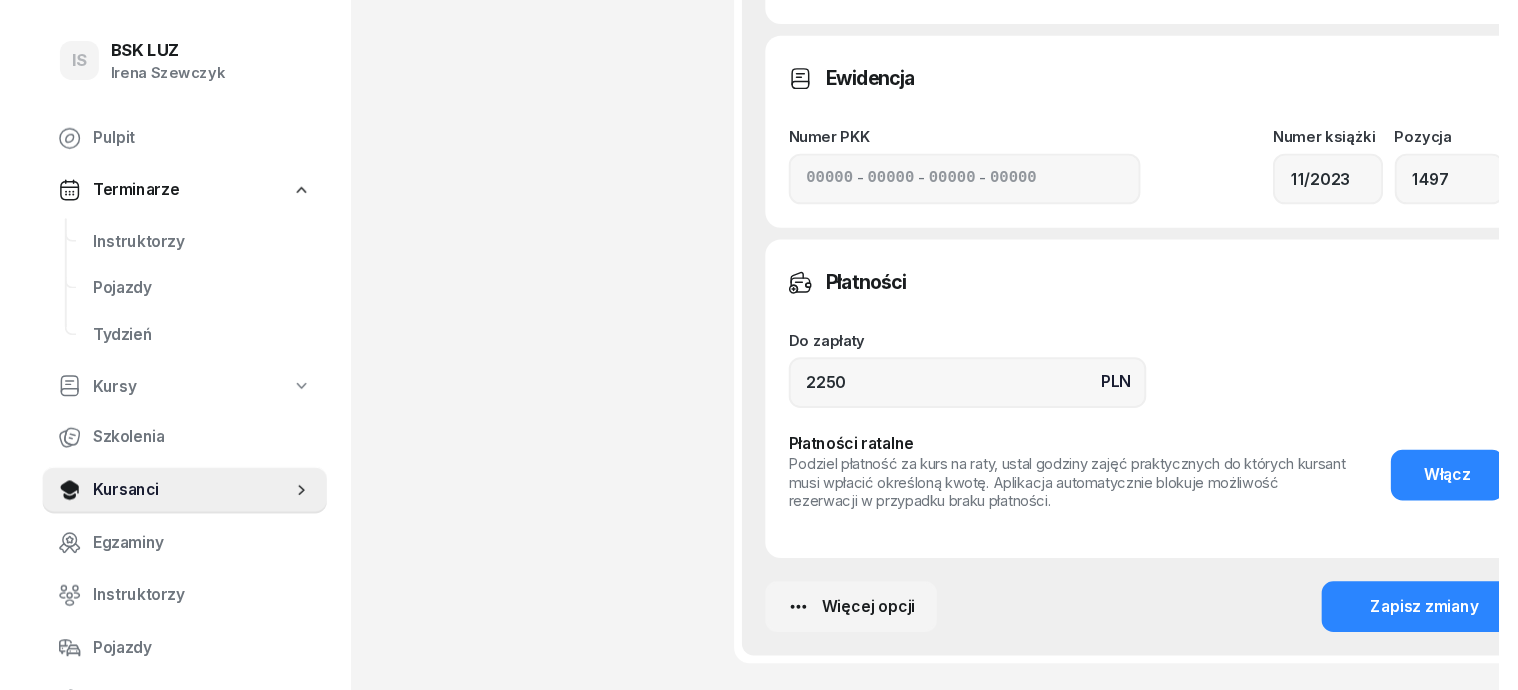 scroll, scrollTop: 1624, scrollLeft: 0, axis: vertical 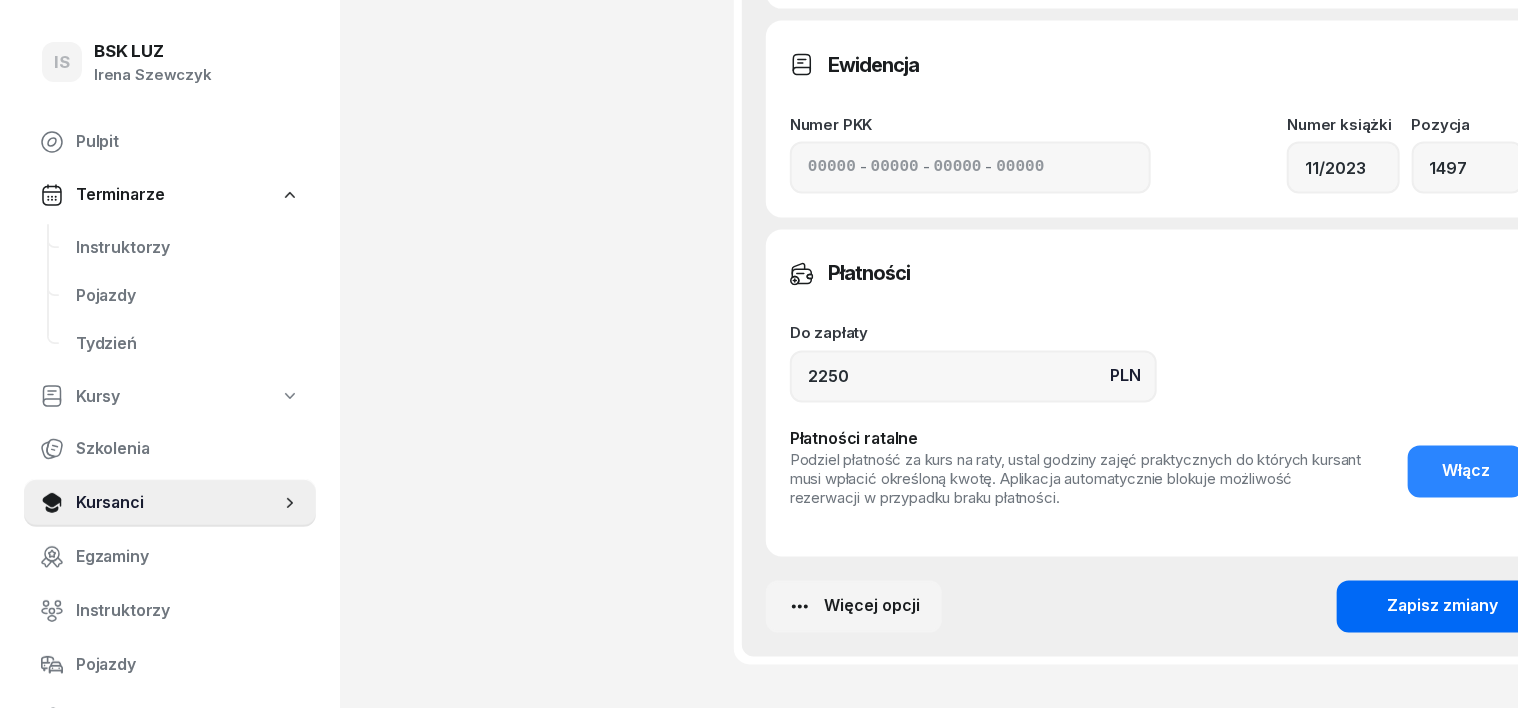type on "ZAŚW. NR 250/2025" 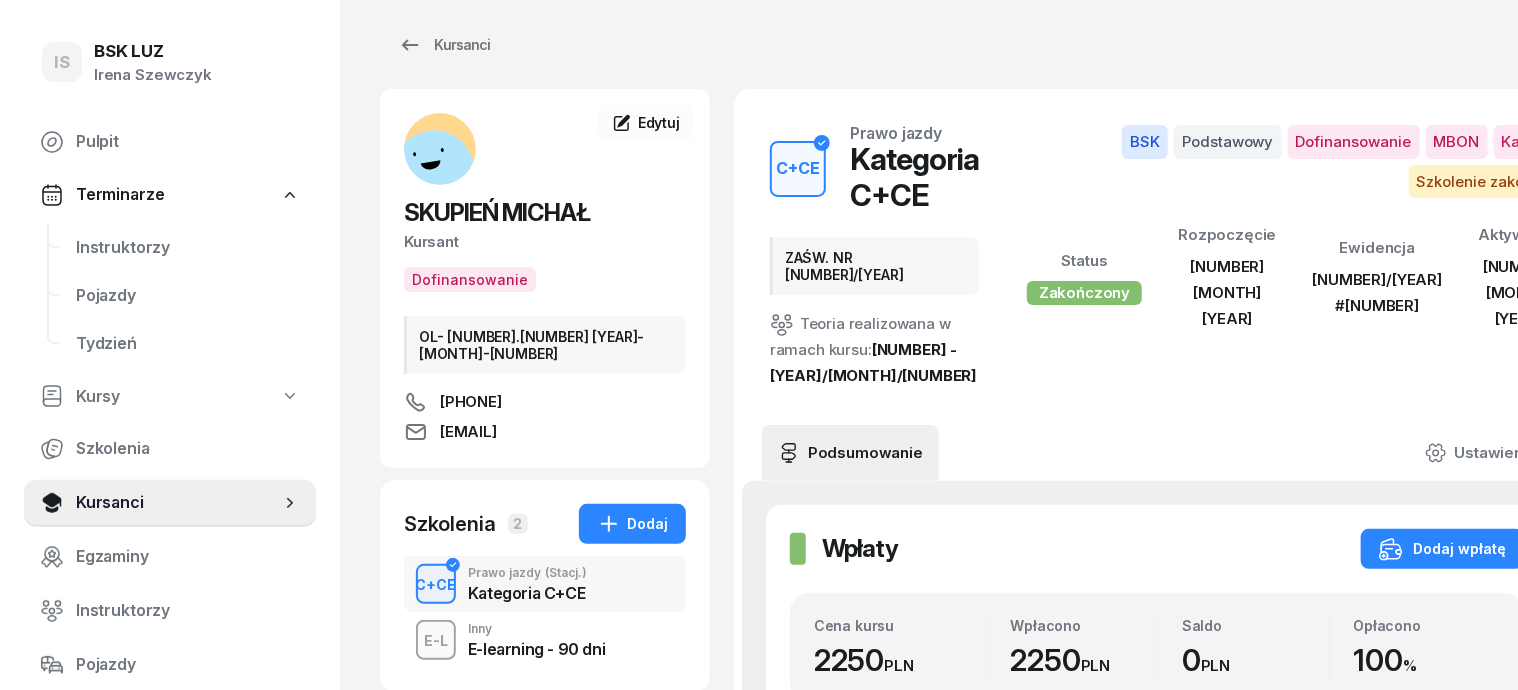scroll, scrollTop: 0, scrollLeft: 0, axis: both 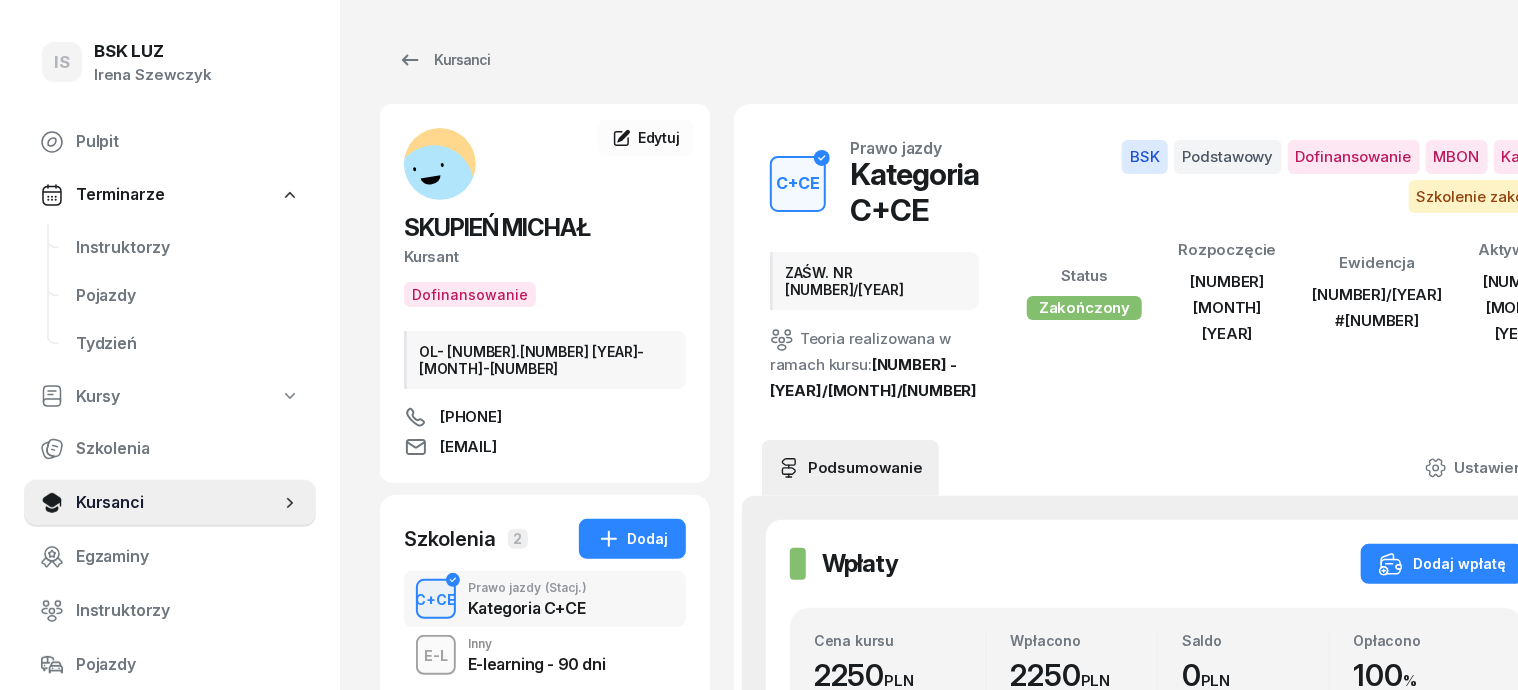 click on "Kursanci" at bounding box center [980, 60] 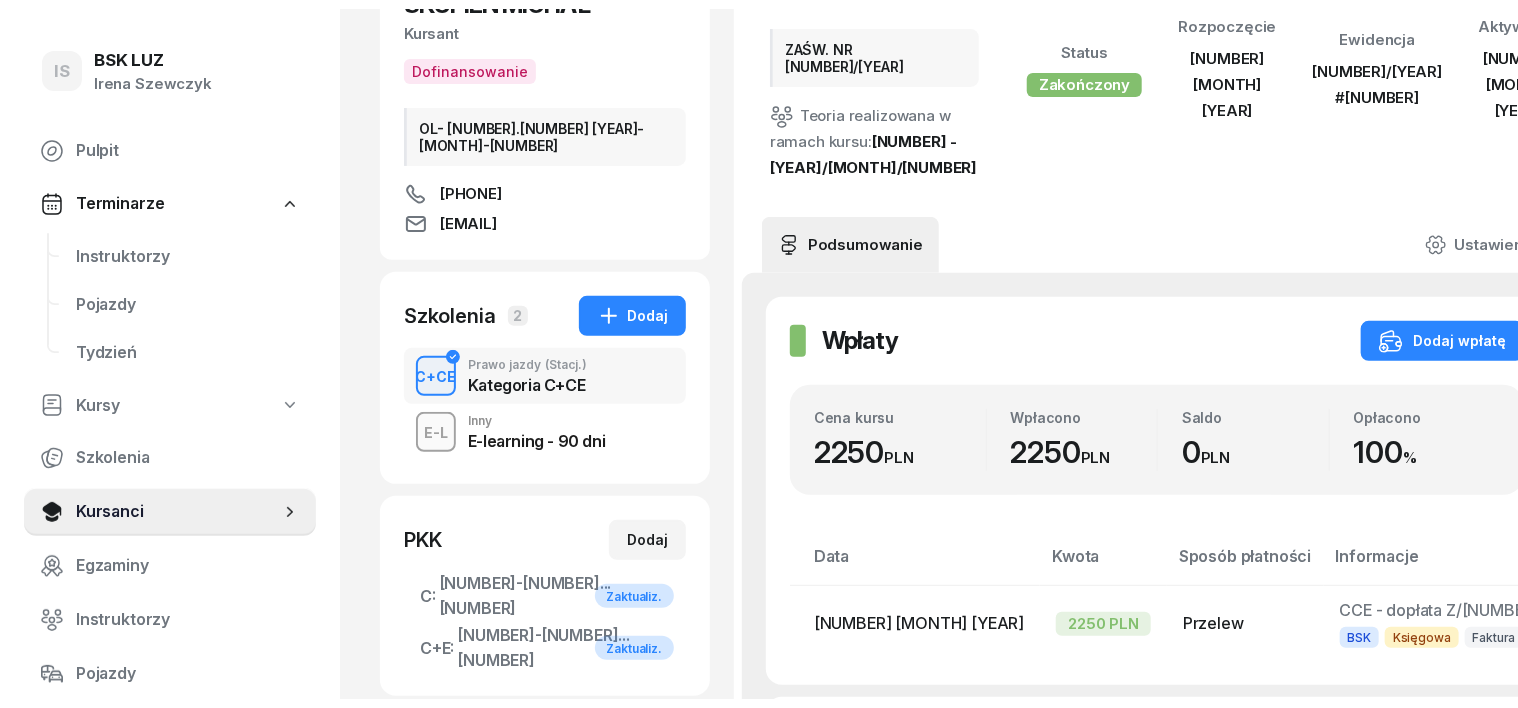 scroll, scrollTop: 0, scrollLeft: 0, axis: both 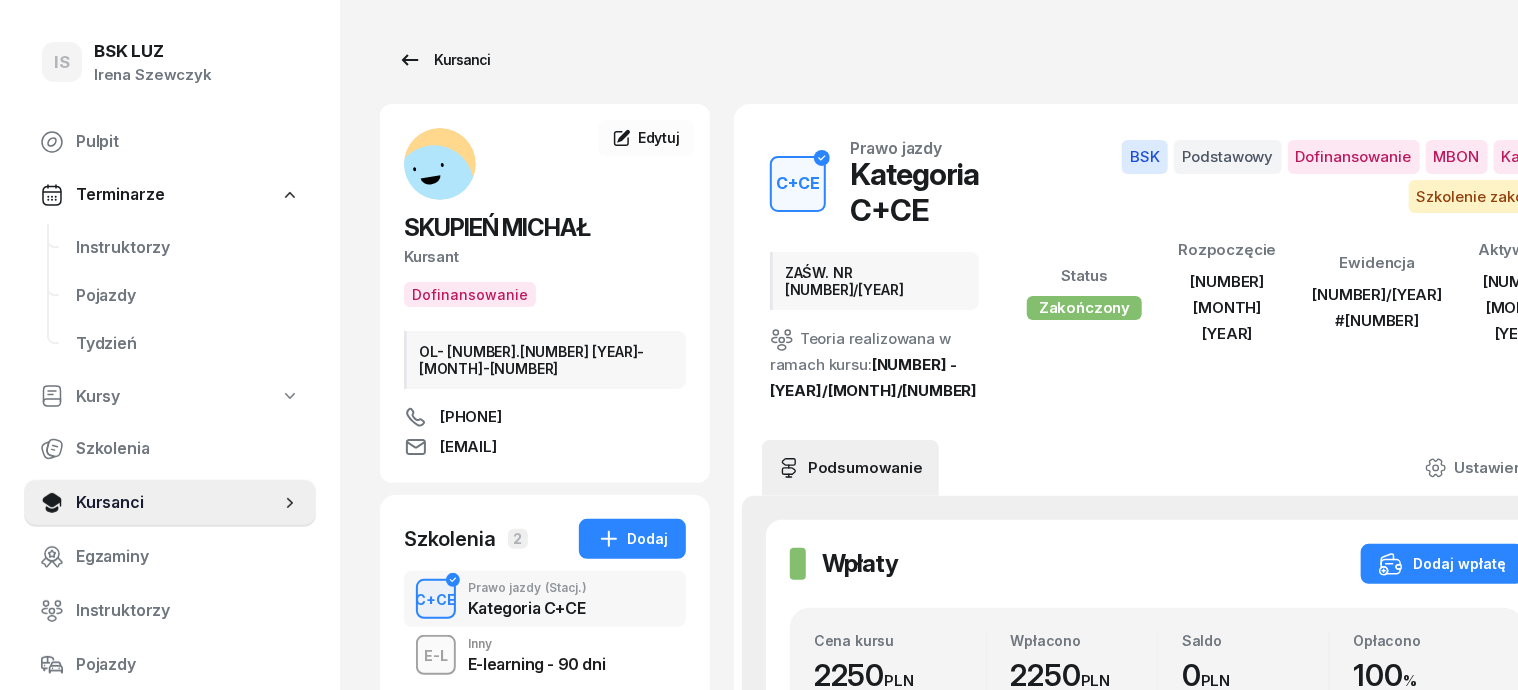 click on "Kursanci" at bounding box center (444, 60) 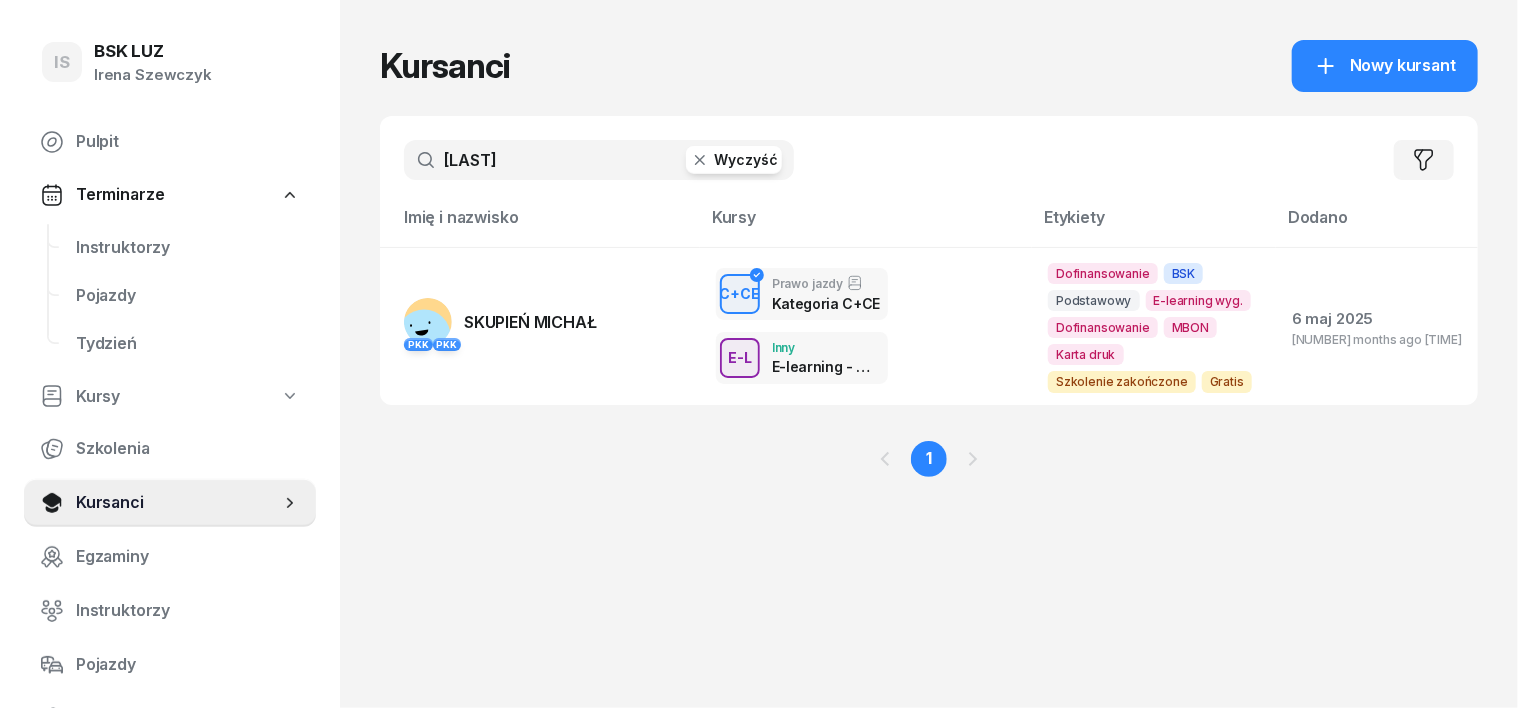 click 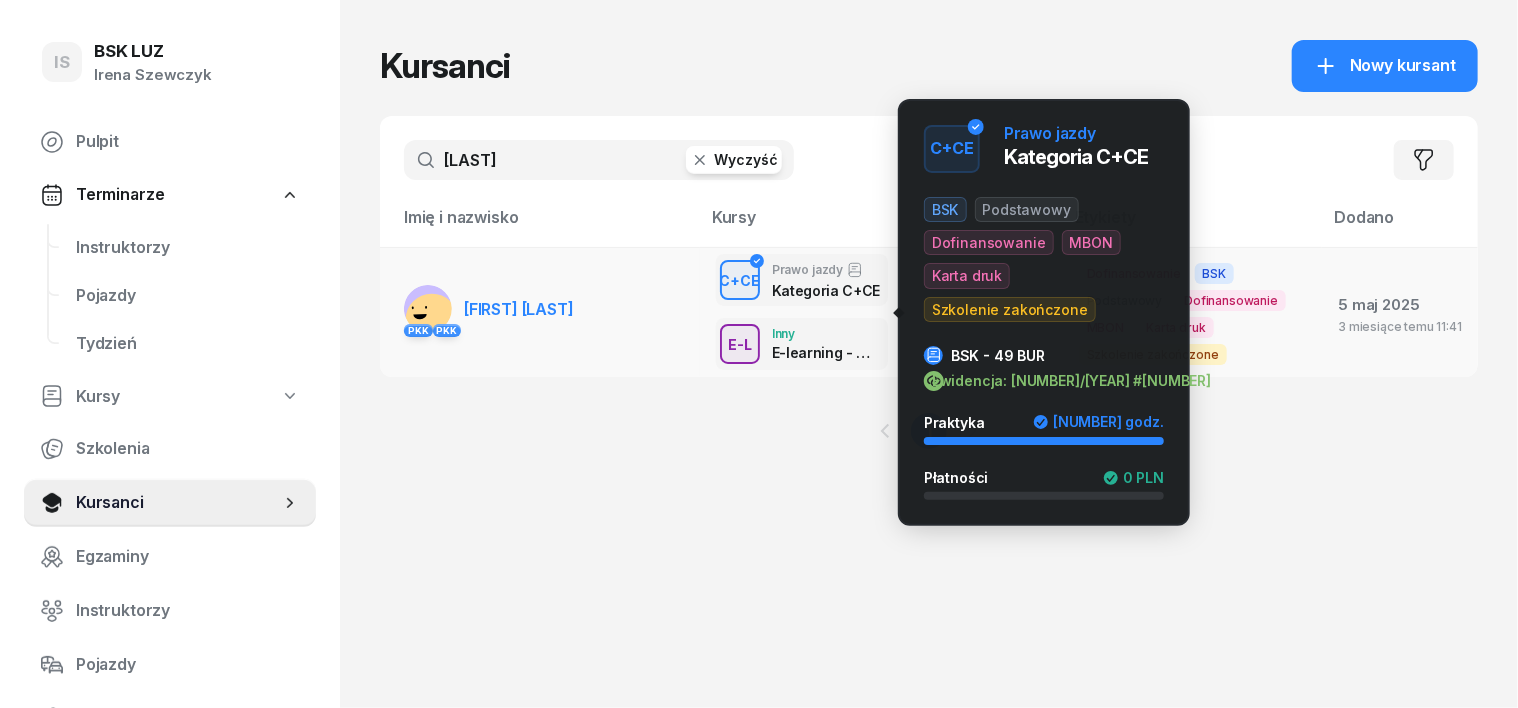 type on "DUBAS" 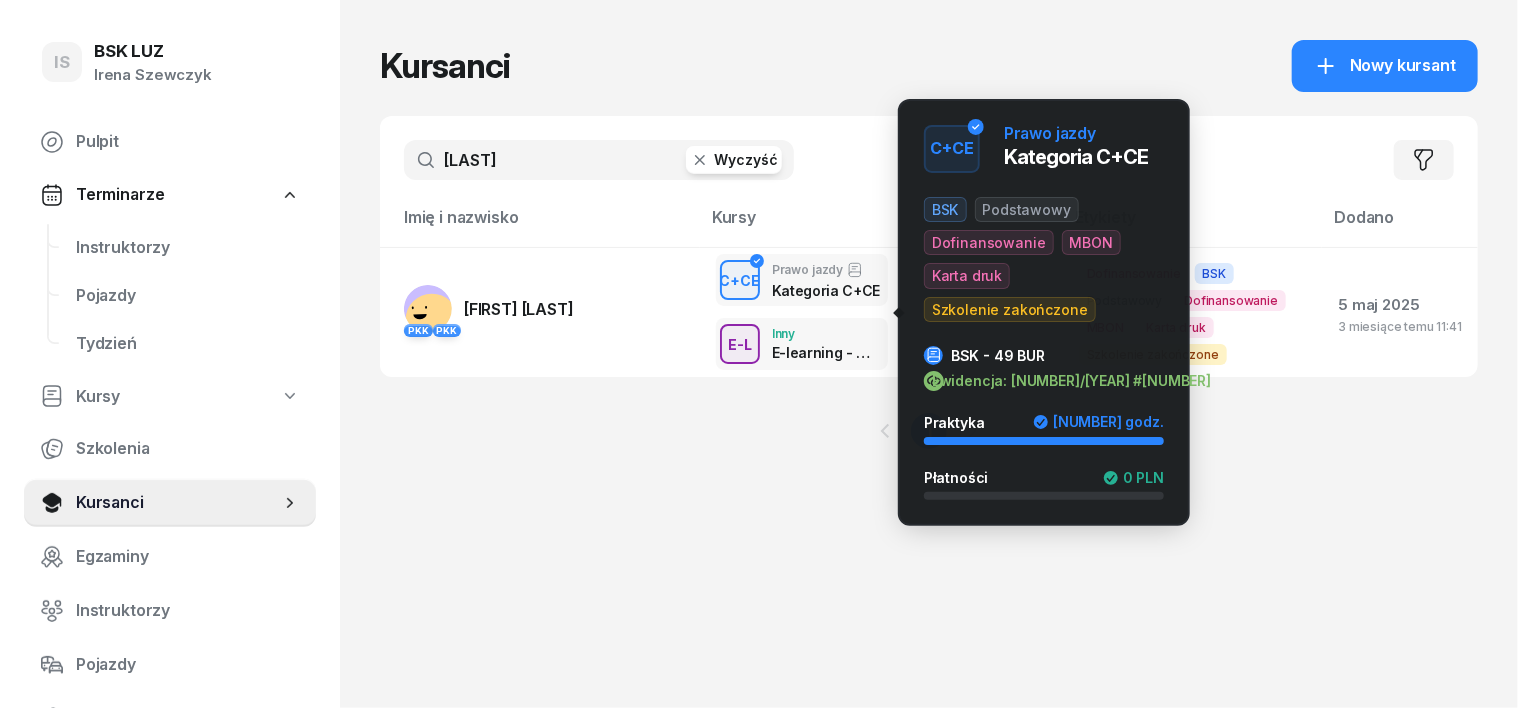 click on "C+CE" at bounding box center (740, 280) 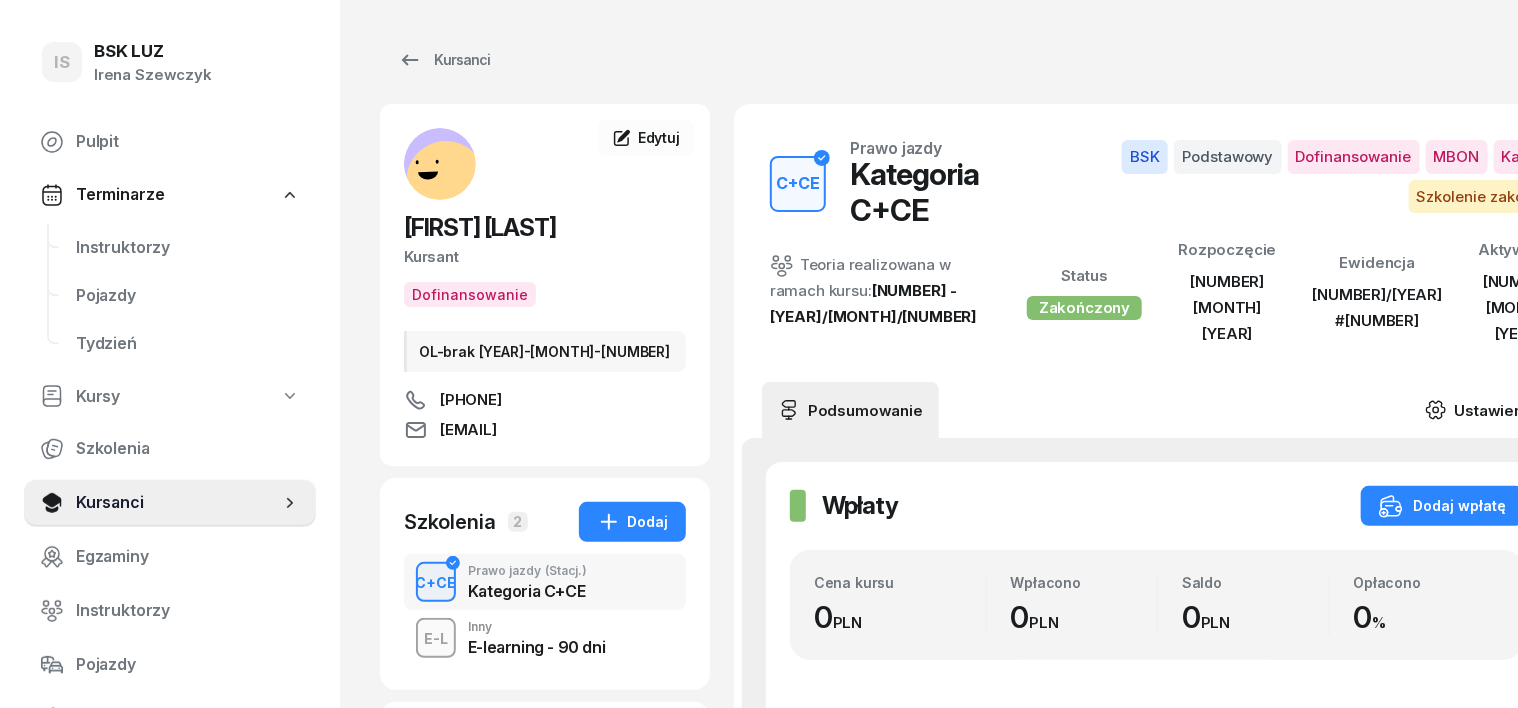 click on "Ustawienia" 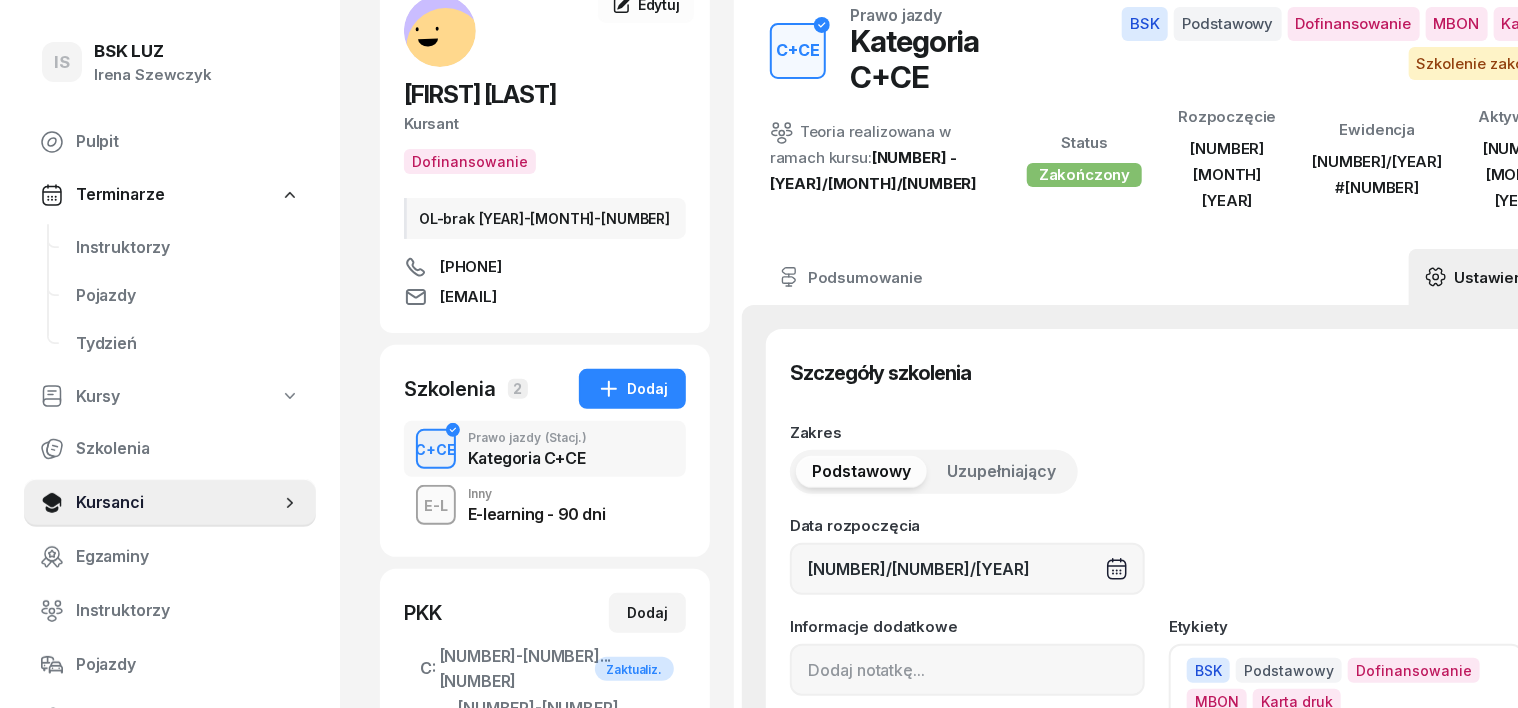 scroll, scrollTop: 250, scrollLeft: 0, axis: vertical 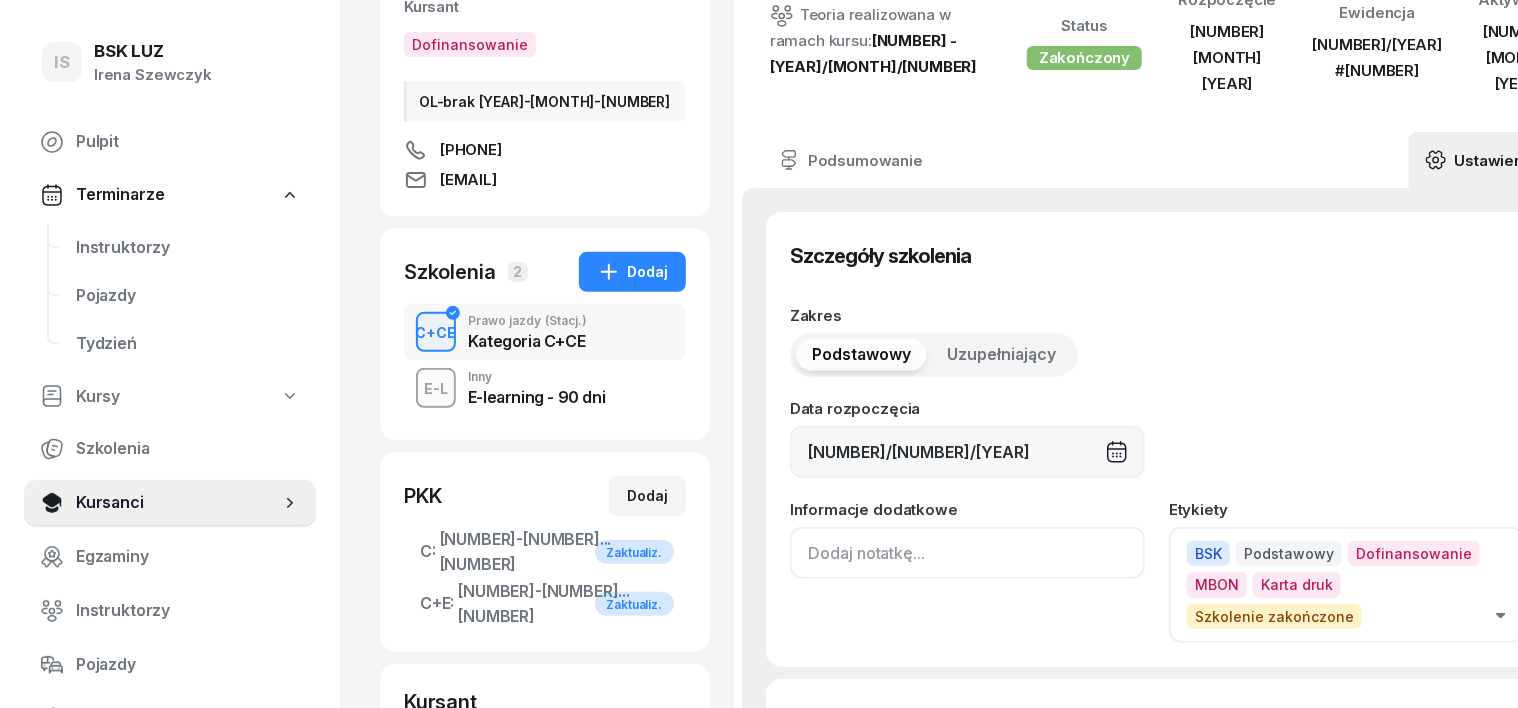 click 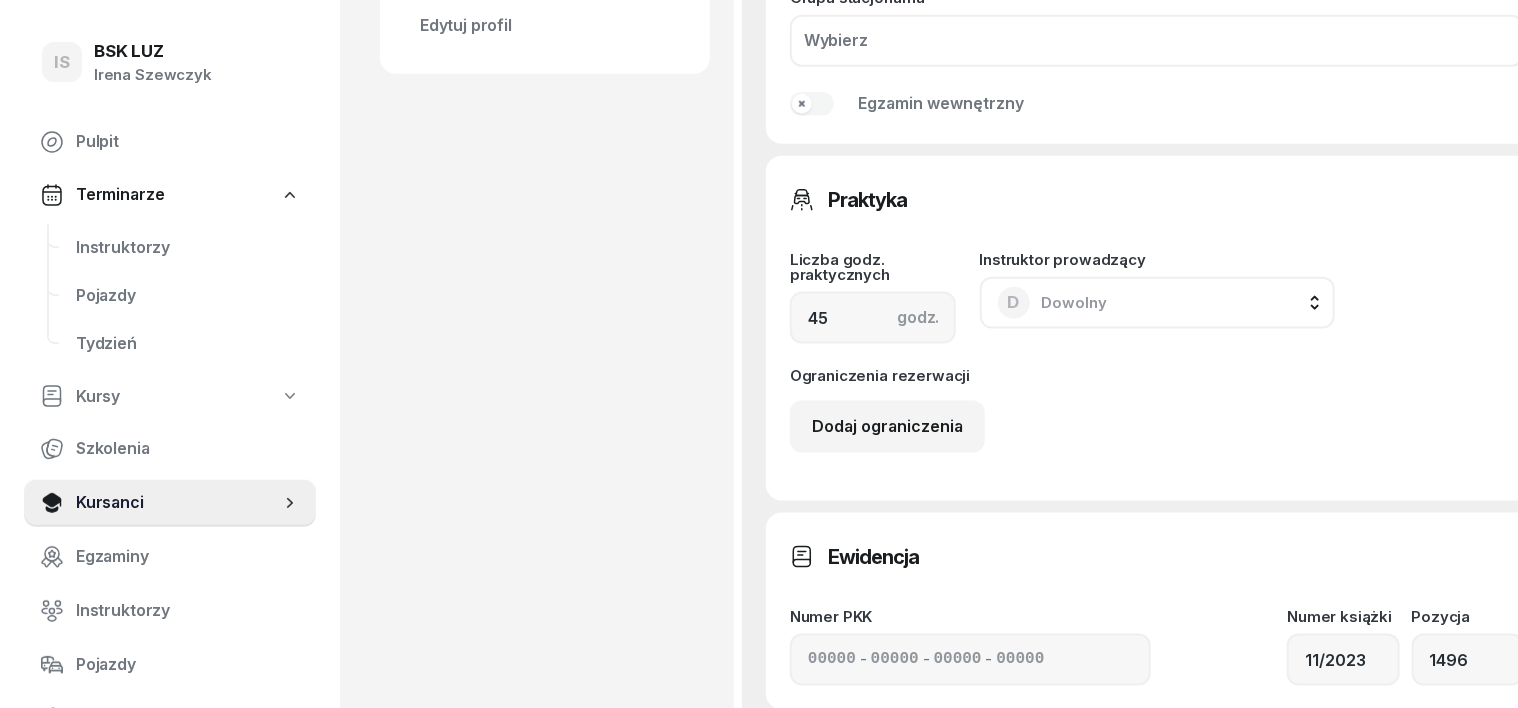 scroll, scrollTop: 1624, scrollLeft: 0, axis: vertical 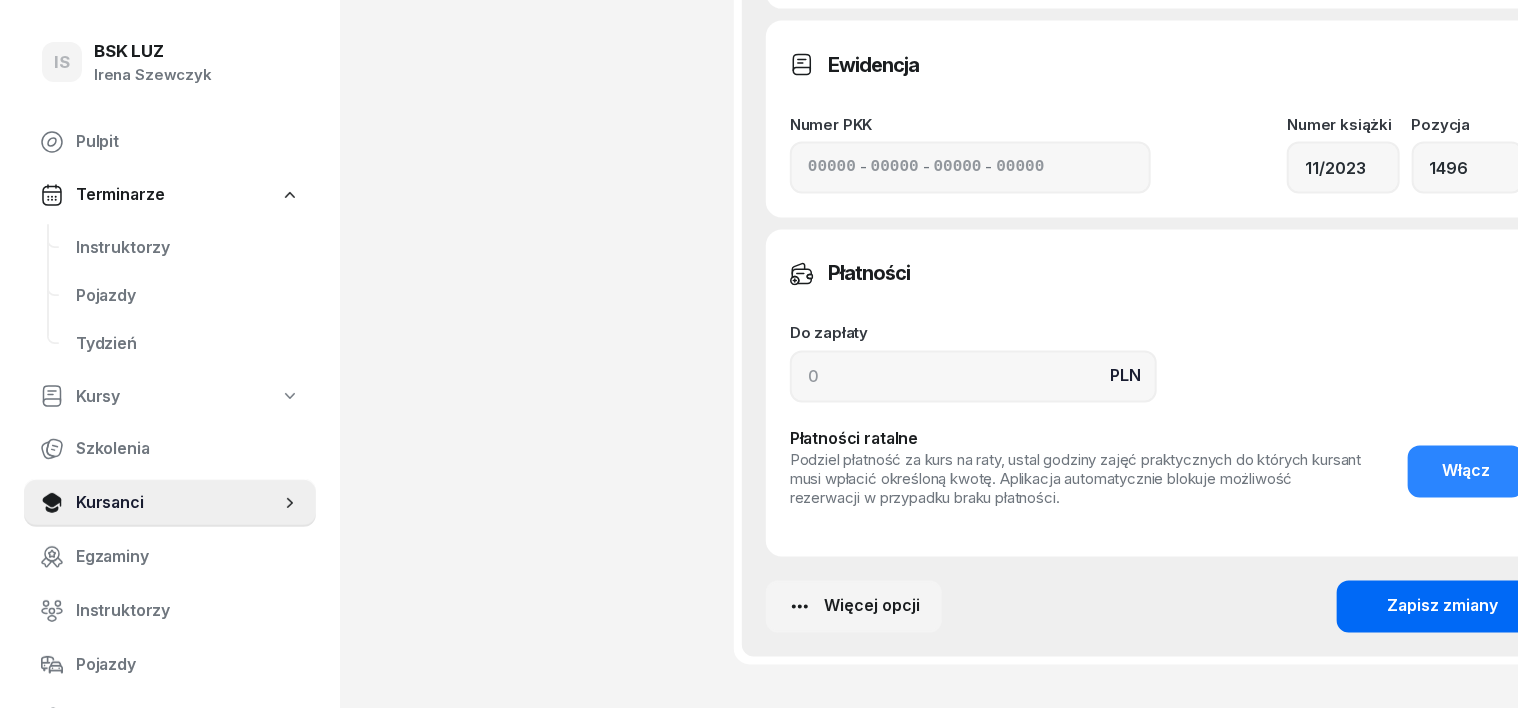 type on "ZASW. NR 252/2025" 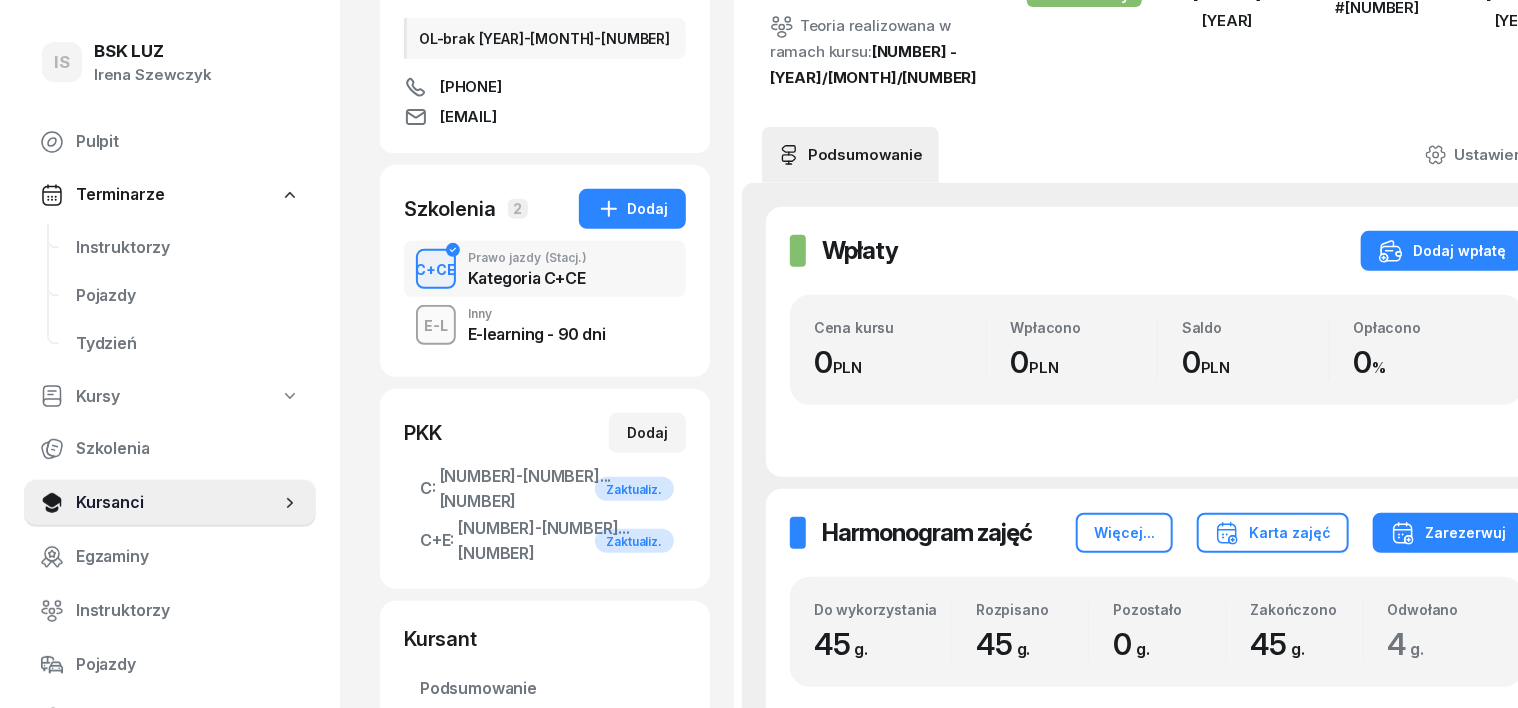 scroll, scrollTop: 0, scrollLeft: 0, axis: both 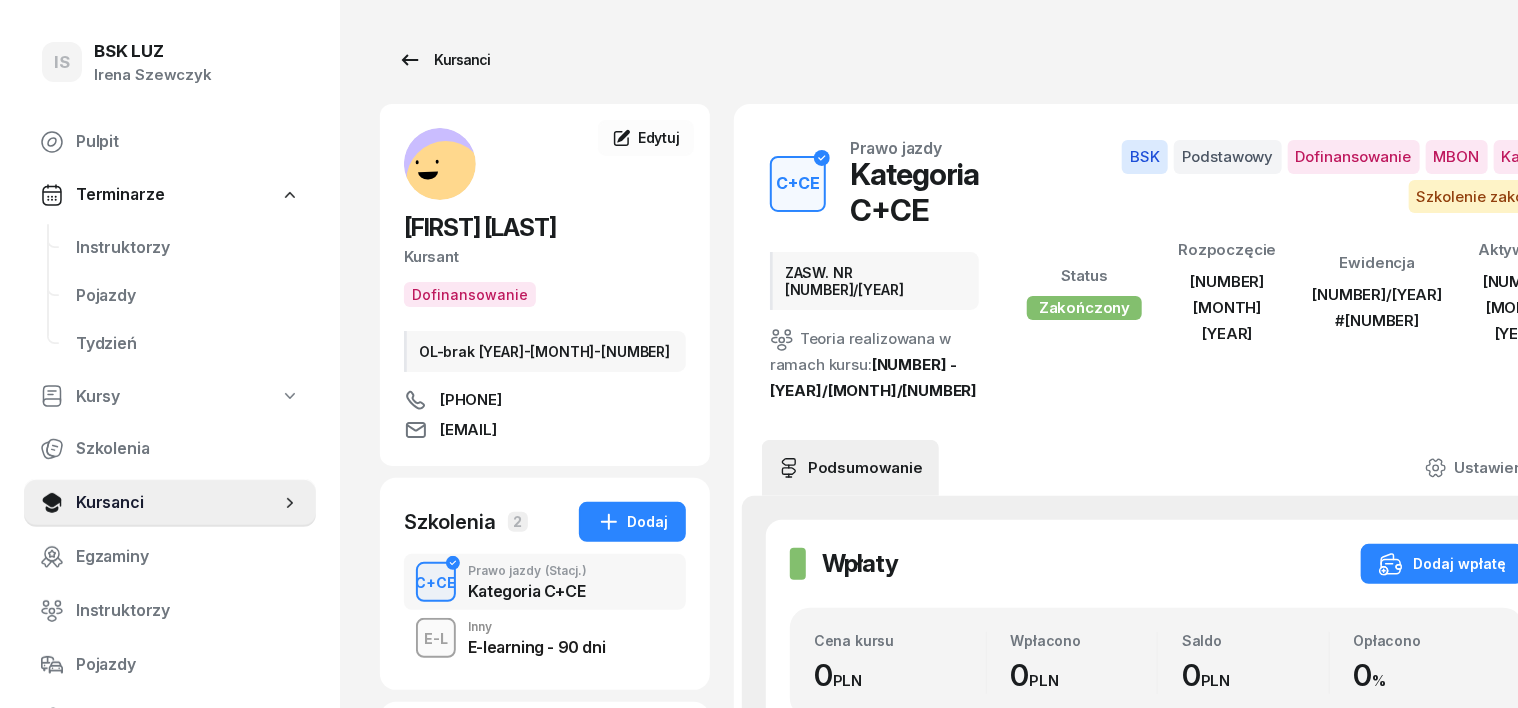 click on "Kursanci" at bounding box center [444, 60] 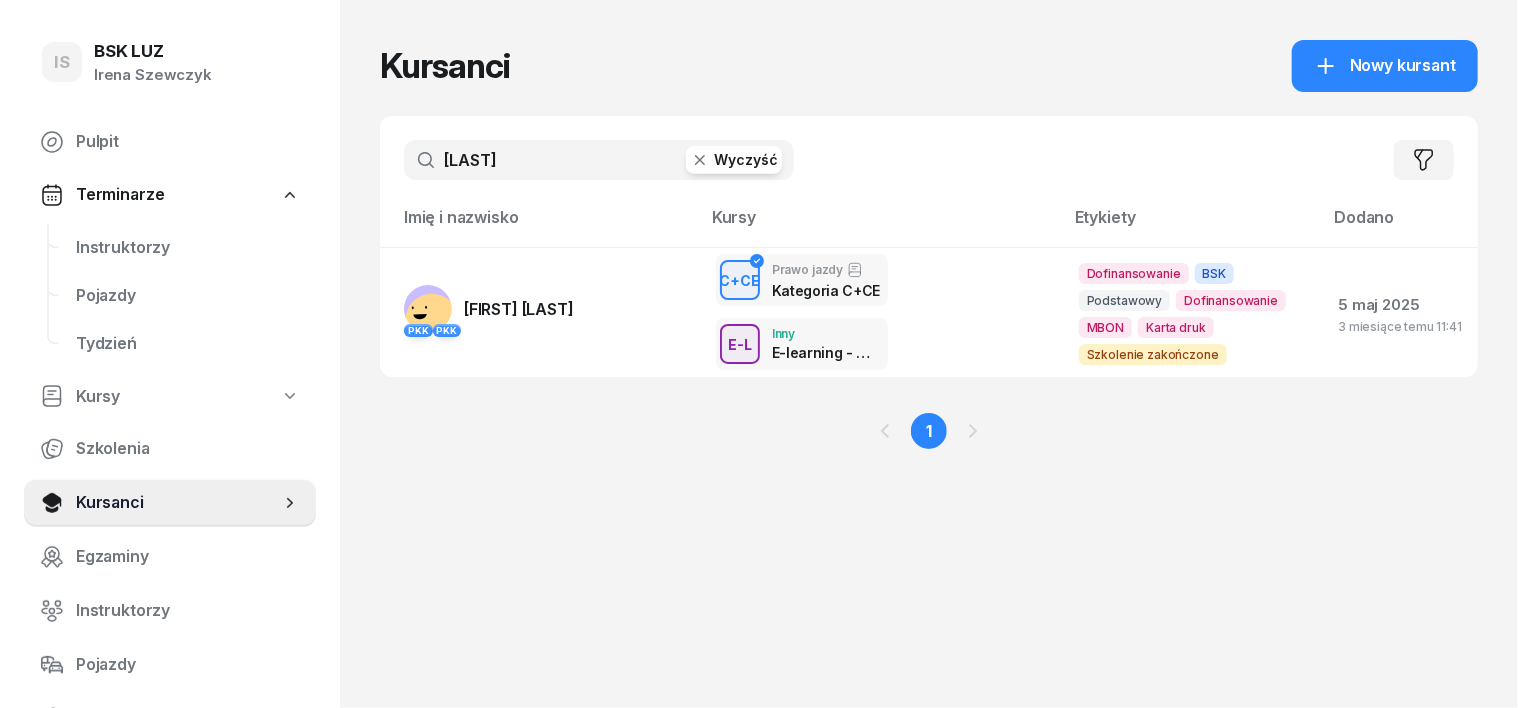 click 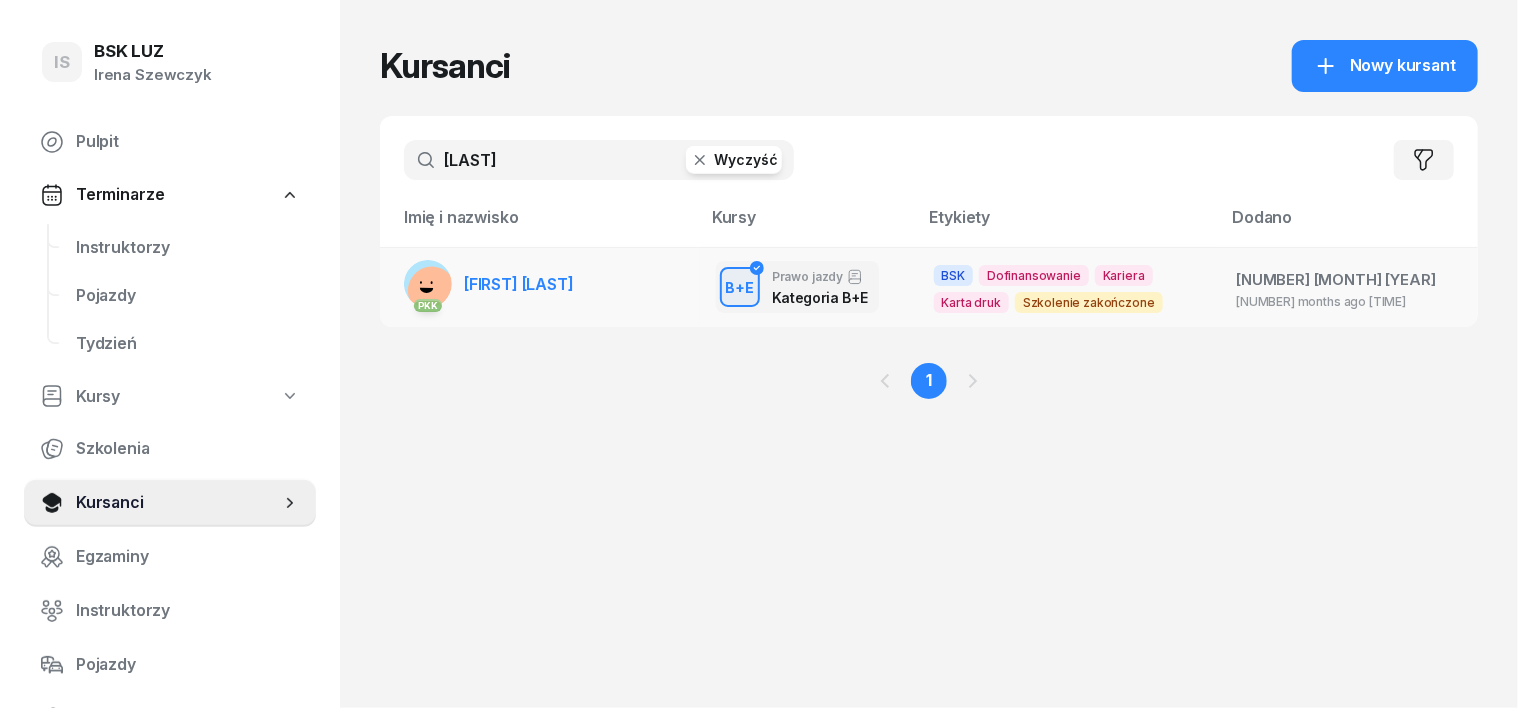 type on "GŁADYSZ" 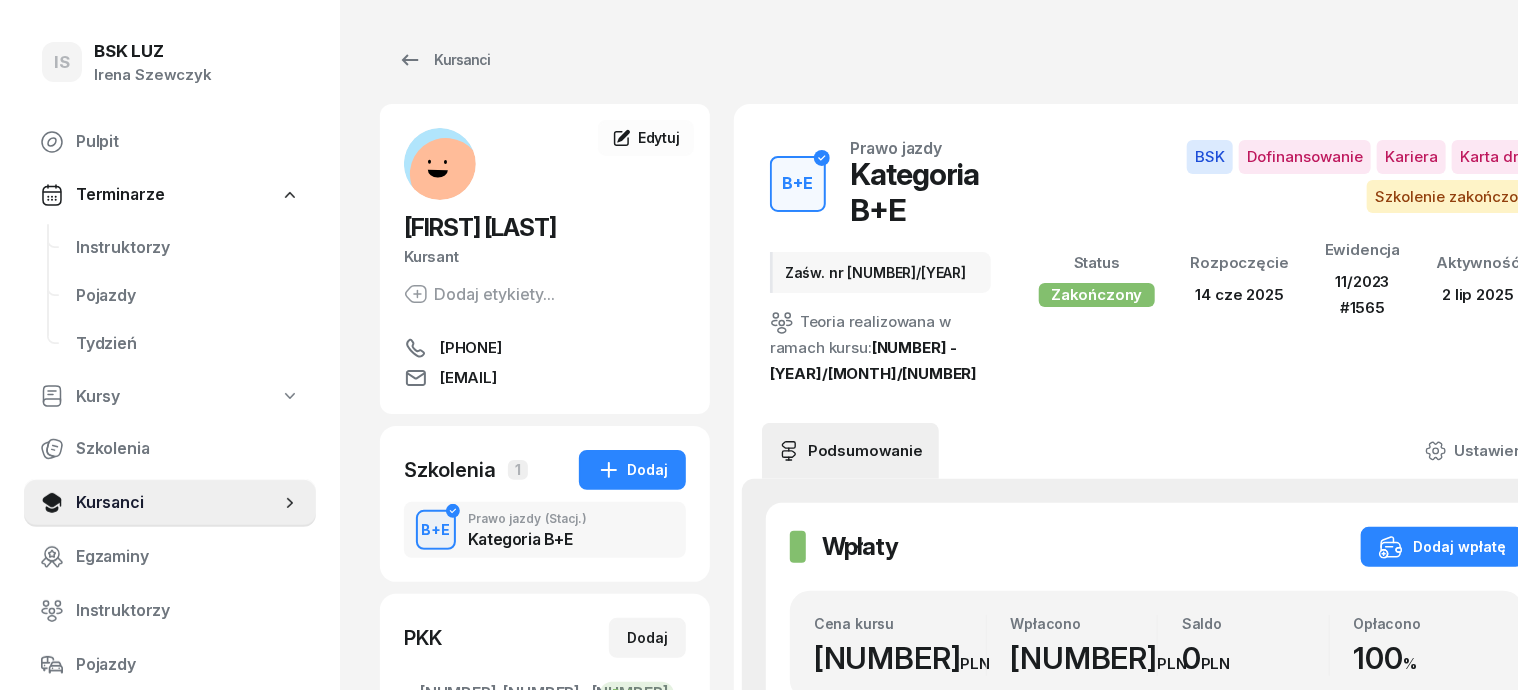click 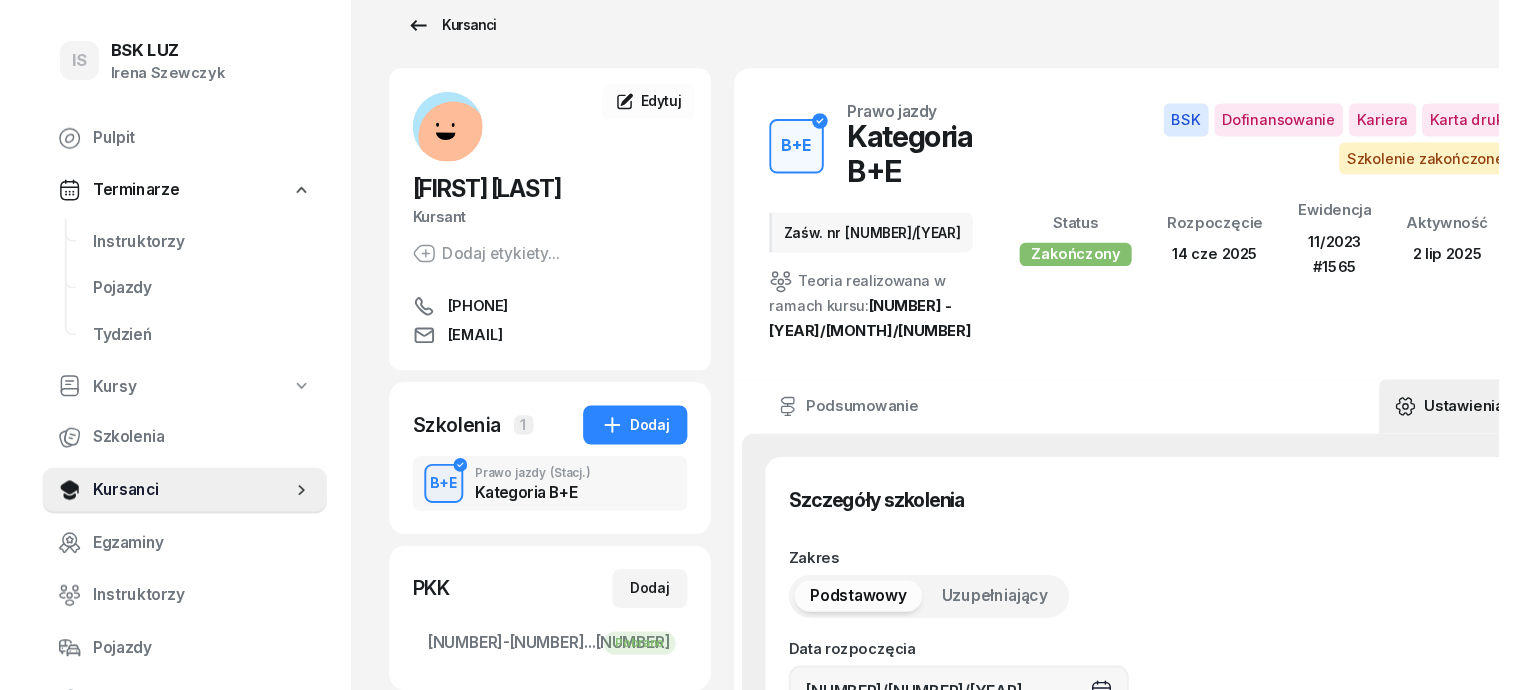 scroll, scrollTop: 0, scrollLeft: 0, axis: both 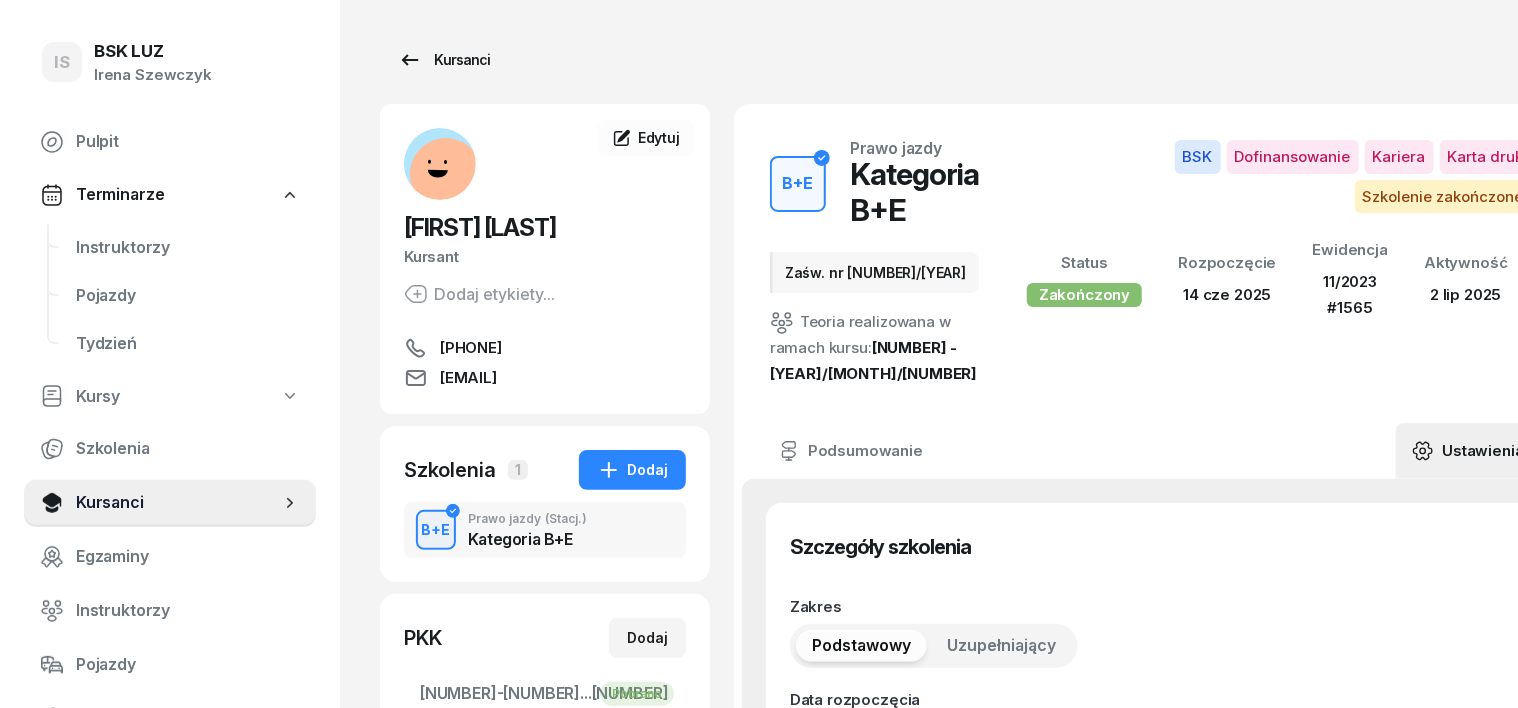 click on "Kursanci" at bounding box center [444, 60] 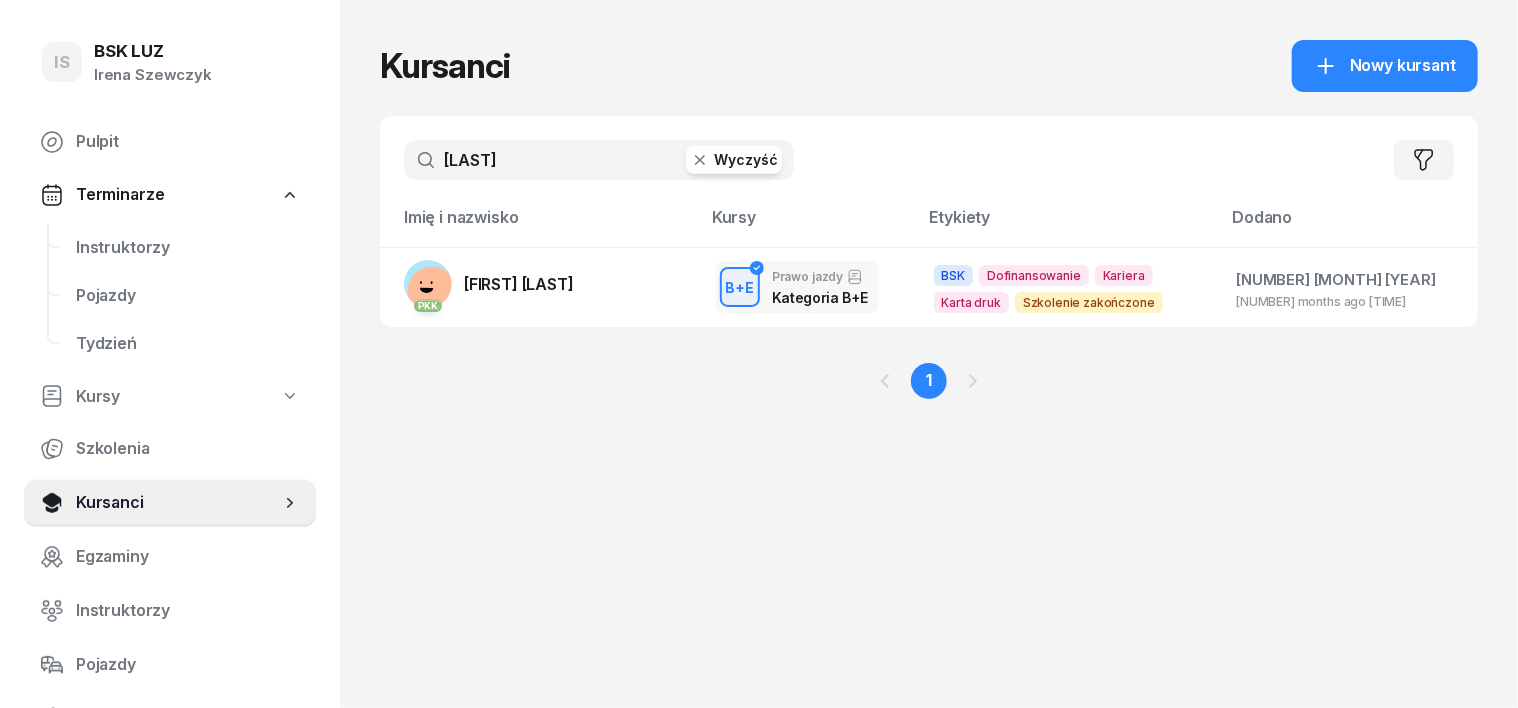 click 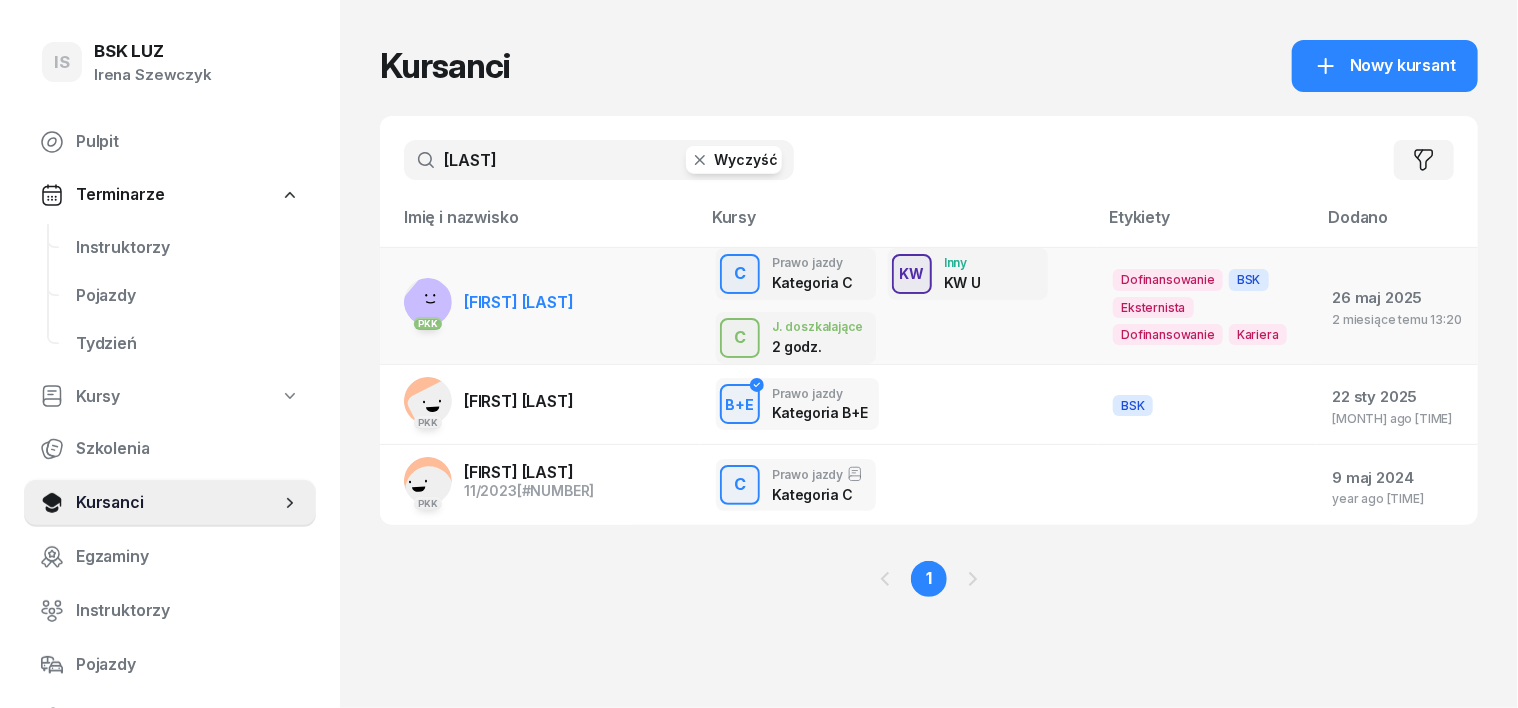 type on "KOWALCZ" 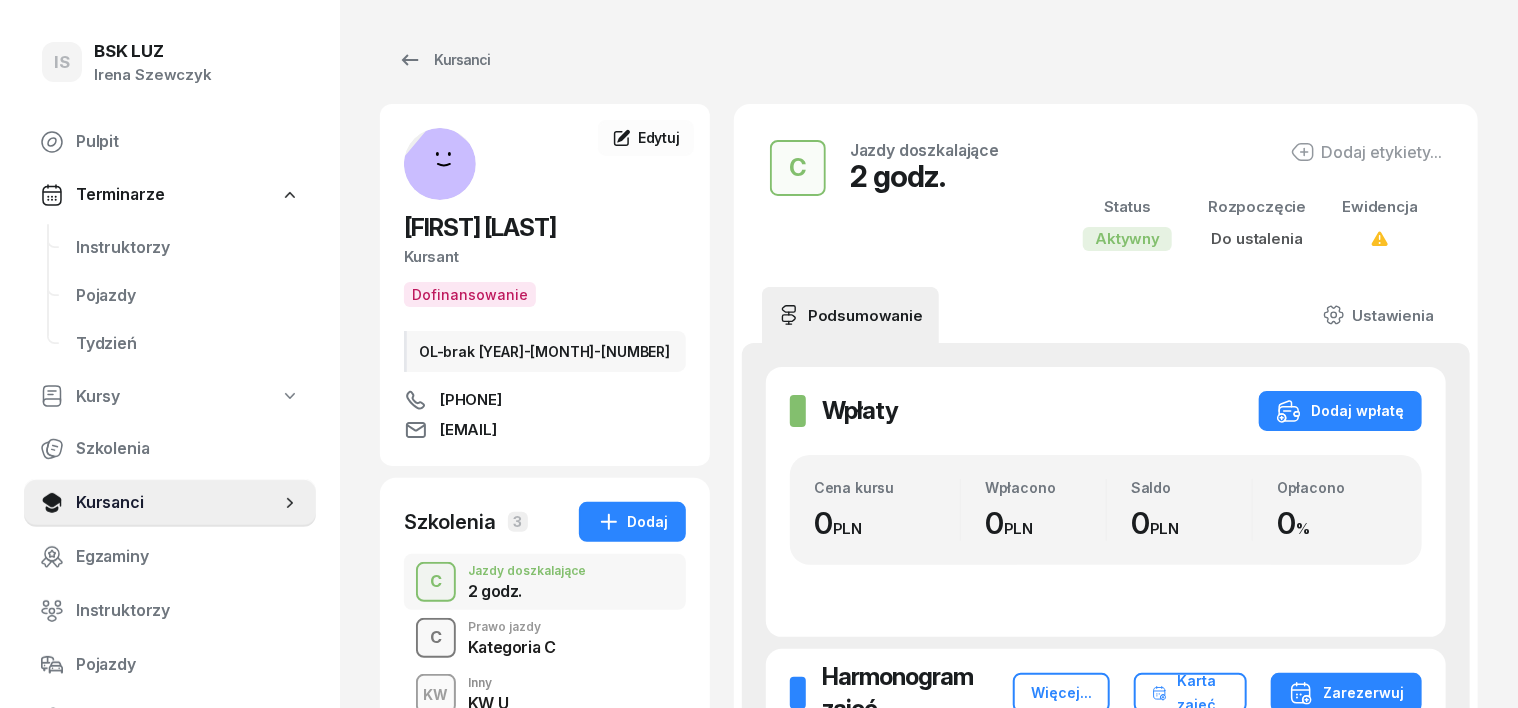 click on "C" at bounding box center [436, 638] 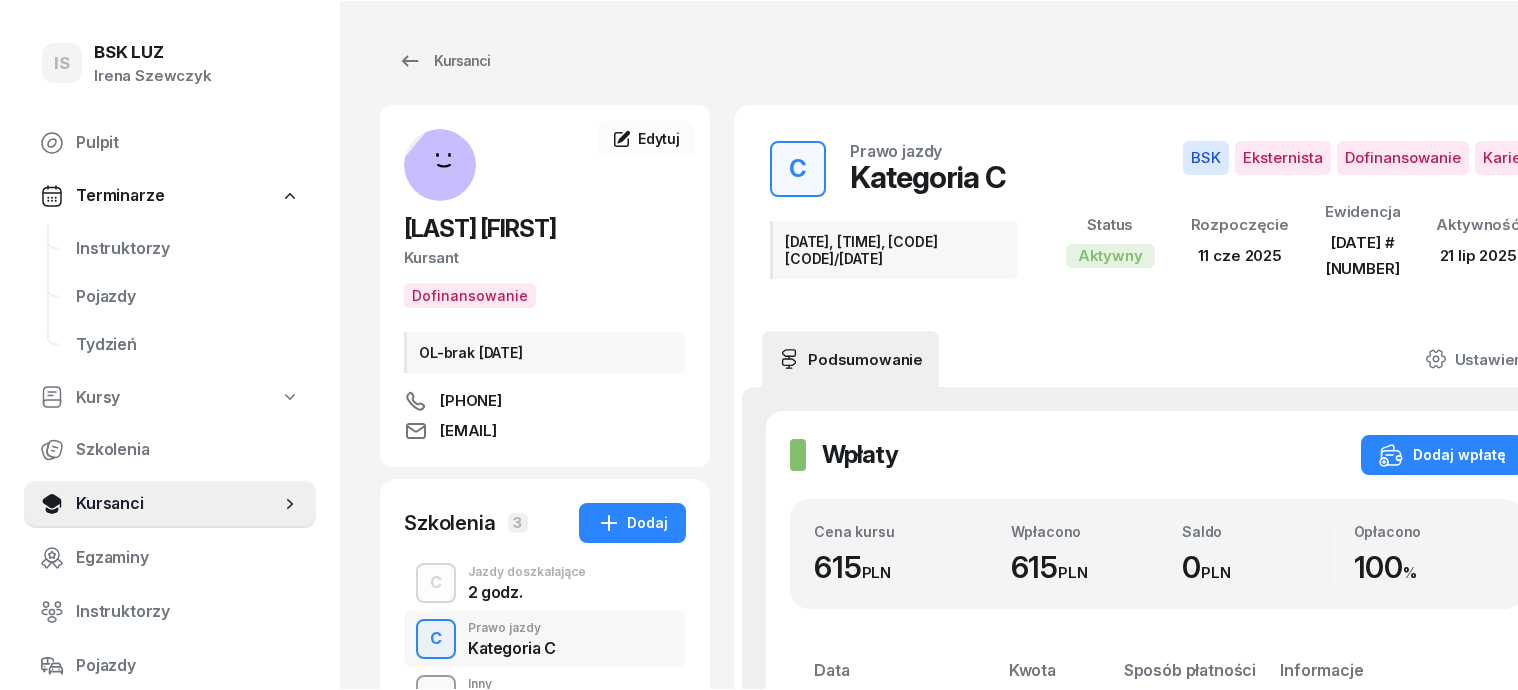 scroll, scrollTop: 0, scrollLeft: 0, axis: both 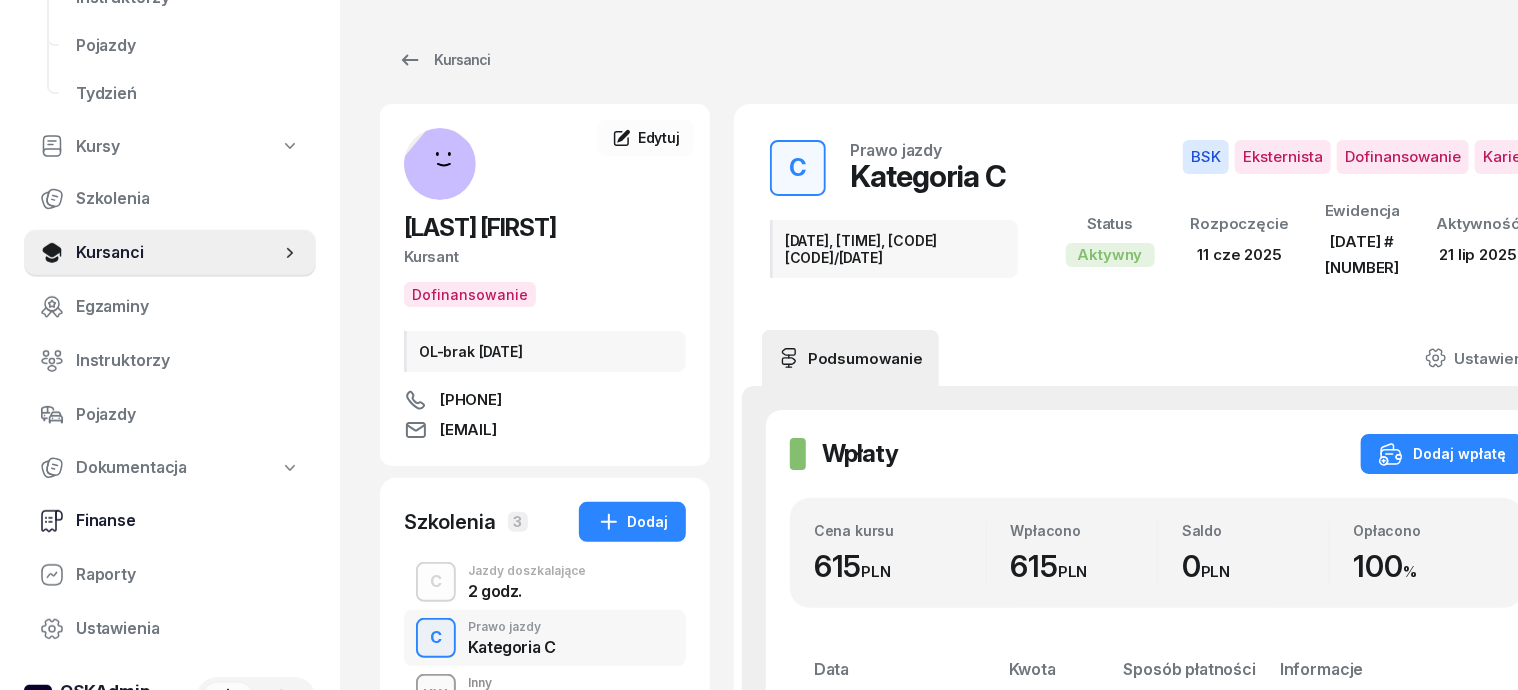 click on "Finanse" at bounding box center (188, 521) 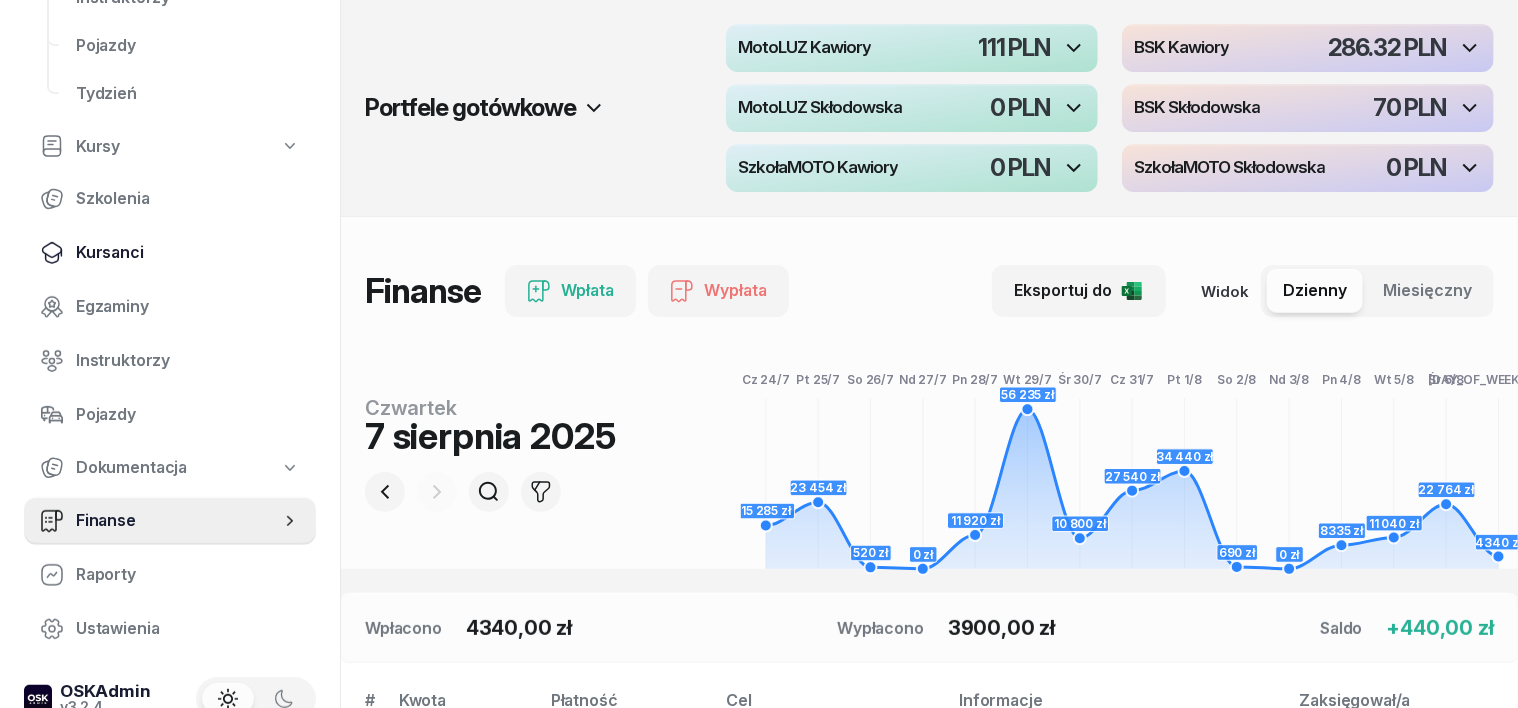 click on "Kursanci" at bounding box center [188, 253] 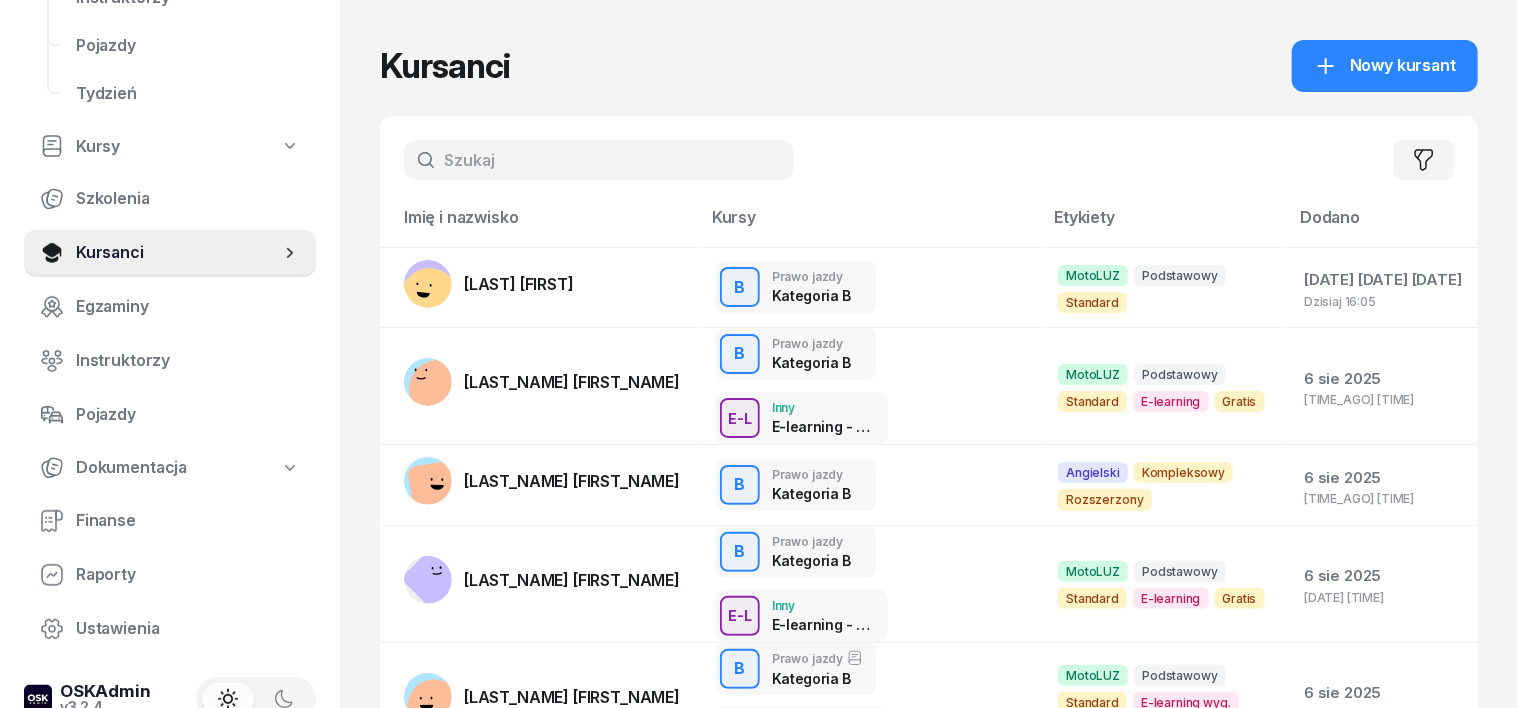 click at bounding box center (599, 160) 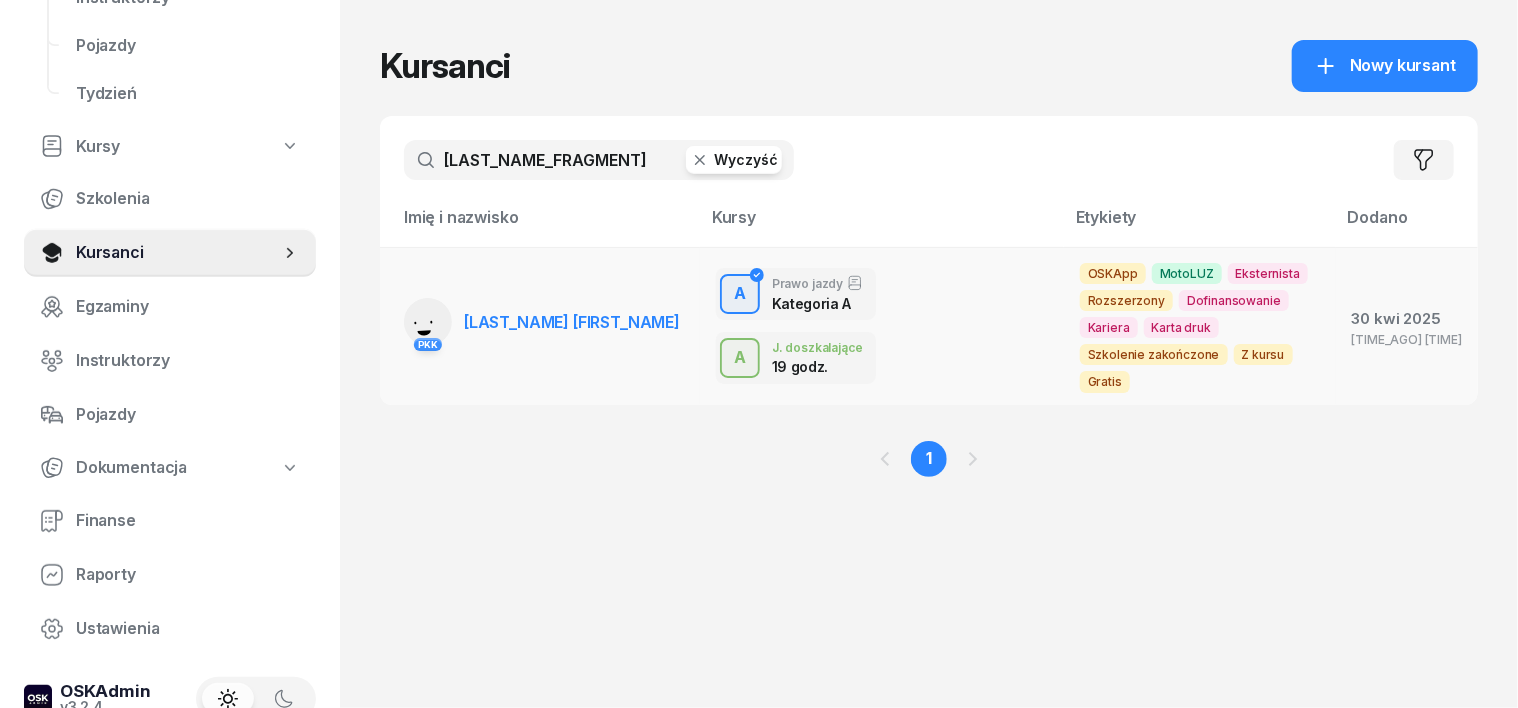 type on "[LAST_NAME_FRAGMENT]" 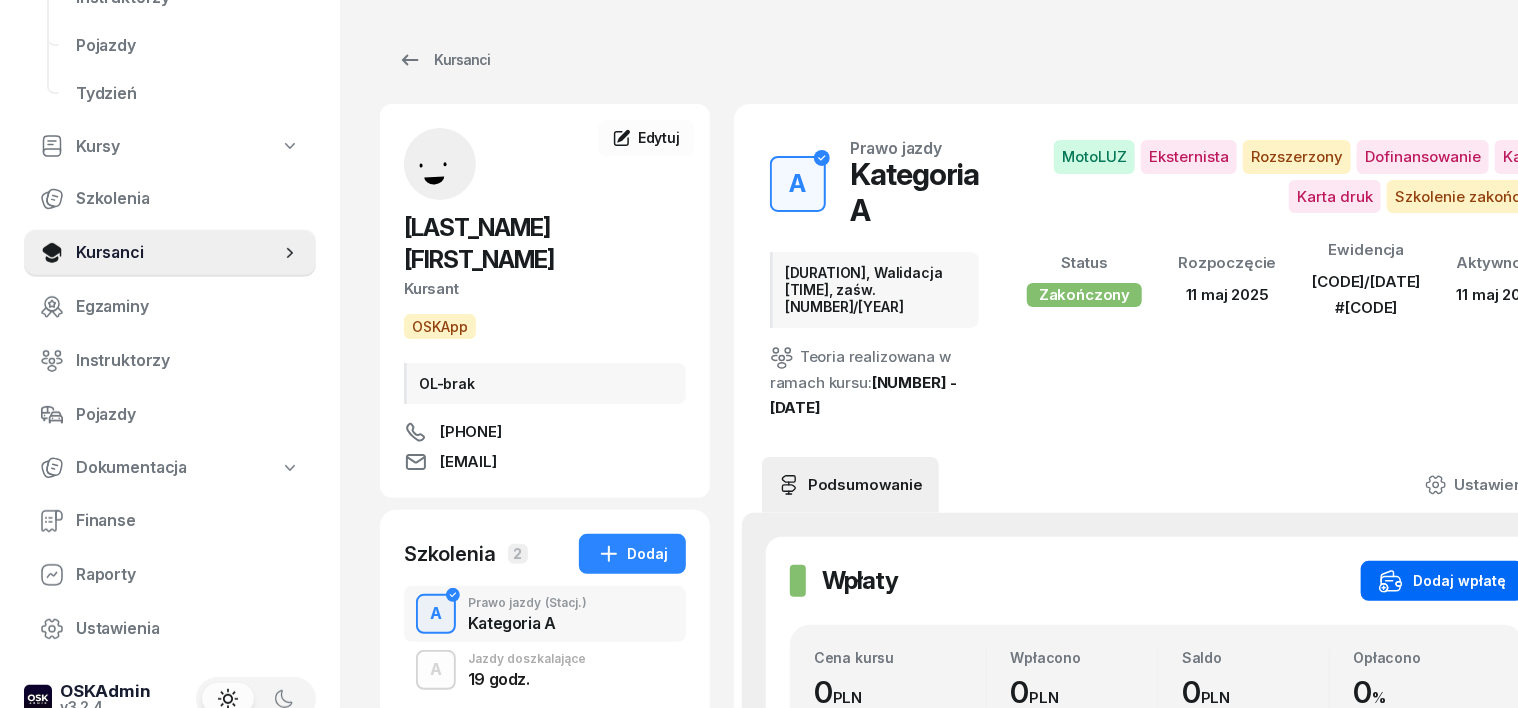 click on "Dodaj wpłatę" at bounding box center [1442, 581] 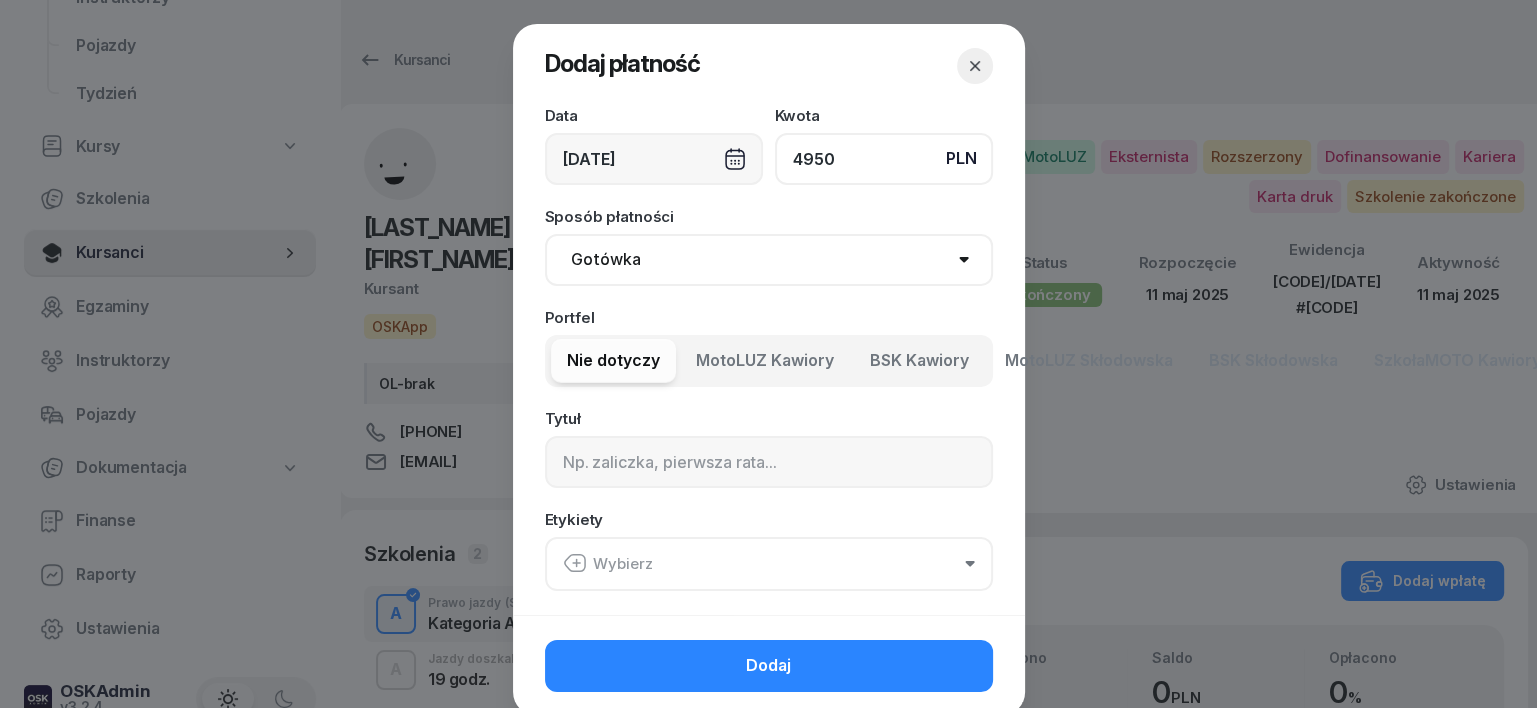 type on "4950" 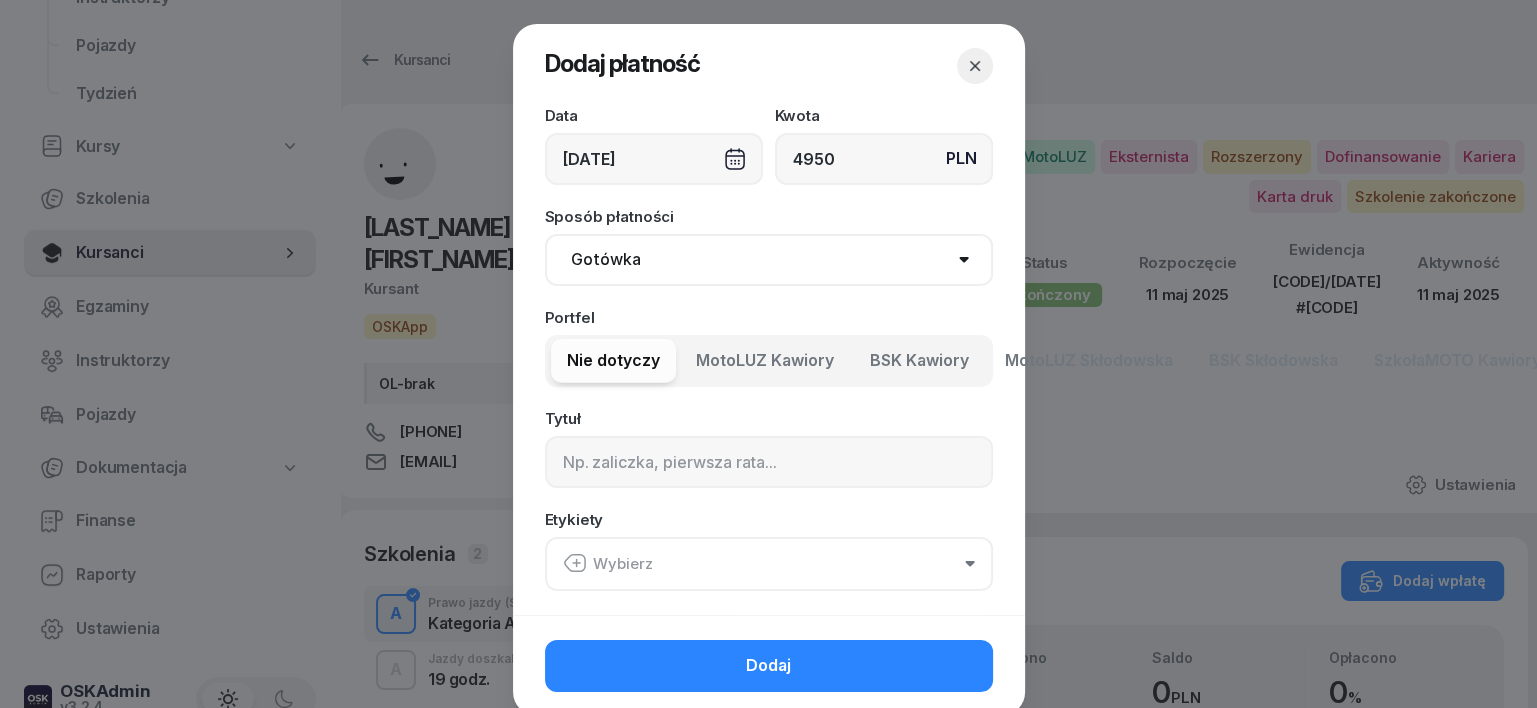 click on "Gotówka Karta Przelew Płatności online BLIK" at bounding box center (769, 260) 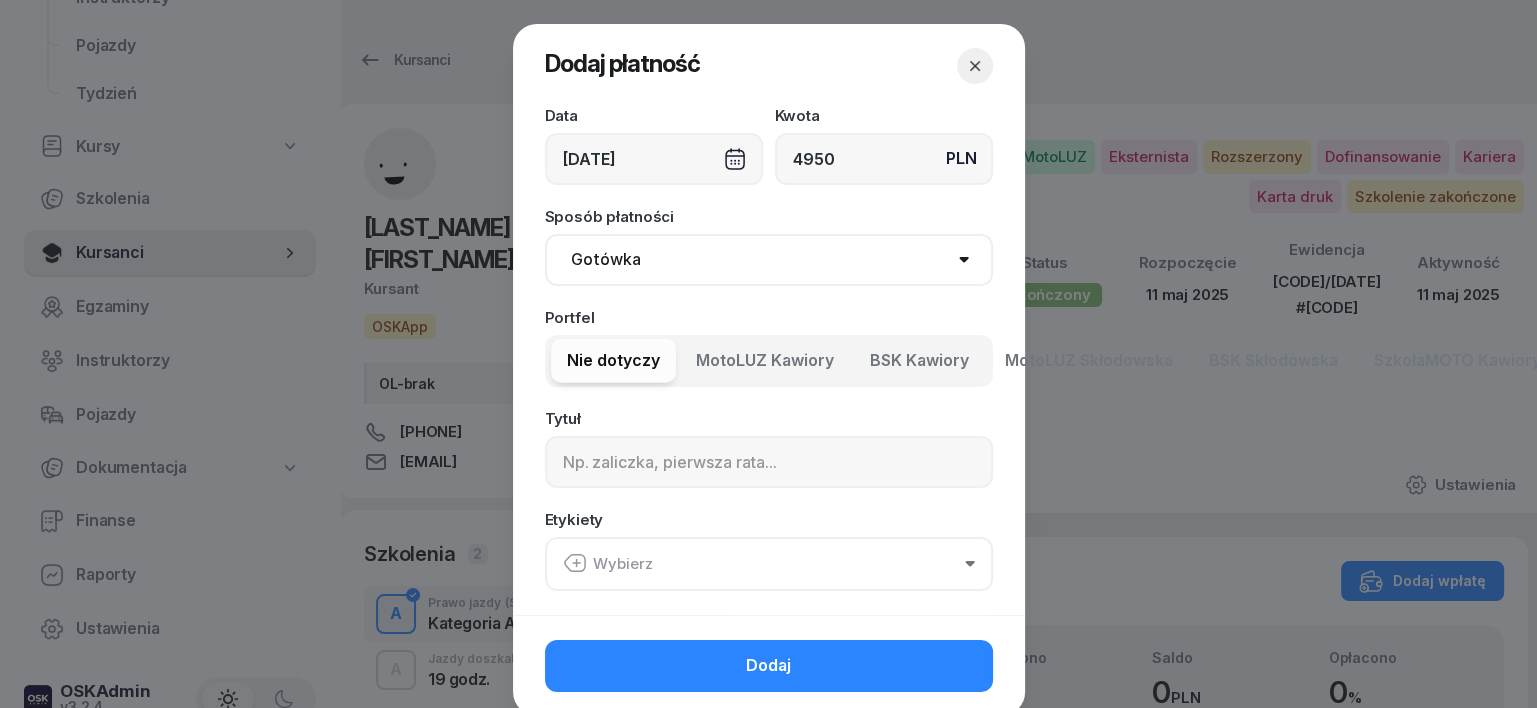 select on "transfer" 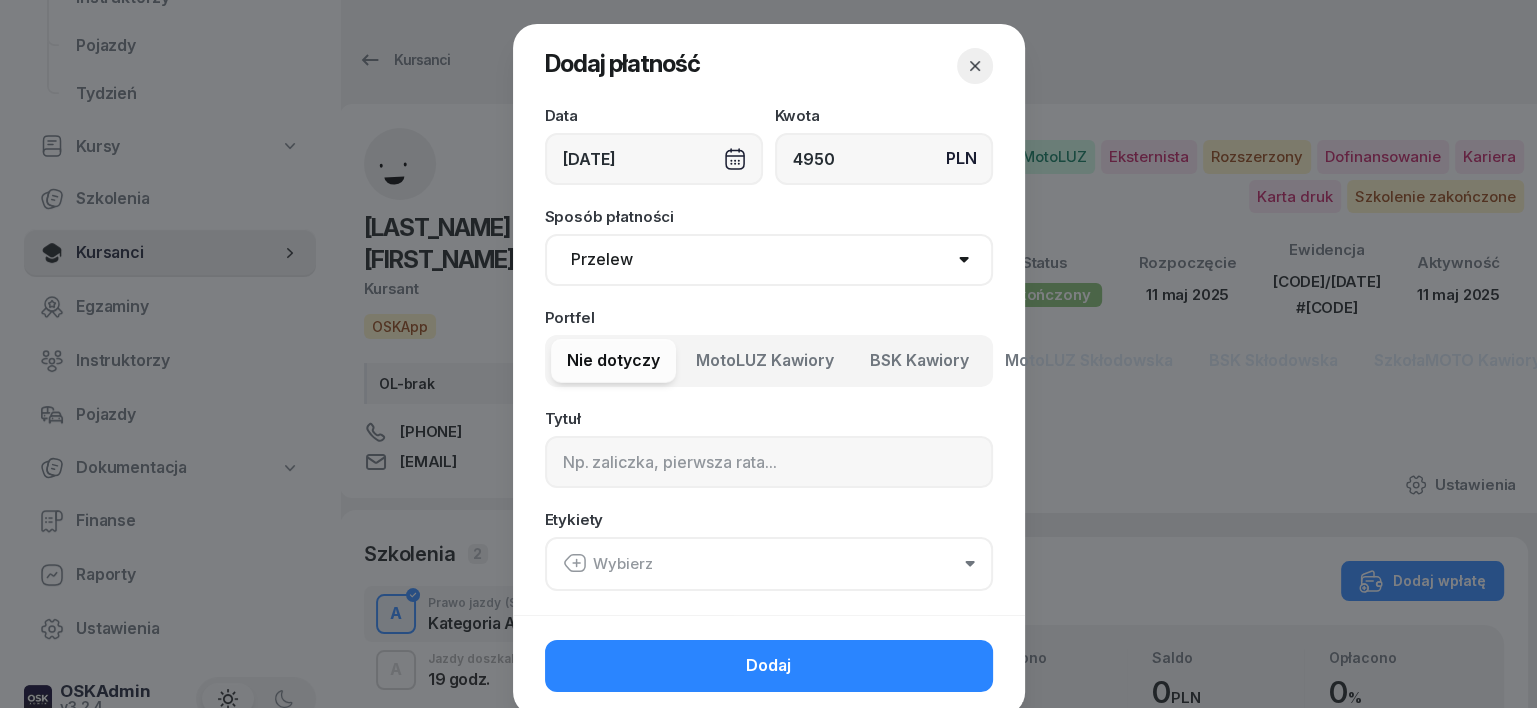 click on "Gotówka Karta Przelew Płatności online BLIK" at bounding box center (769, 260) 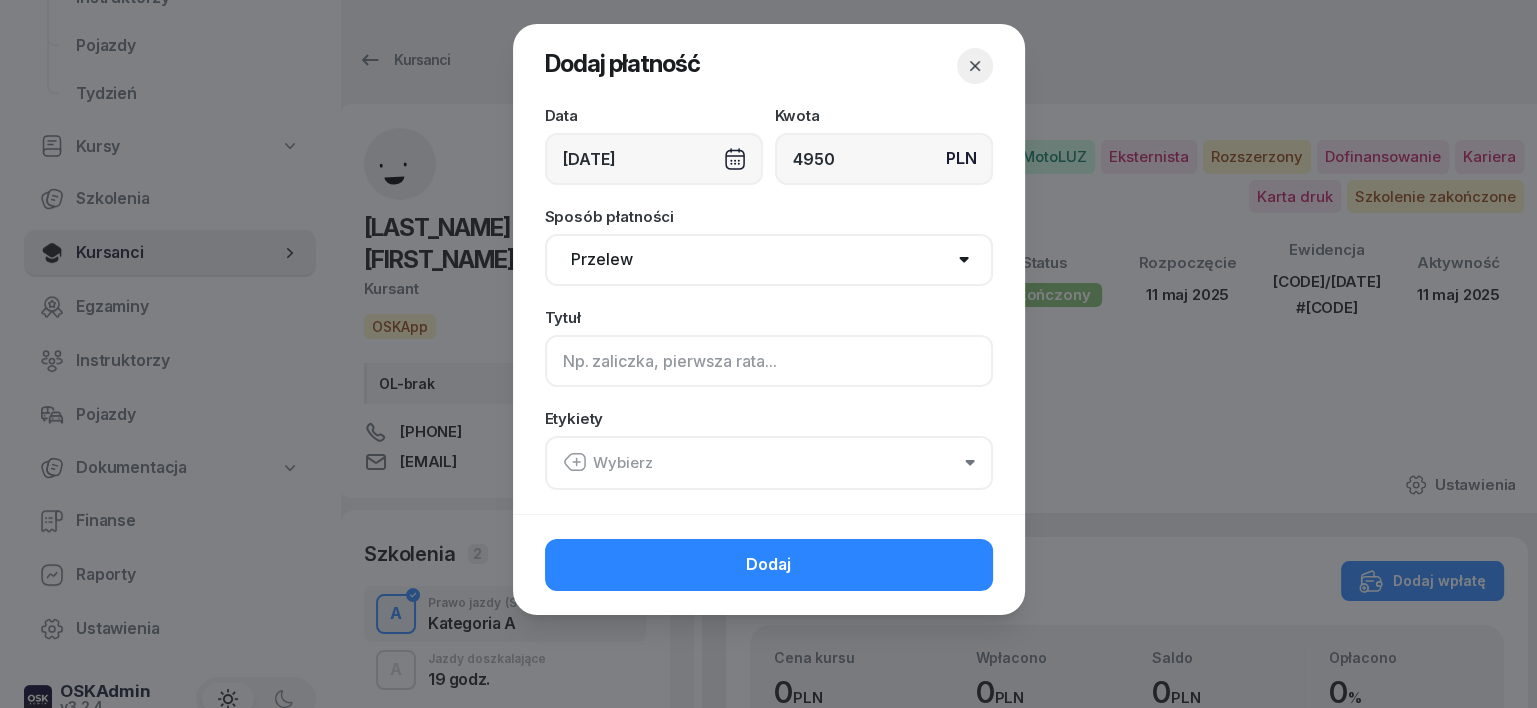 click 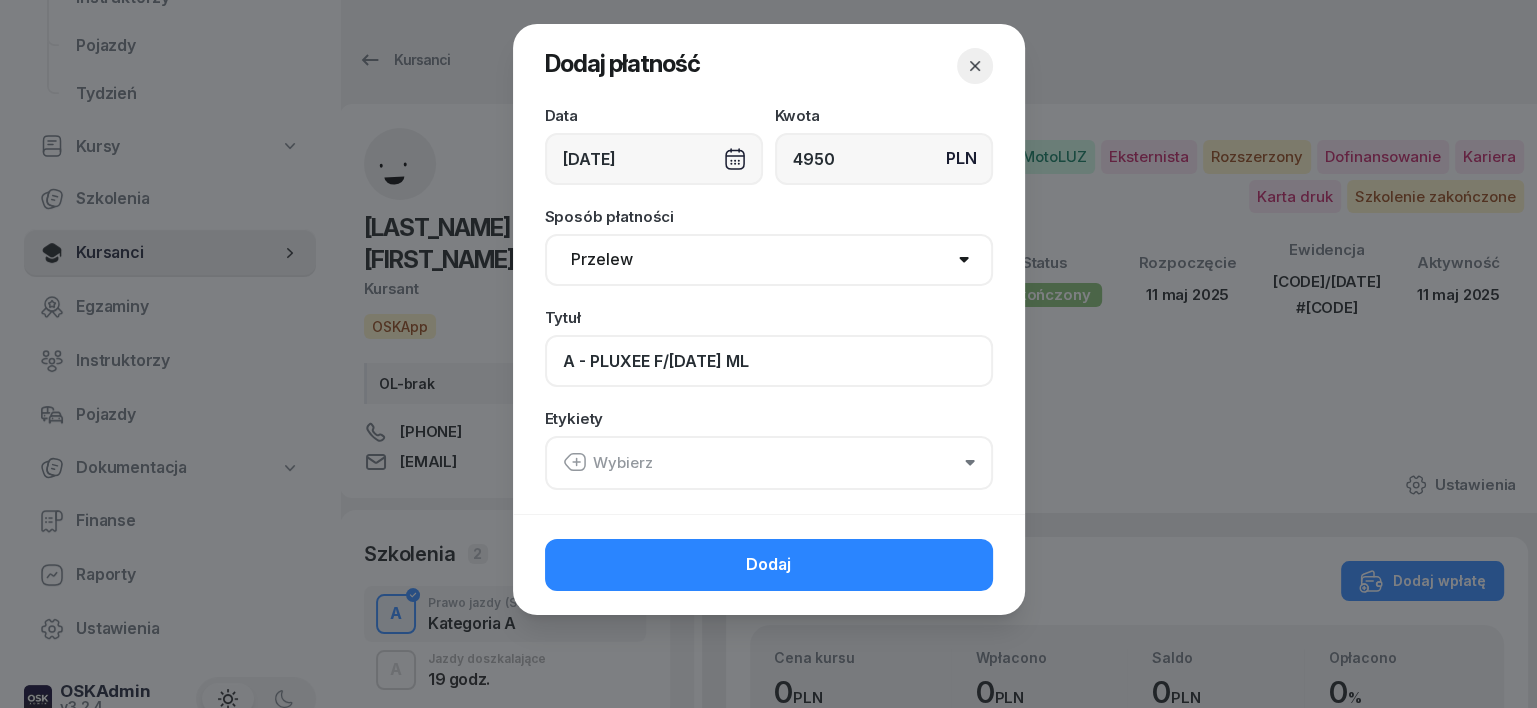 type on "A - PLUXEE F/[DATE] ML" 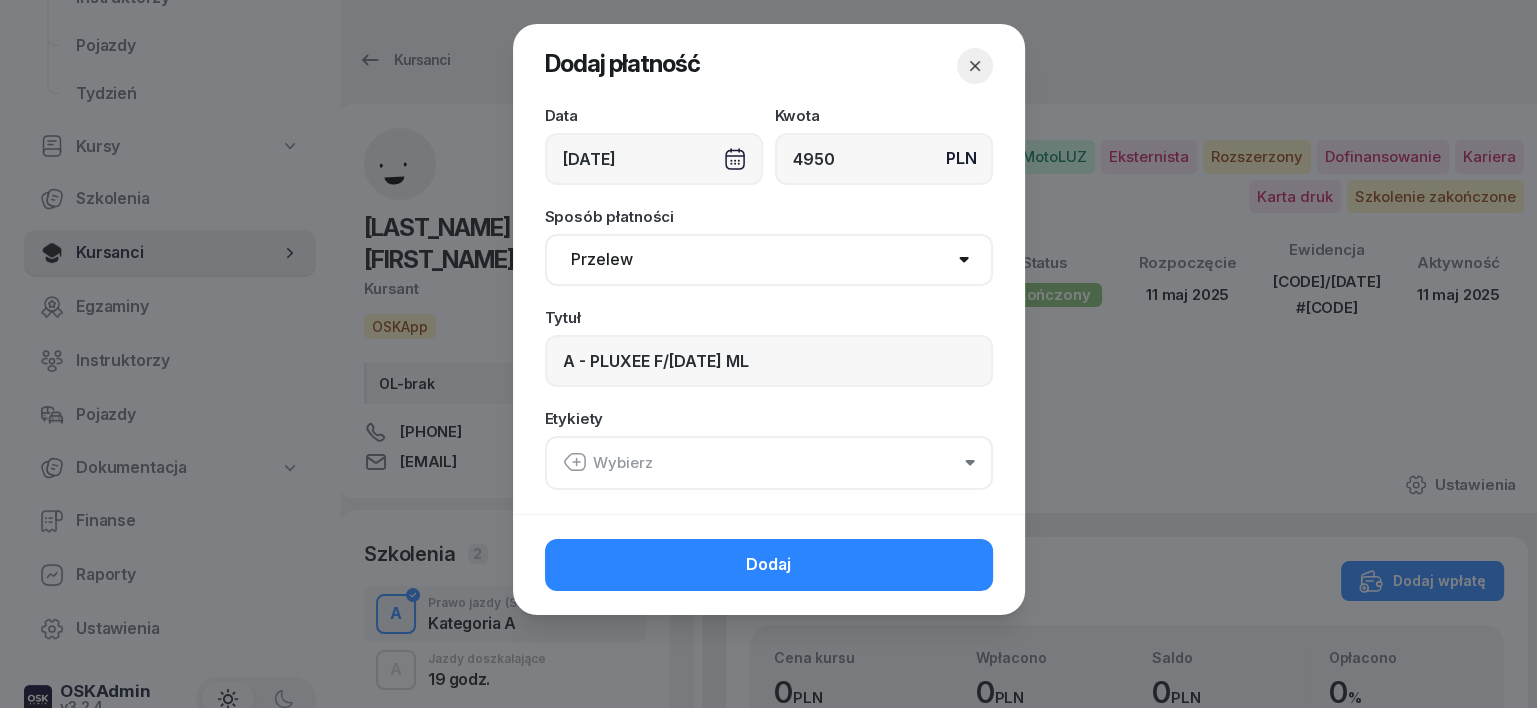 click 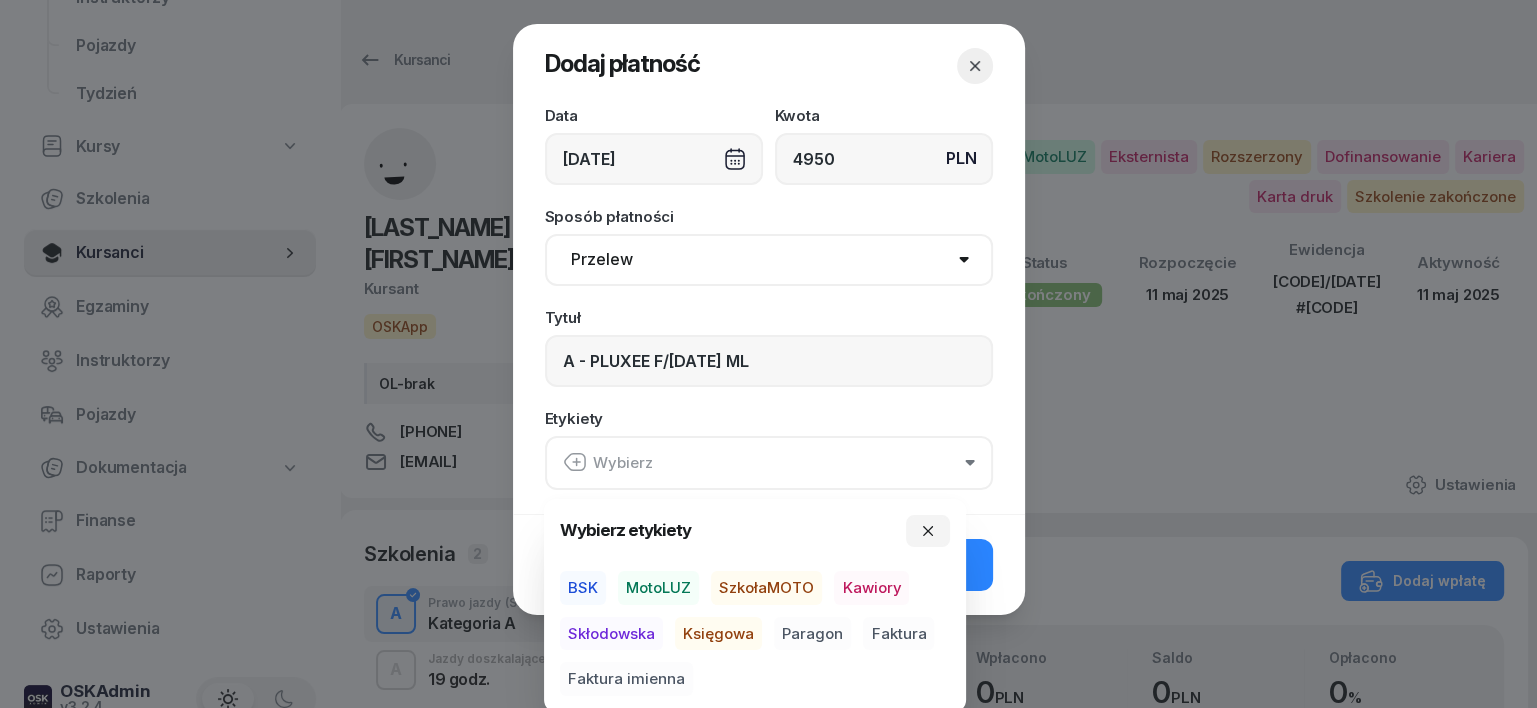 click on "MotoLUZ" at bounding box center (658, 588) 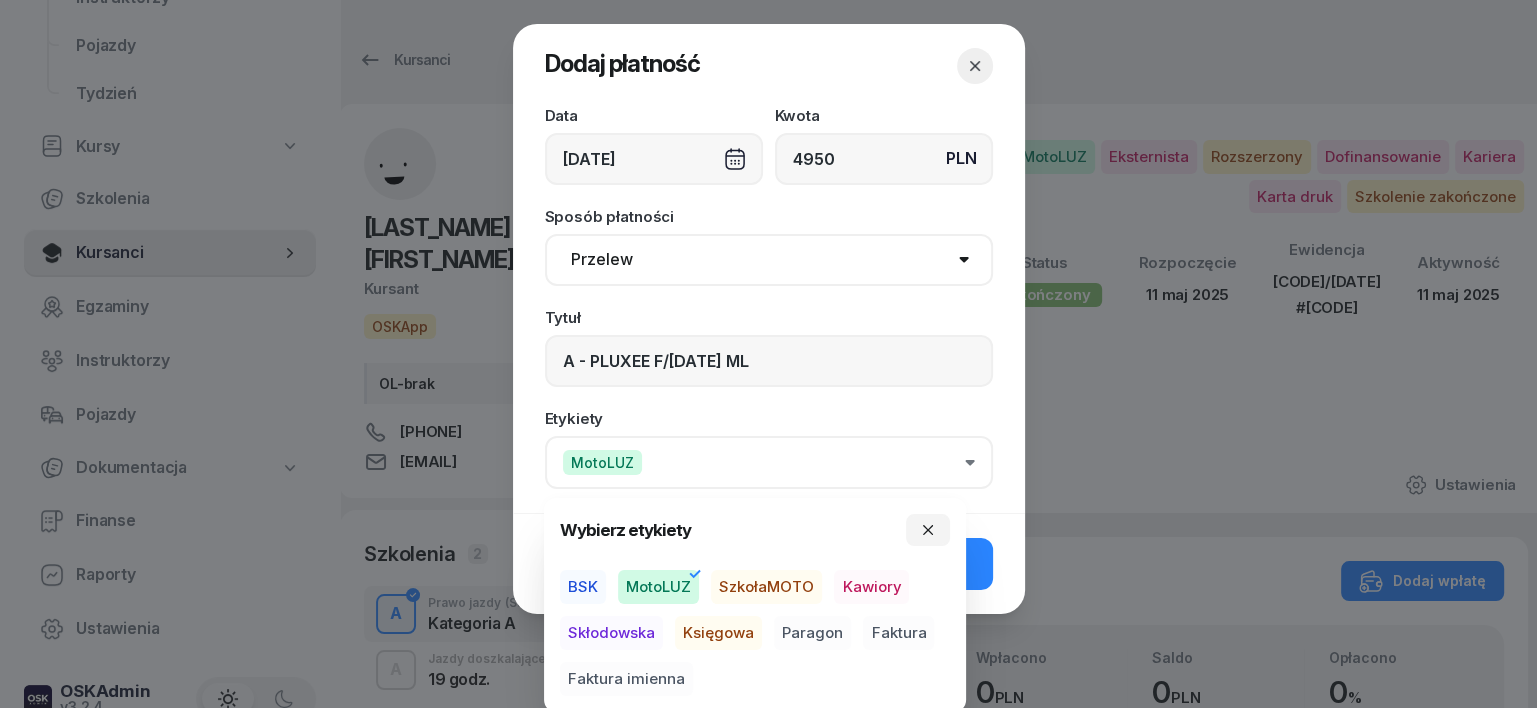 click on "Księgowa" at bounding box center [718, 633] 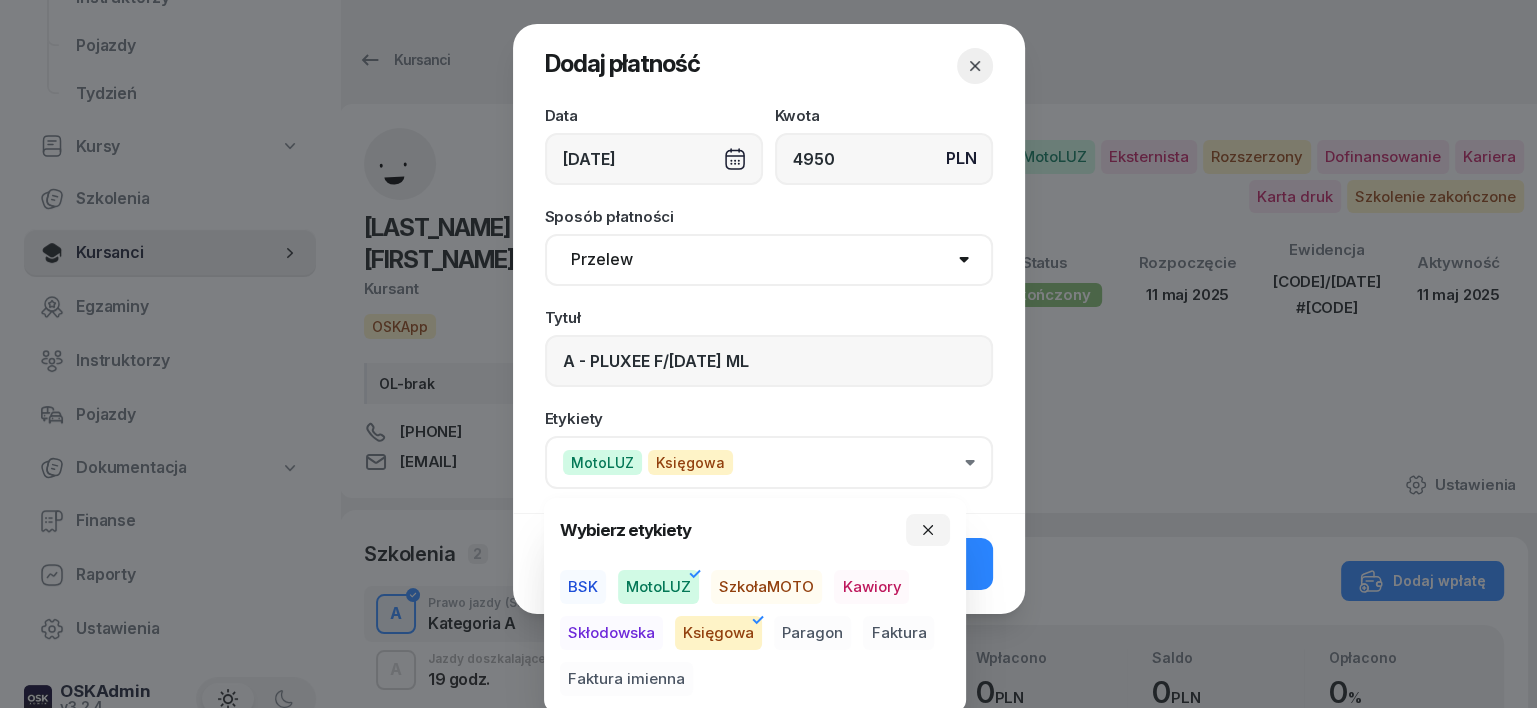 click on "Faktura" at bounding box center [898, 633] 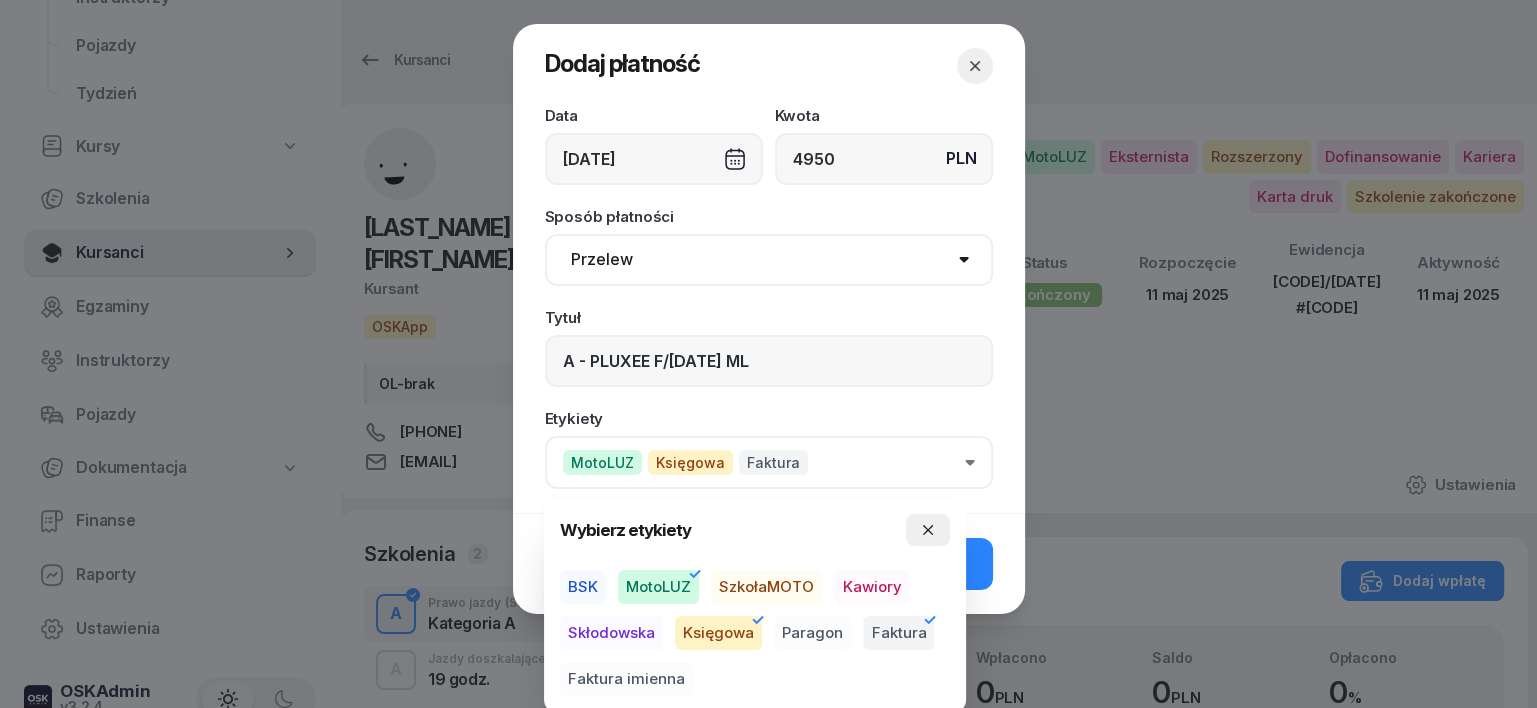 click 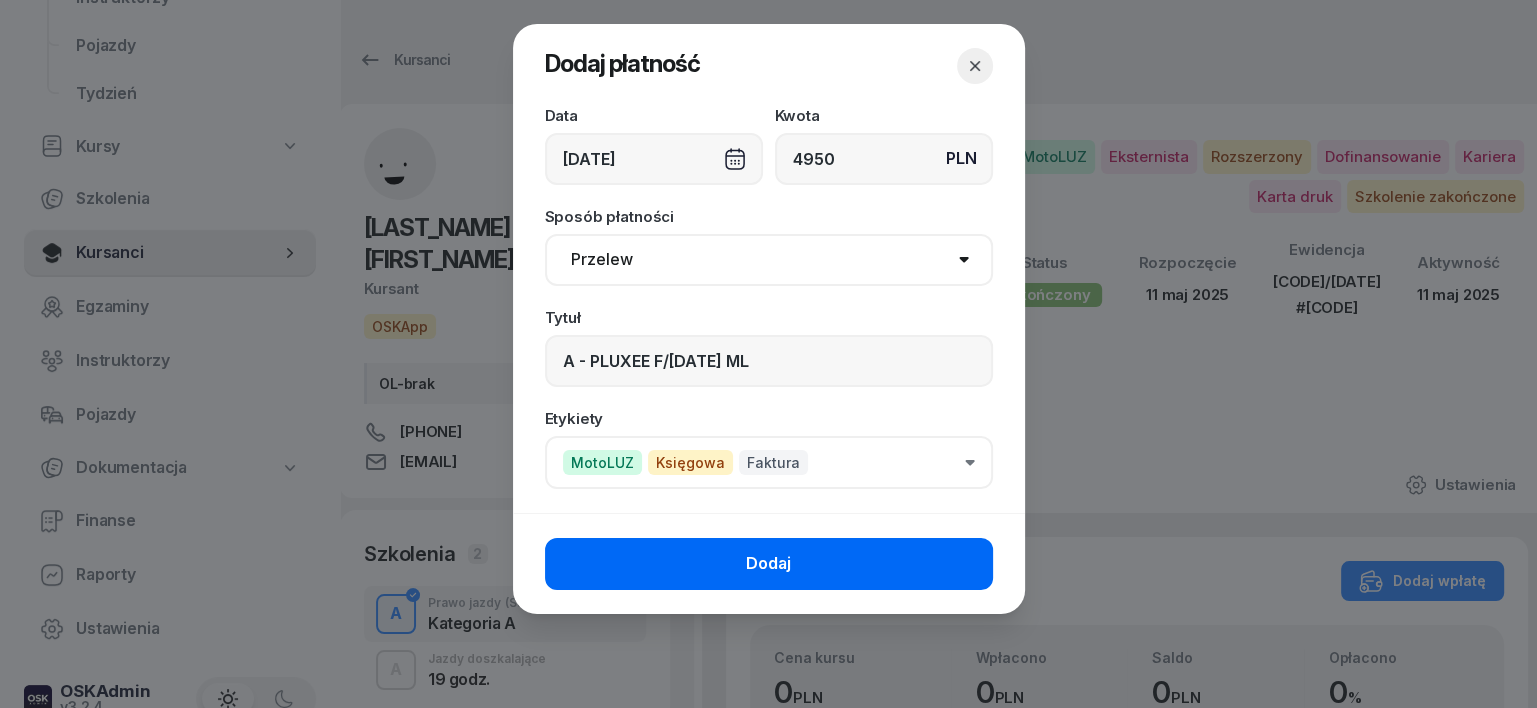 click on "Dodaj" 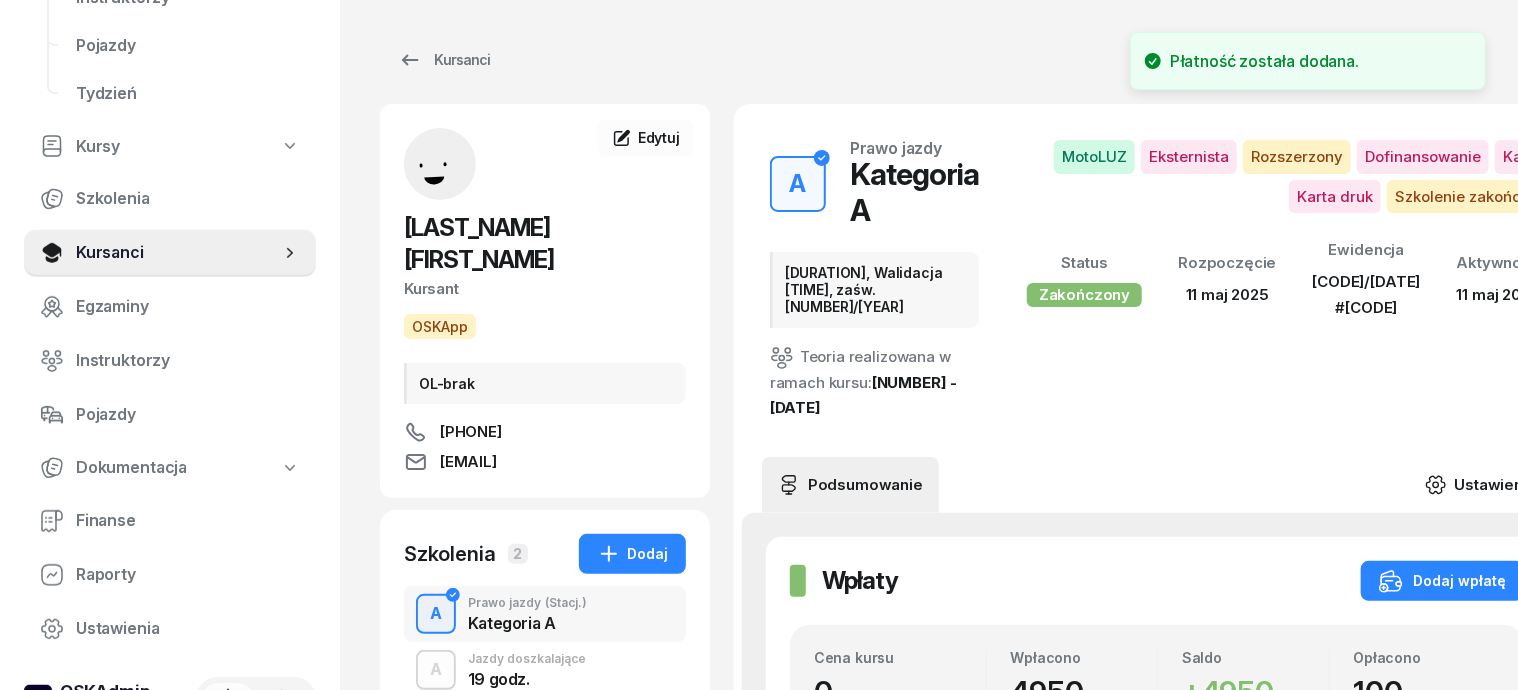 click 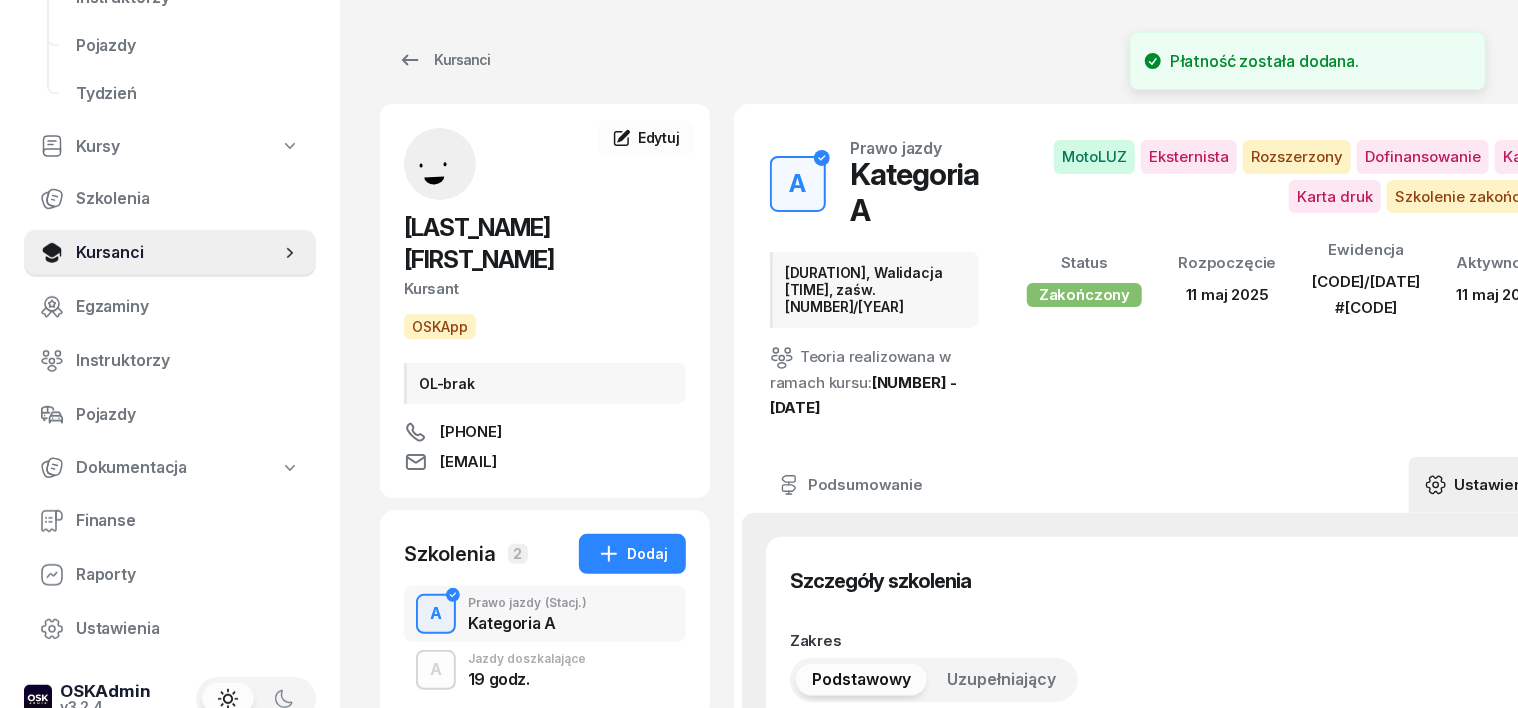 type on "[DATE]" 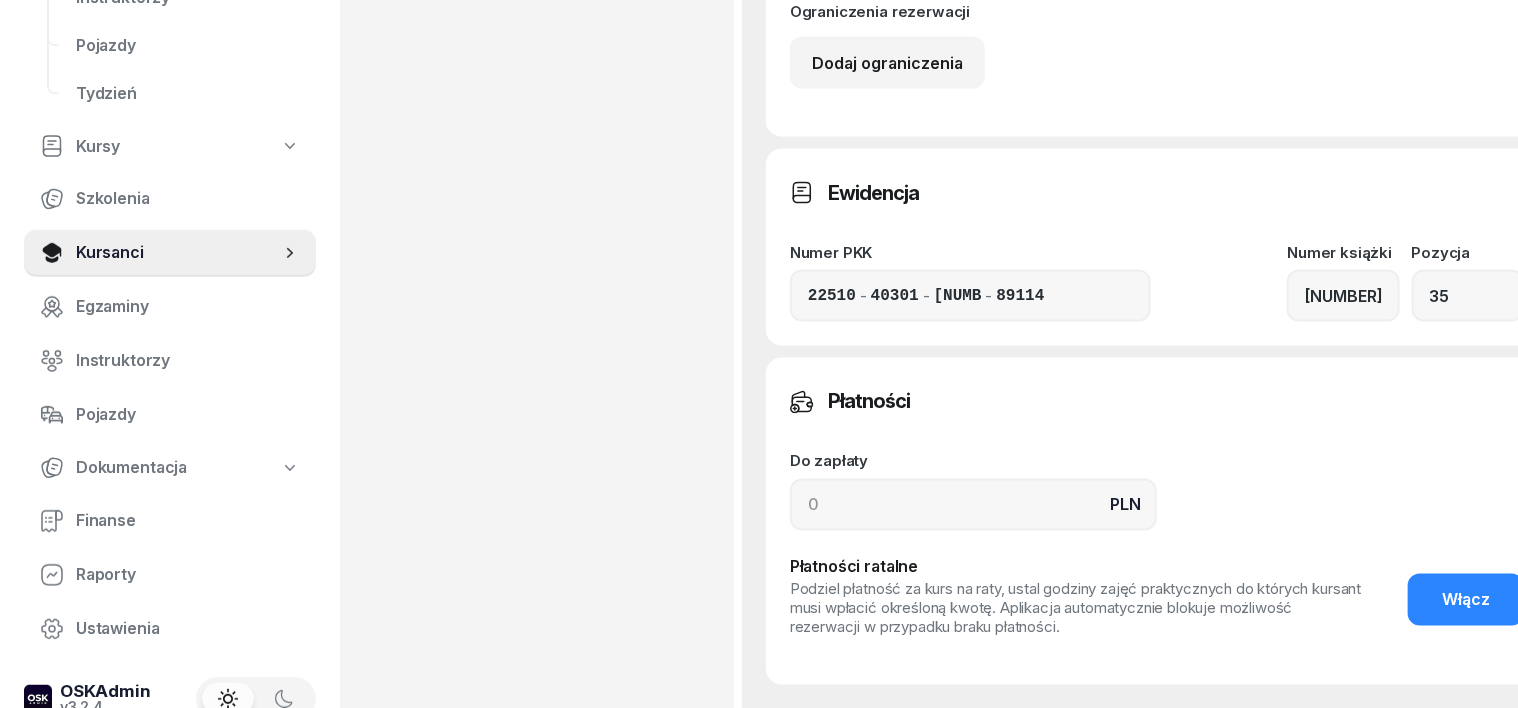 scroll, scrollTop: 1624, scrollLeft: 0, axis: vertical 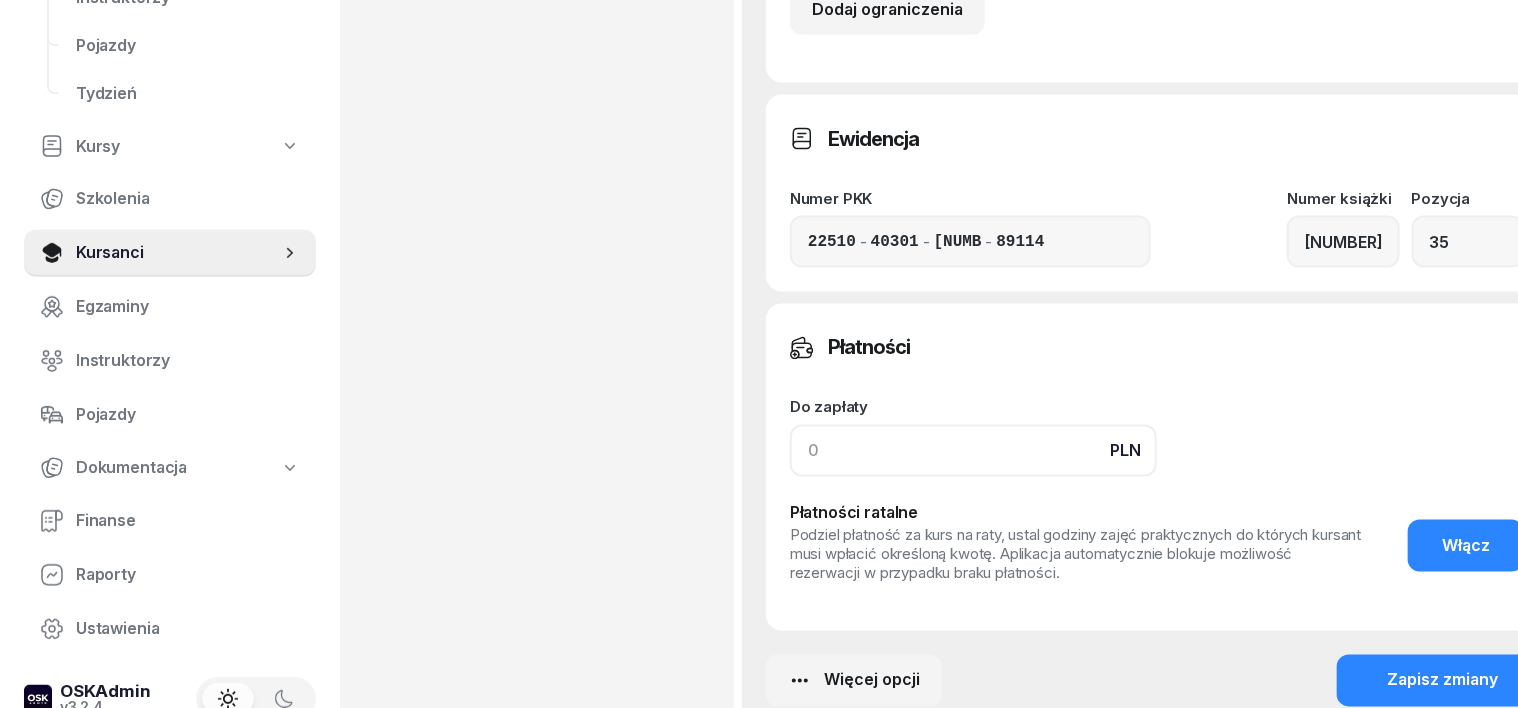 click 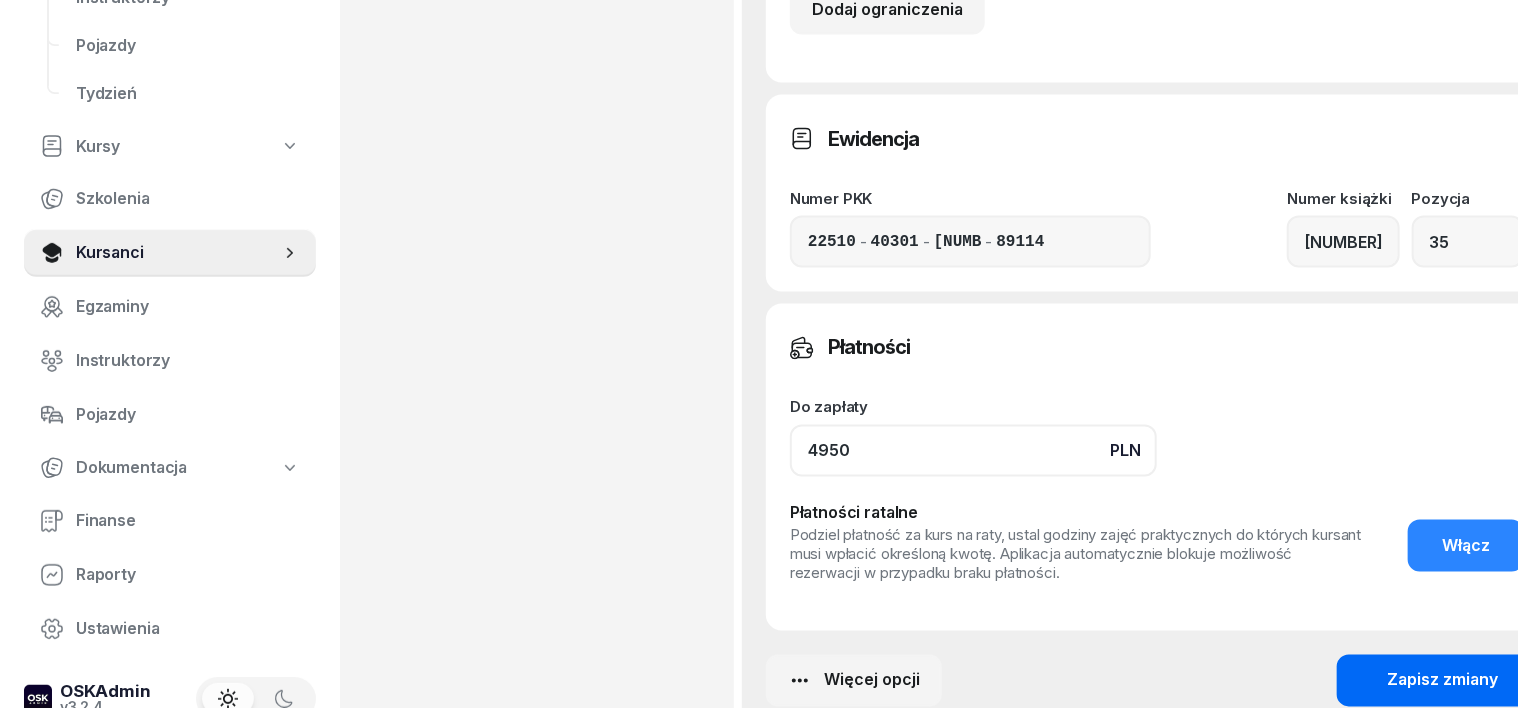 type on "4950" 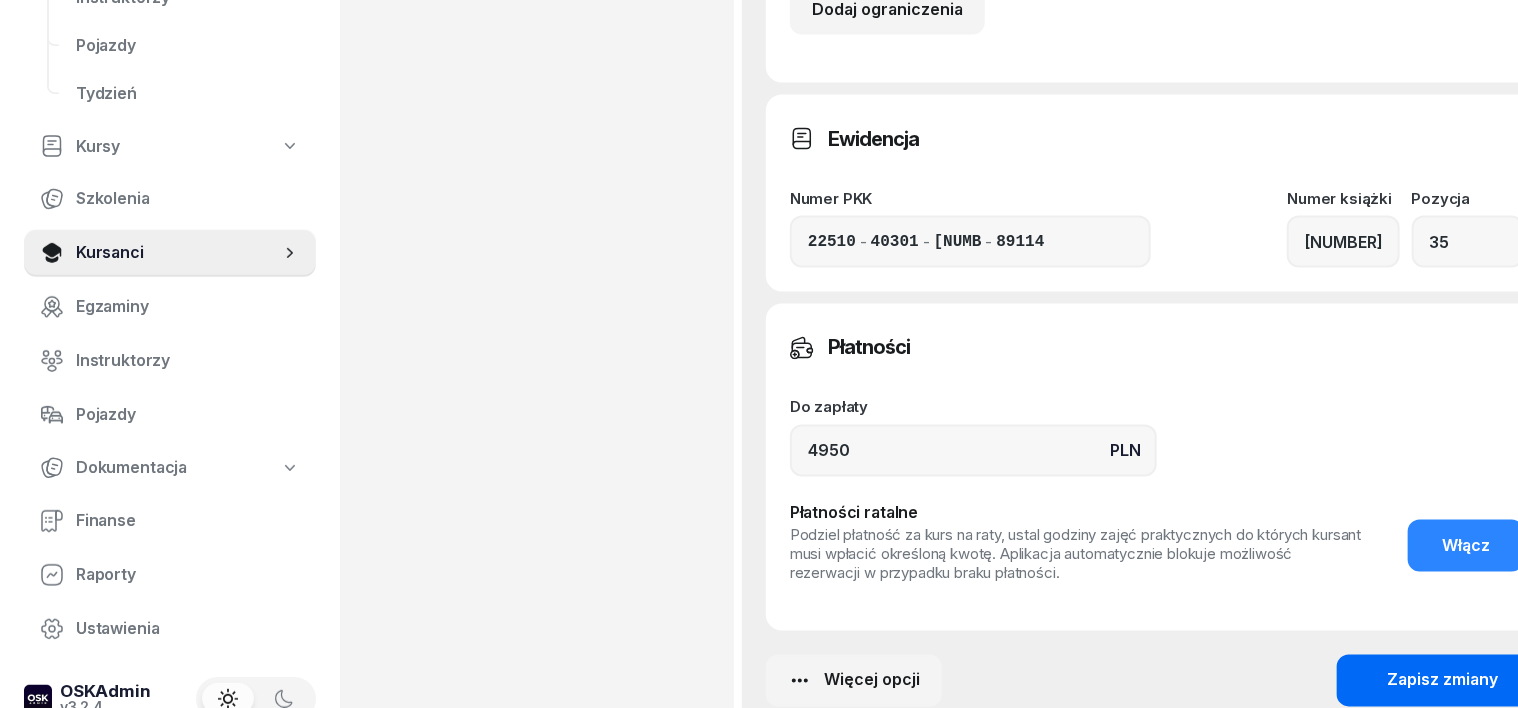 click on "Zapisz zmiany" at bounding box center [1442, 681] 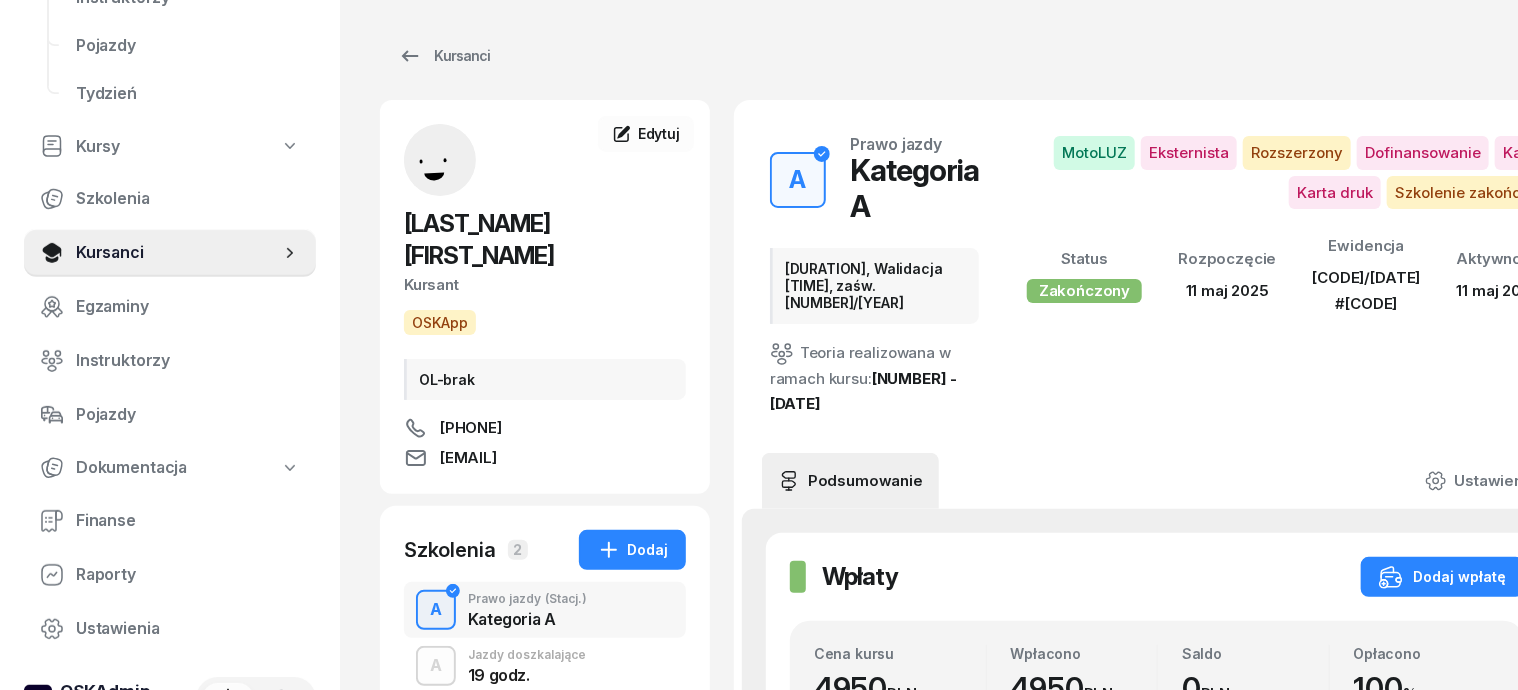 scroll, scrollTop: 0, scrollLeft: 0, axis: both 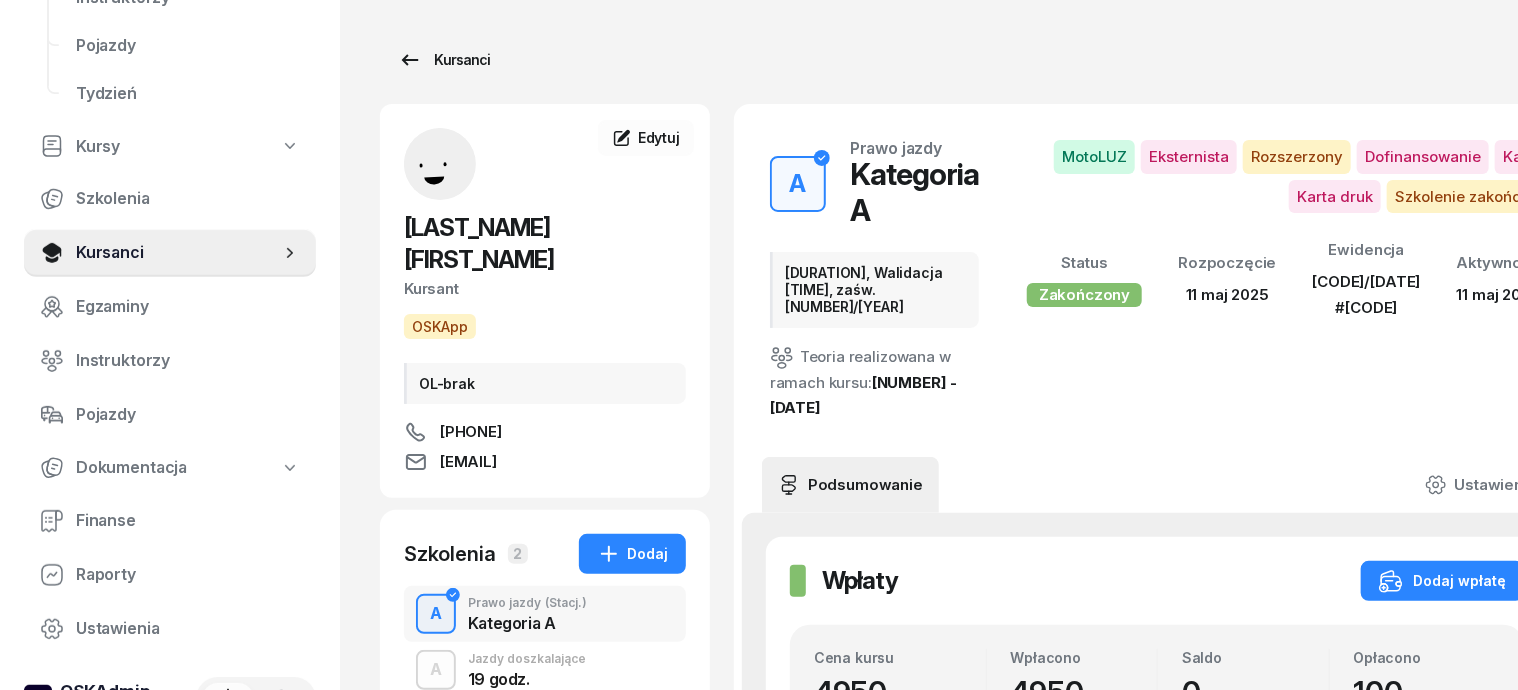click on "Kursanci" at bounding box center [444, 60] 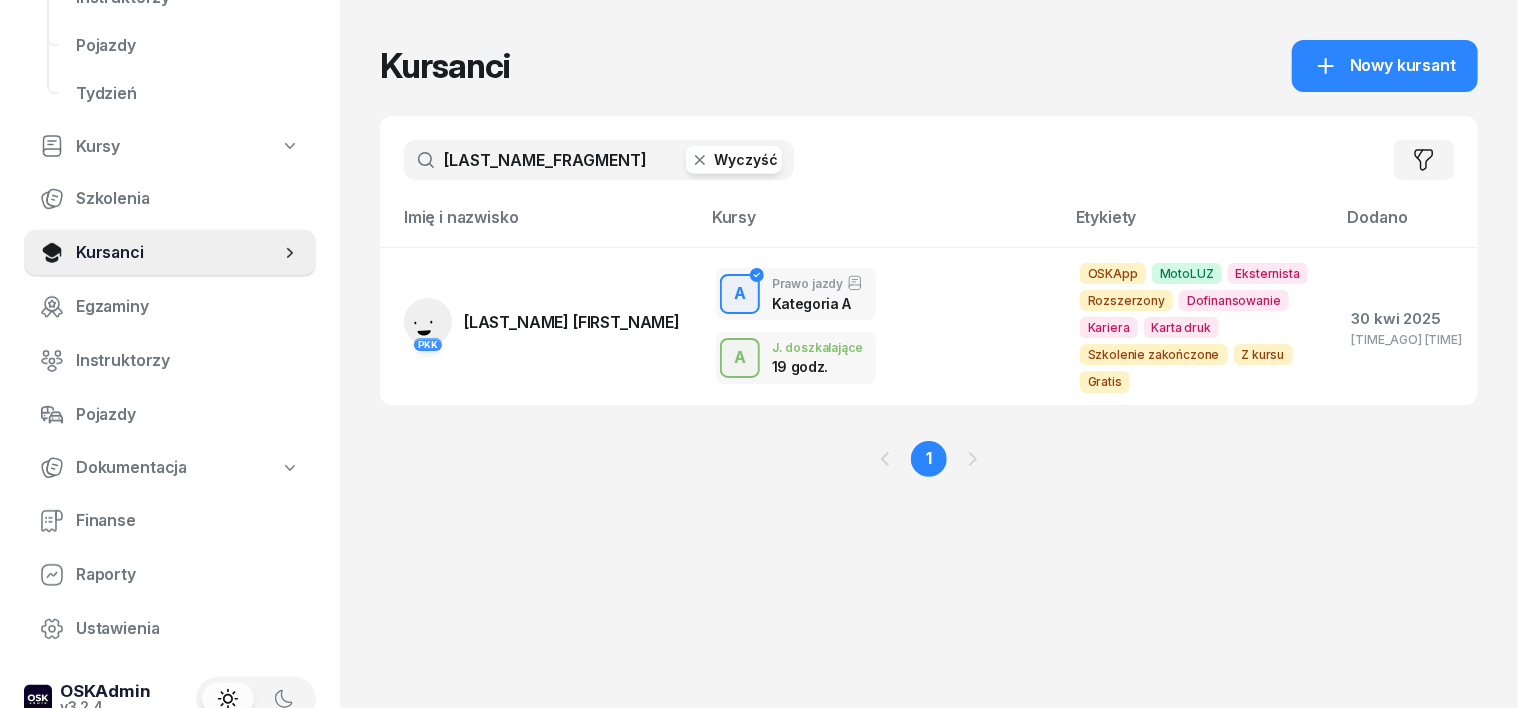 click 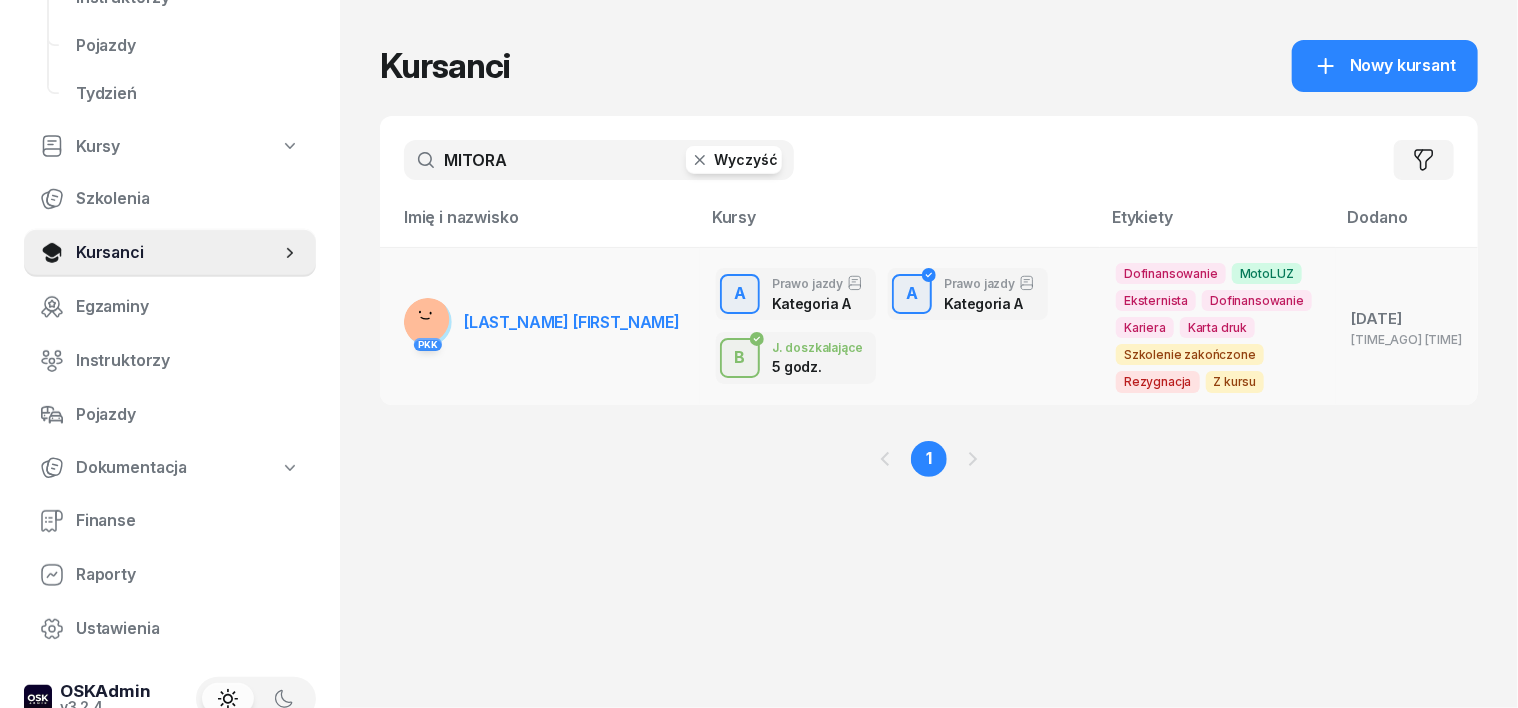 type on "MITORA" 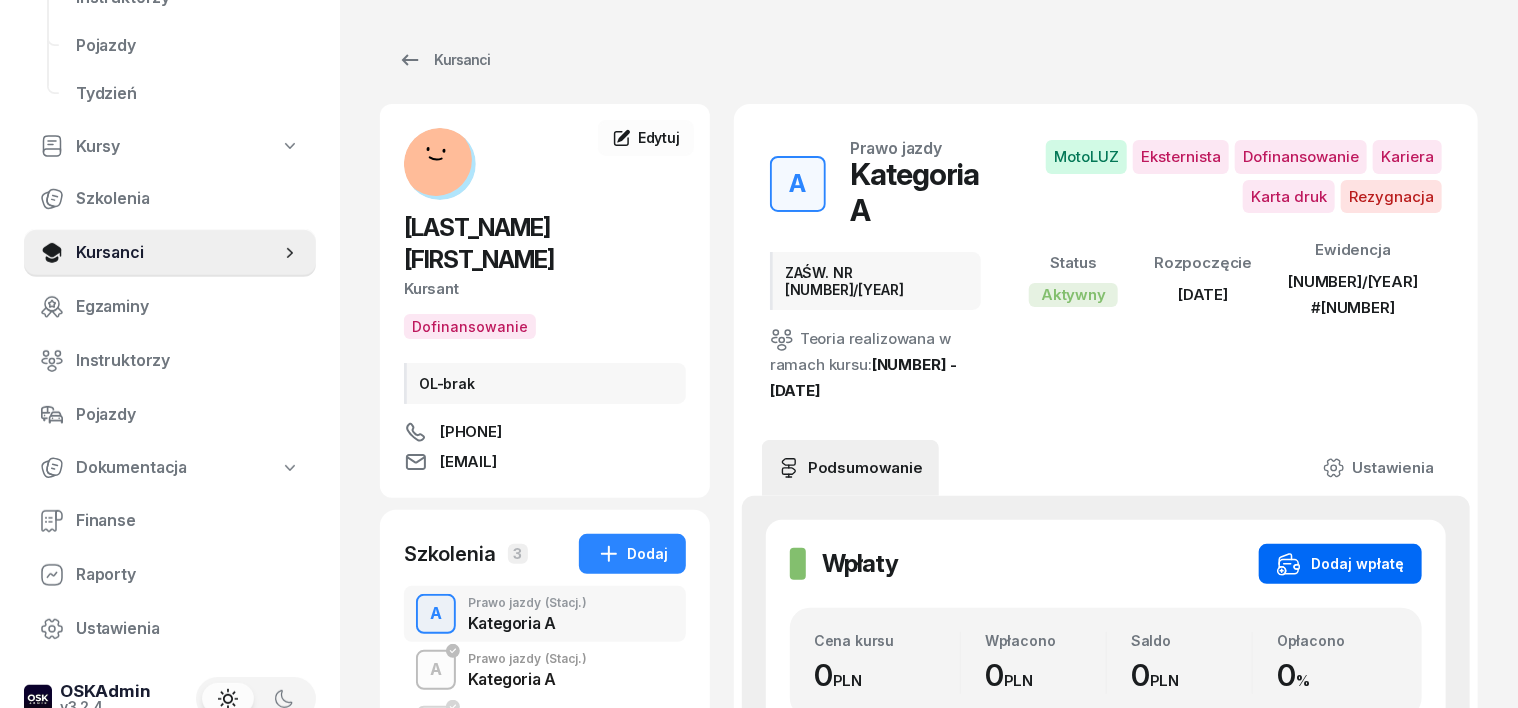 click on "Dodaj wpłatę" at bounding box center [1340, 564] 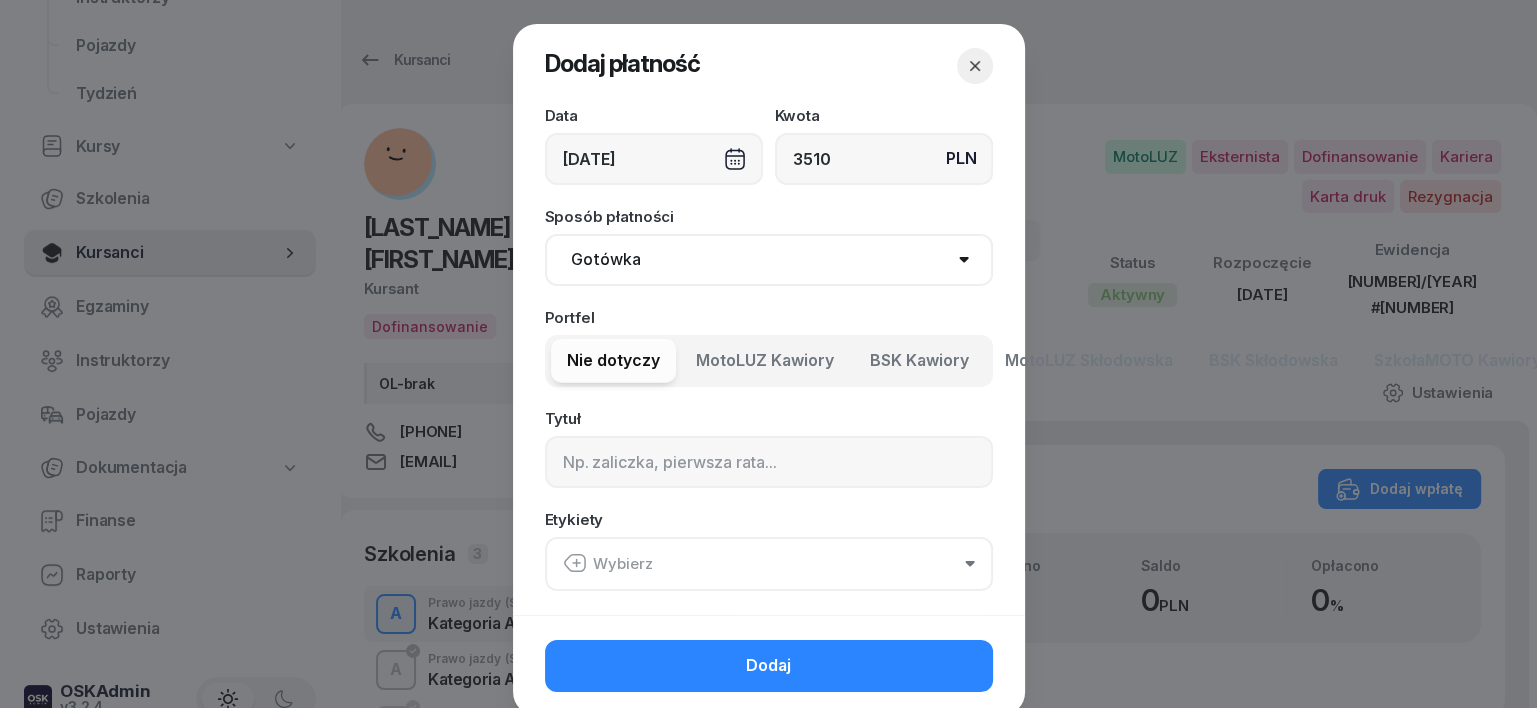 type on "3510" 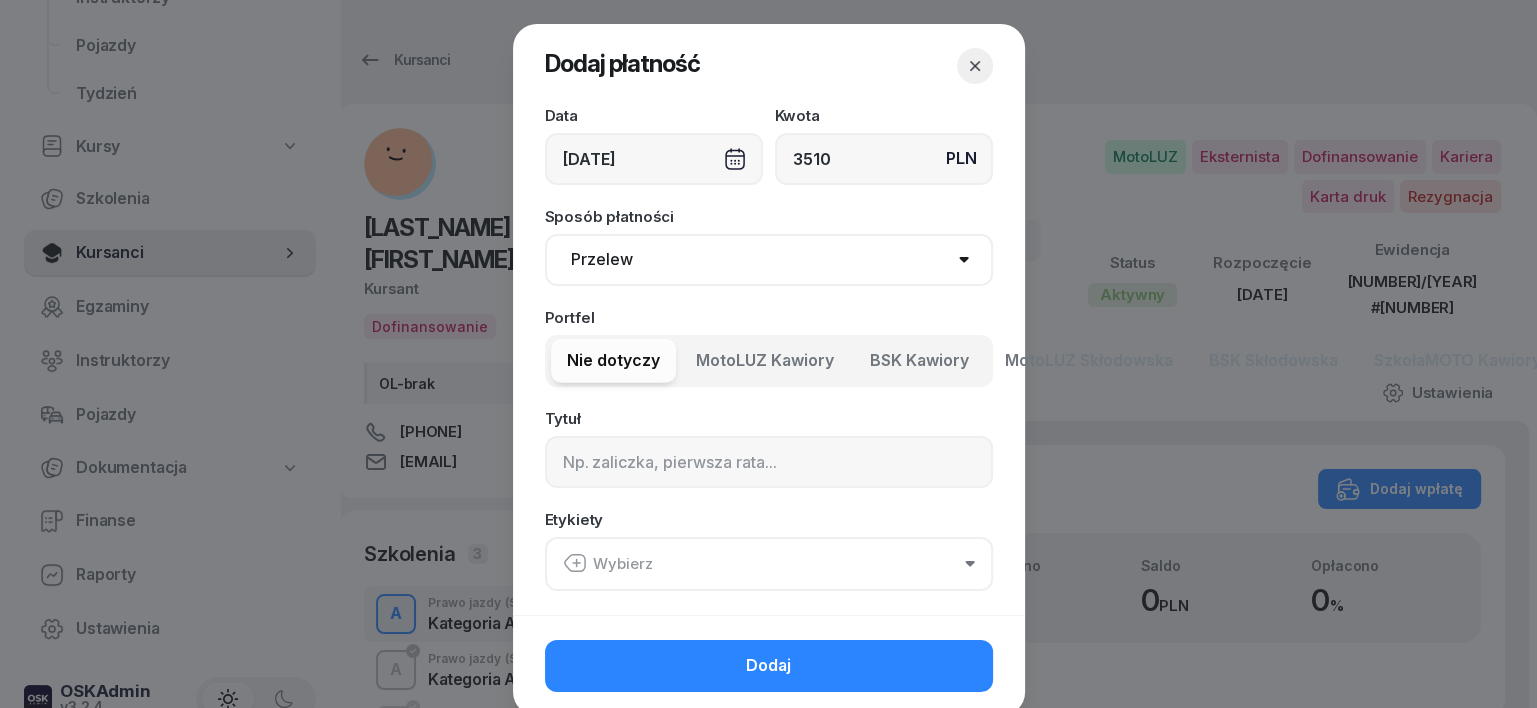 click on "Gotówka Karta Przelew Płatności online BLIK" at bounding box center [769, 260] 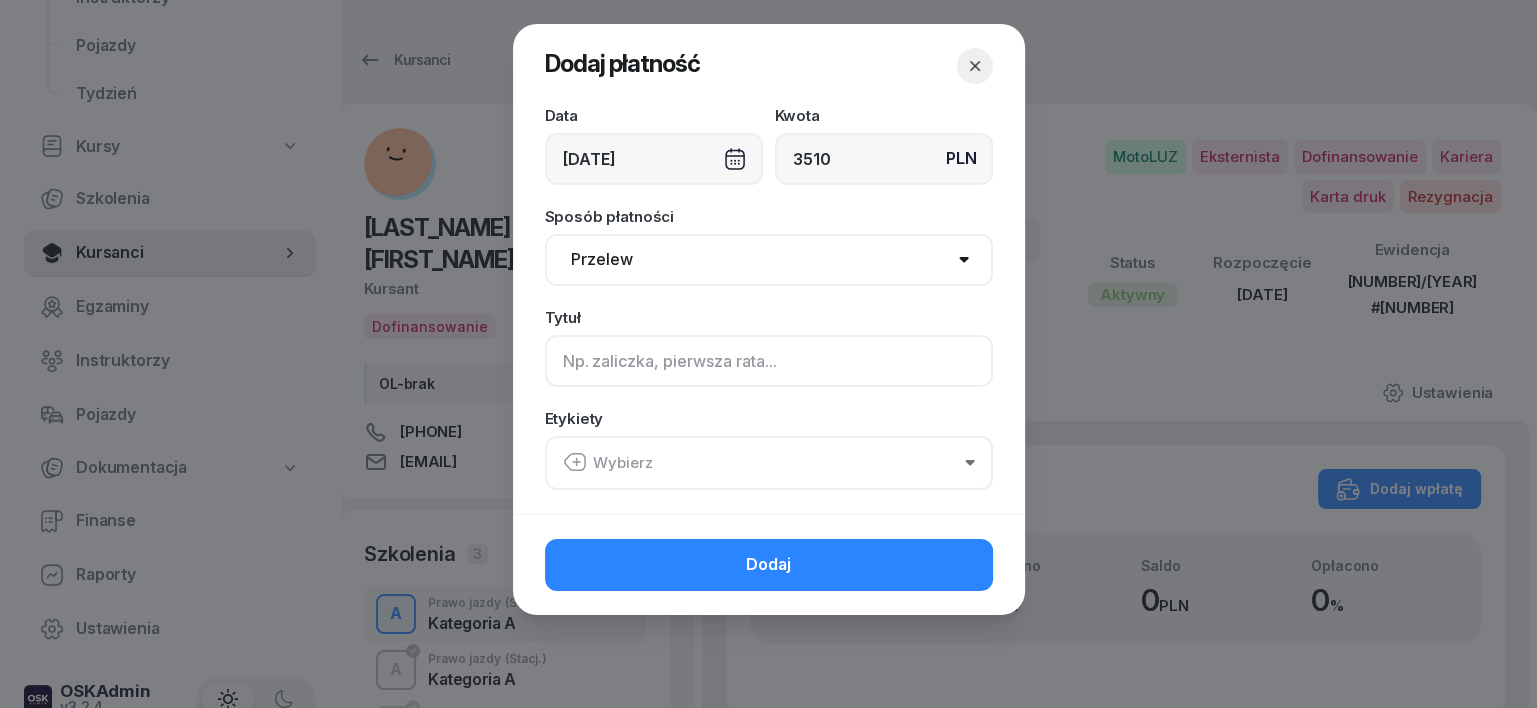 click 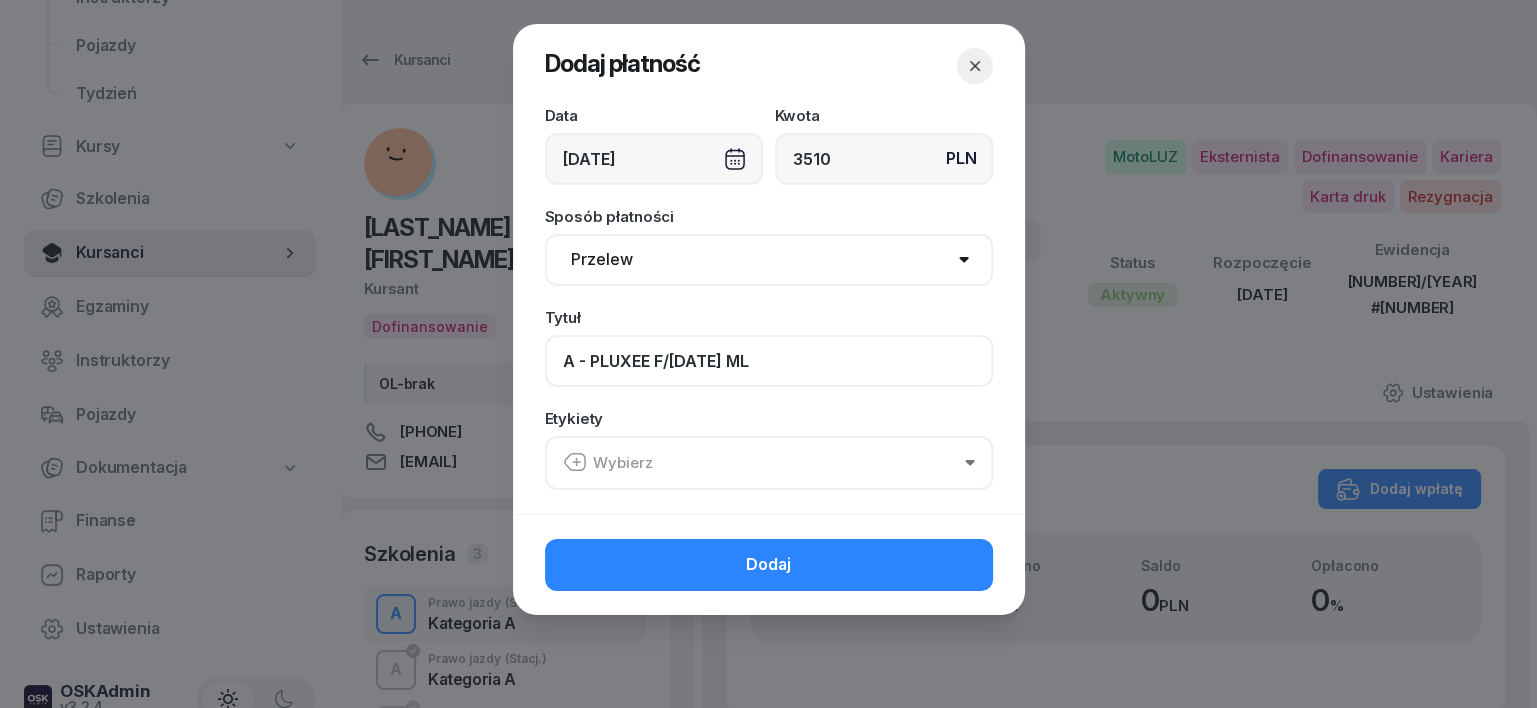 type on "A - PLUXEE F/[DATE] ML" 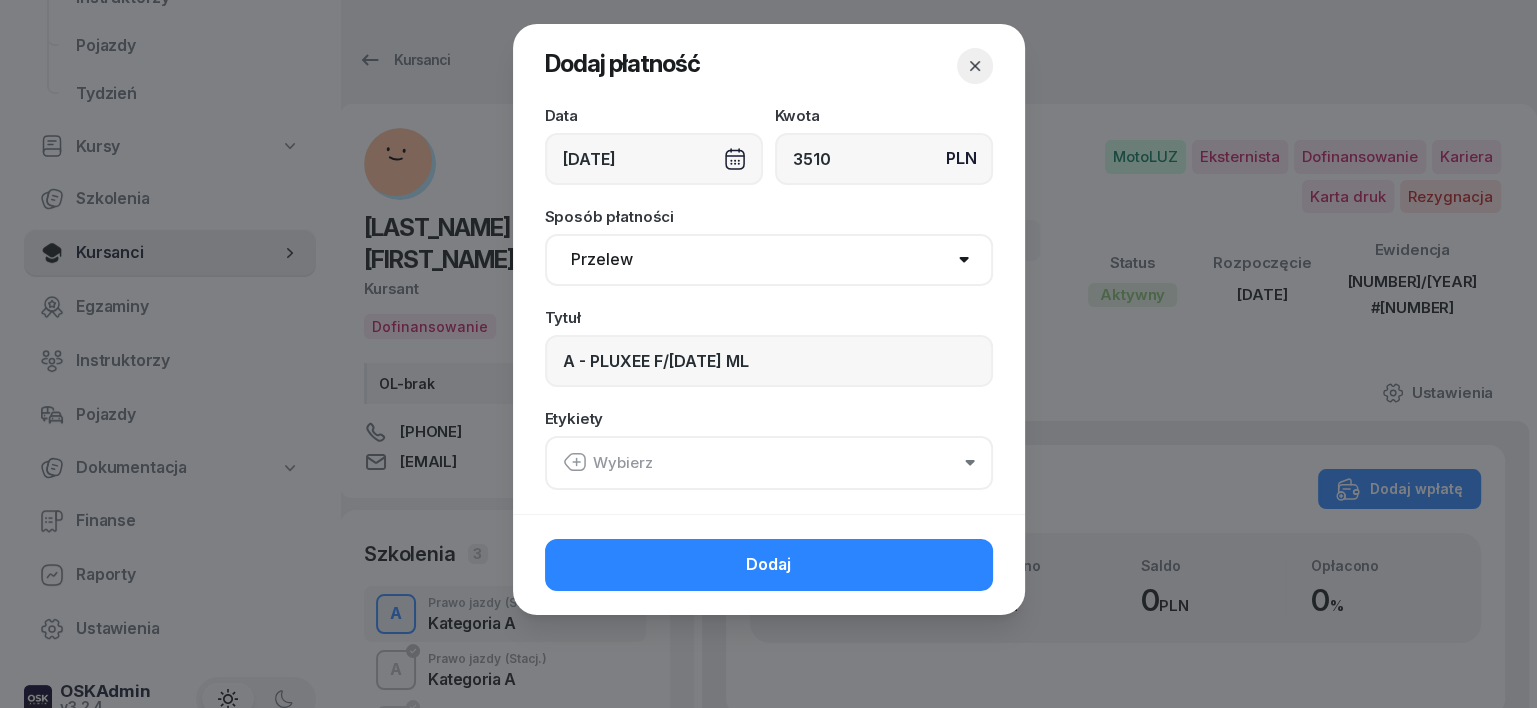 click 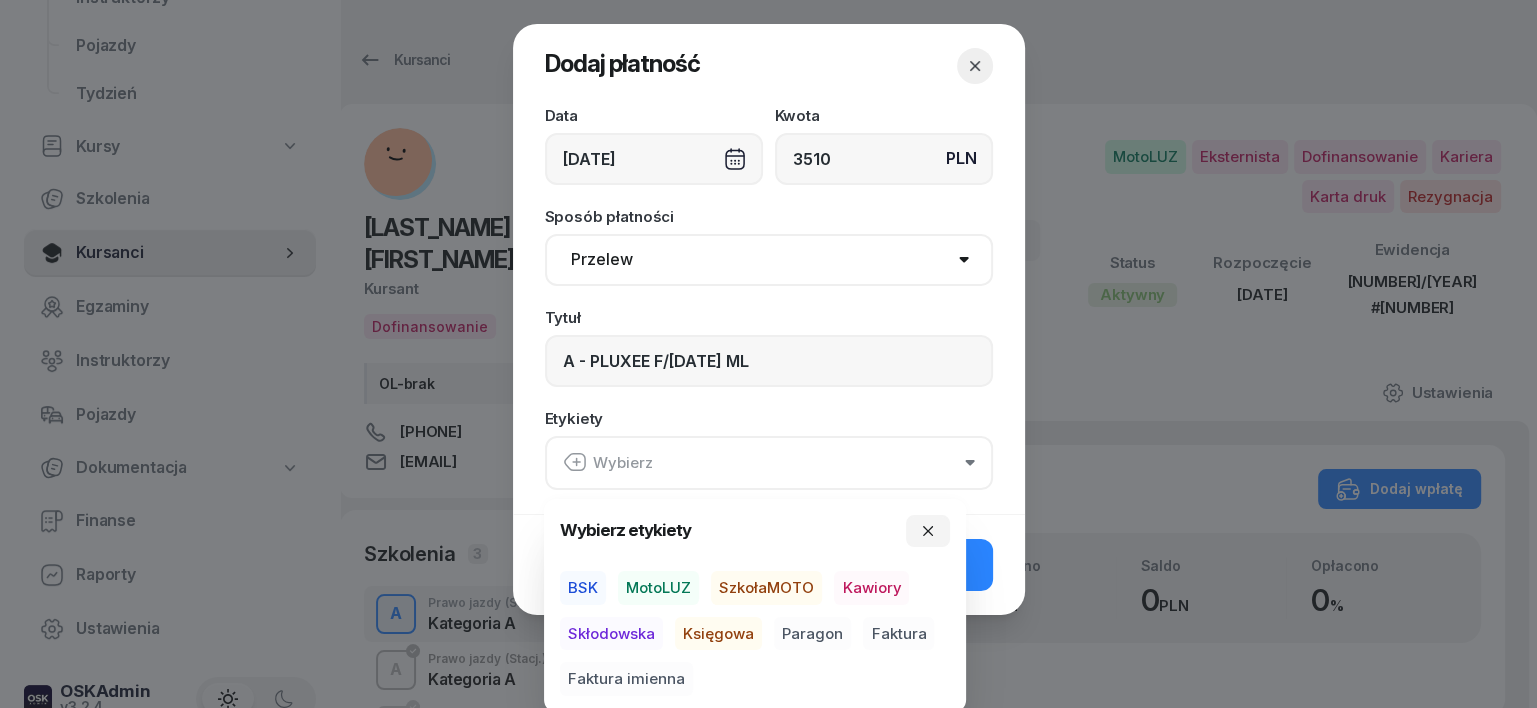 click on "MotoLUZ" at bounding box center [658, 588] 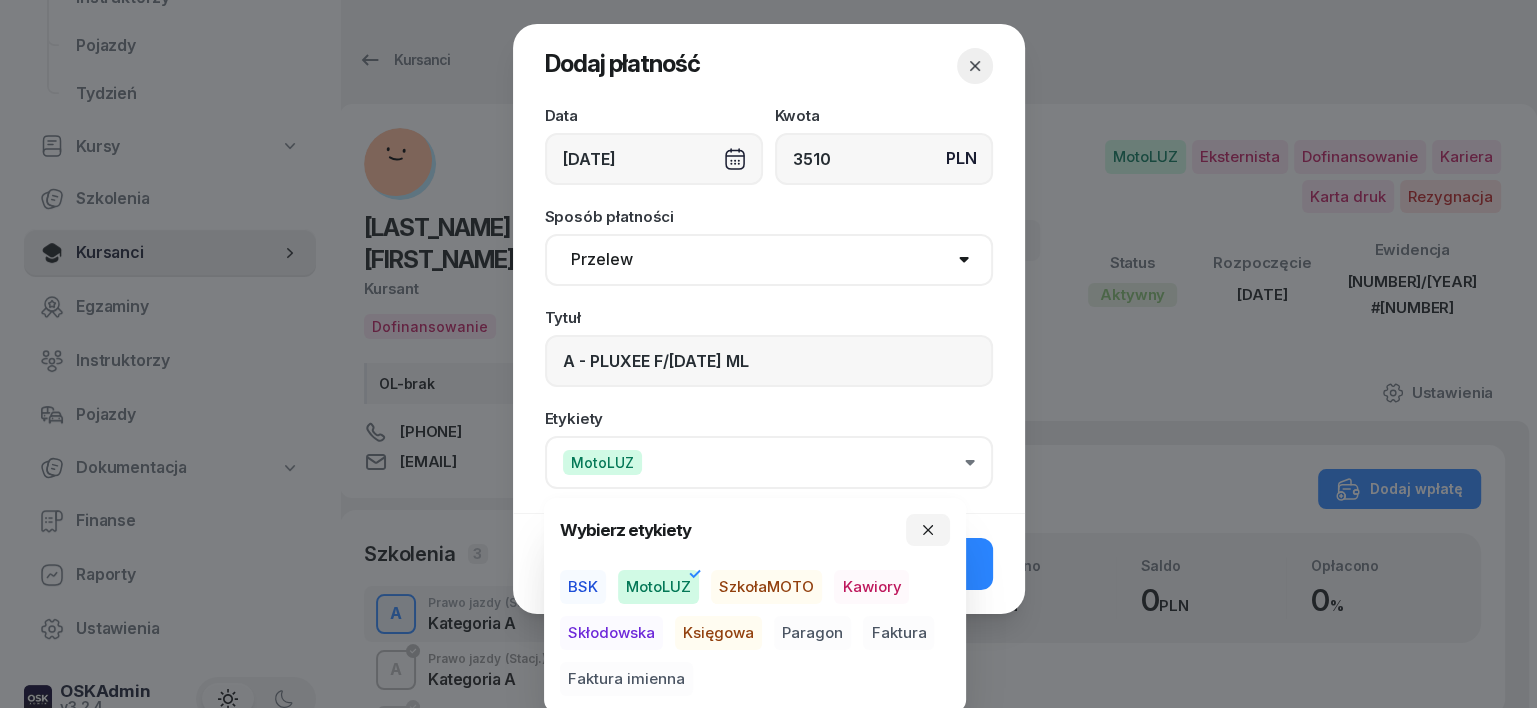 click on "Księgowa" at bounding box center [718, 633] 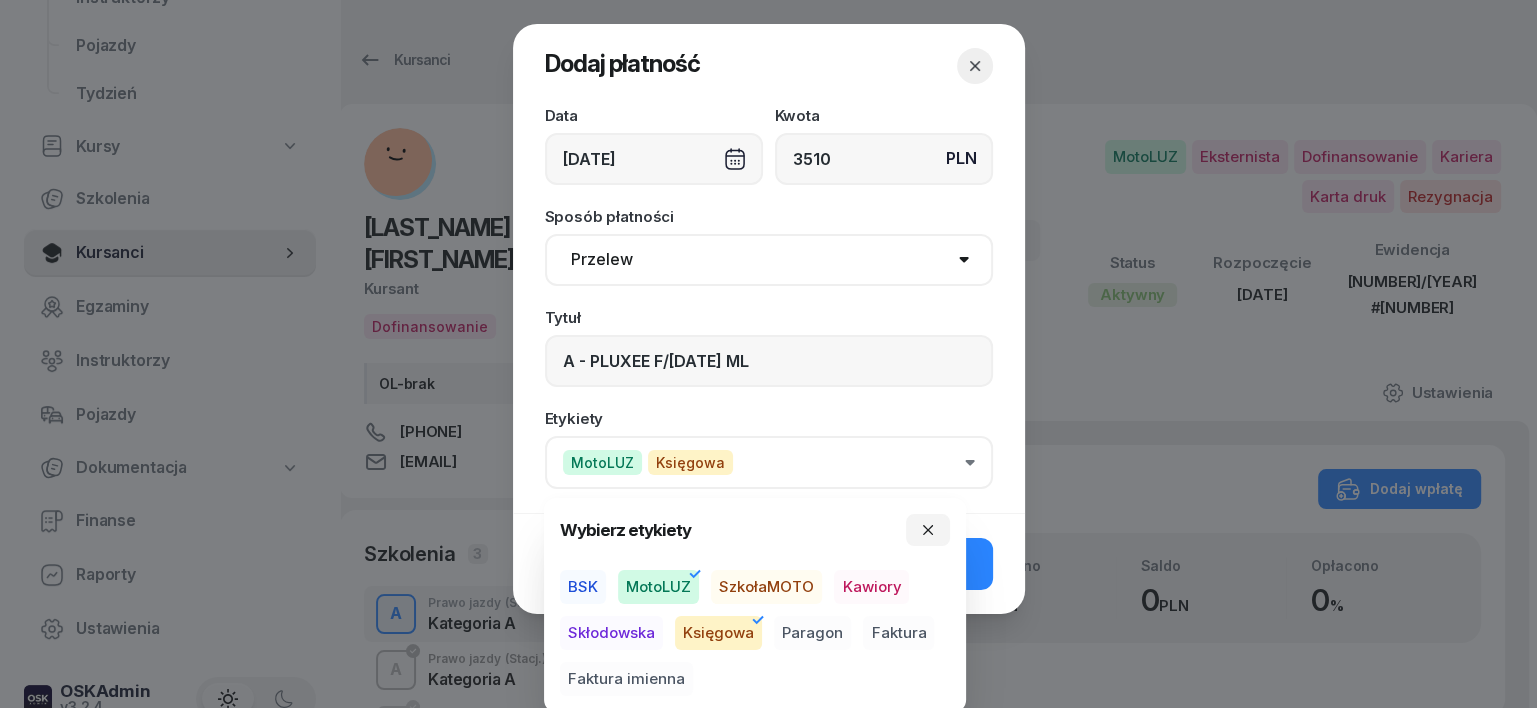 click on "Faktura" at bounding box center [898, 633] 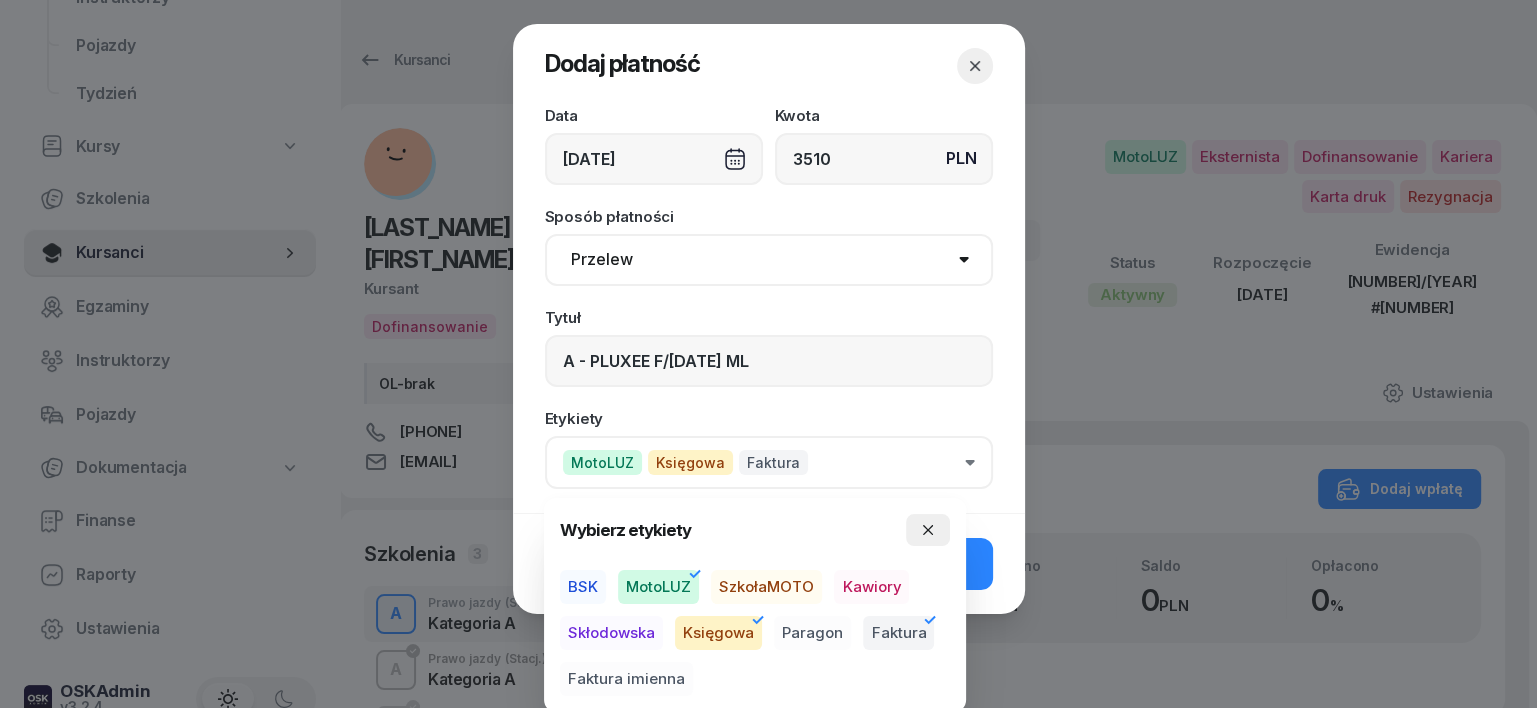 click 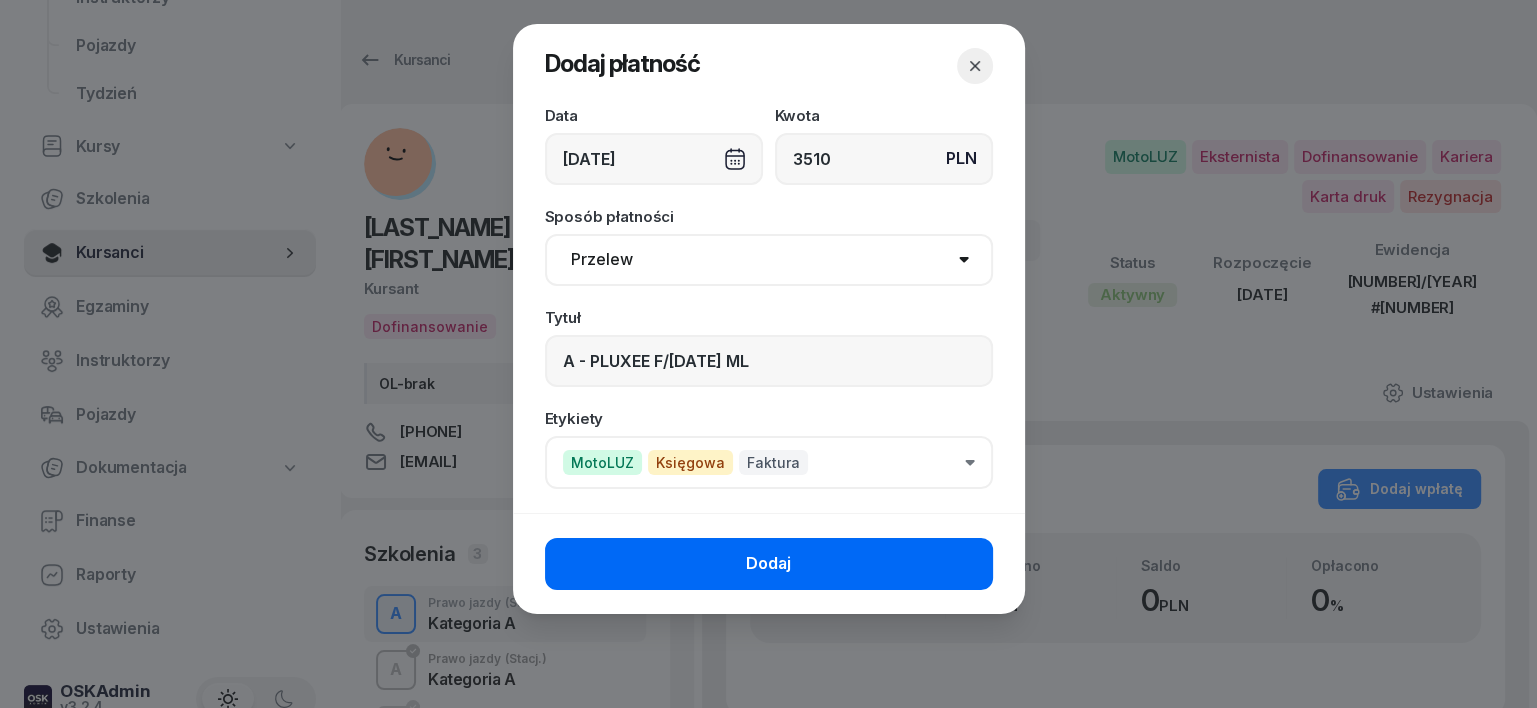 click on "Dodaj" 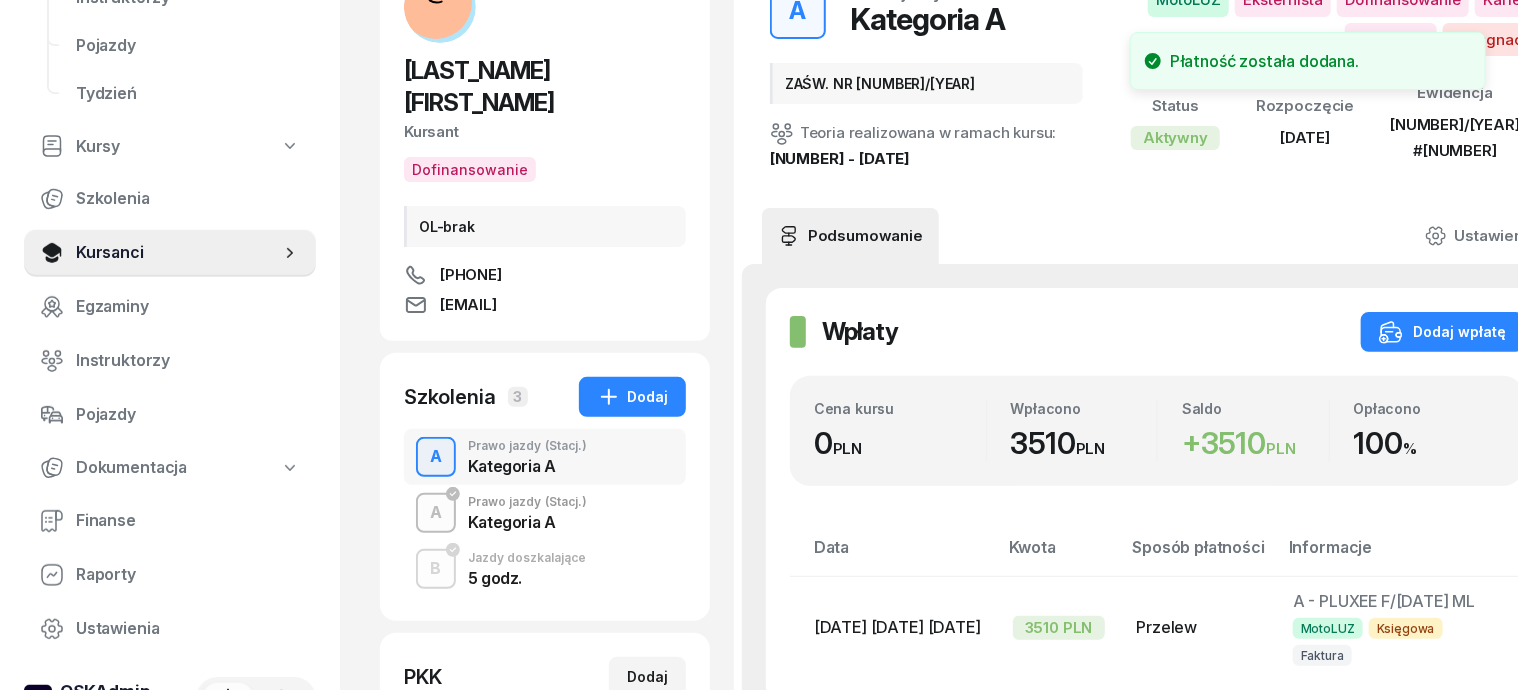 scroll, scrollTop: 250, scrollLeft: 0, axis: vertical 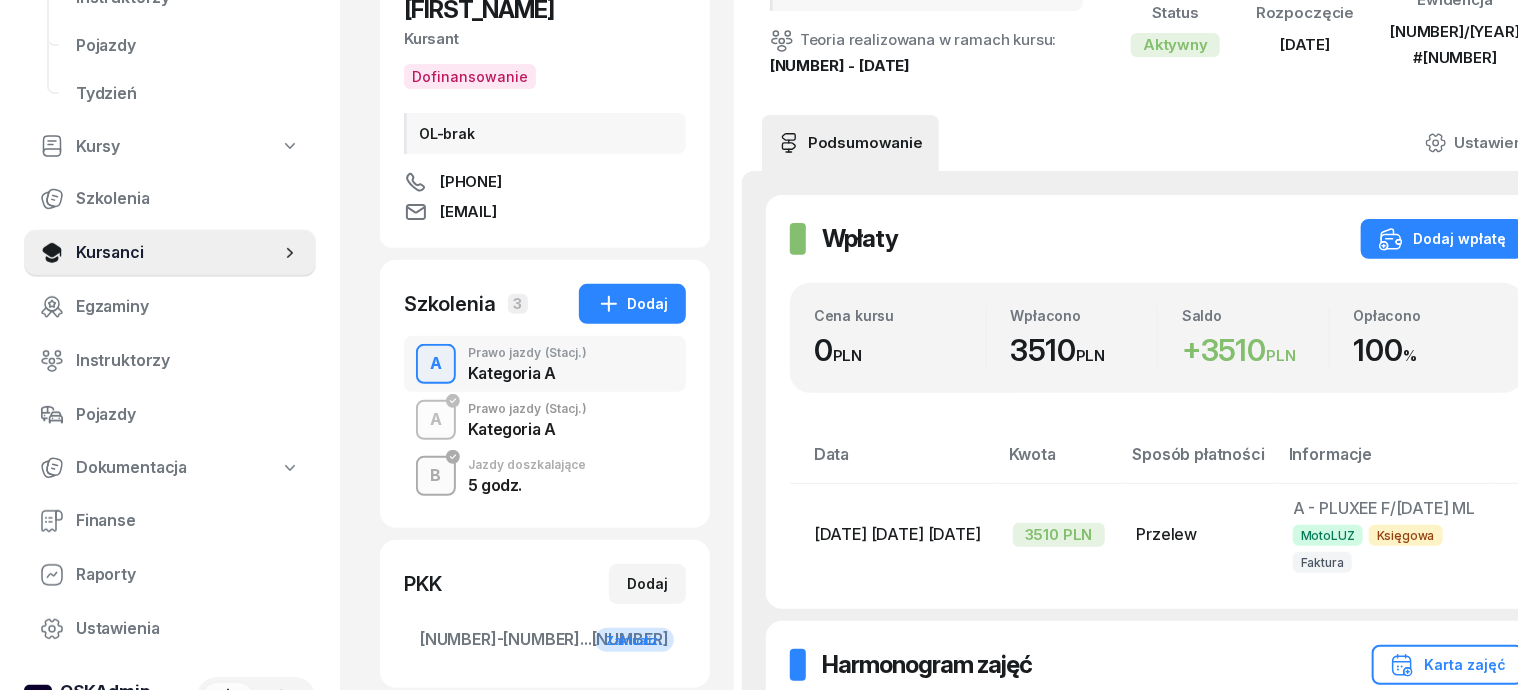 click on "B" at bounding box center [436, 476] 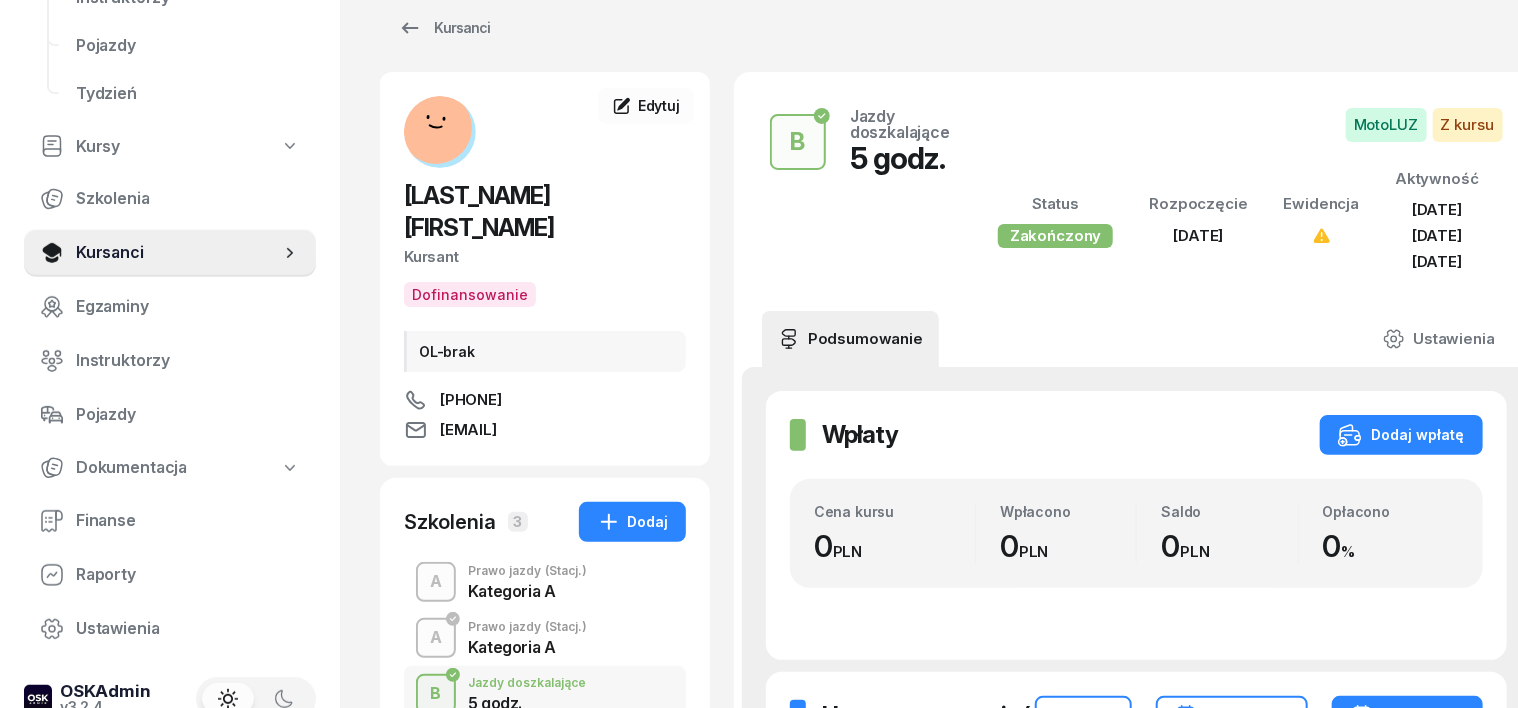 scroll, scrollTop: 0, scrollLeft: 0, axis: both 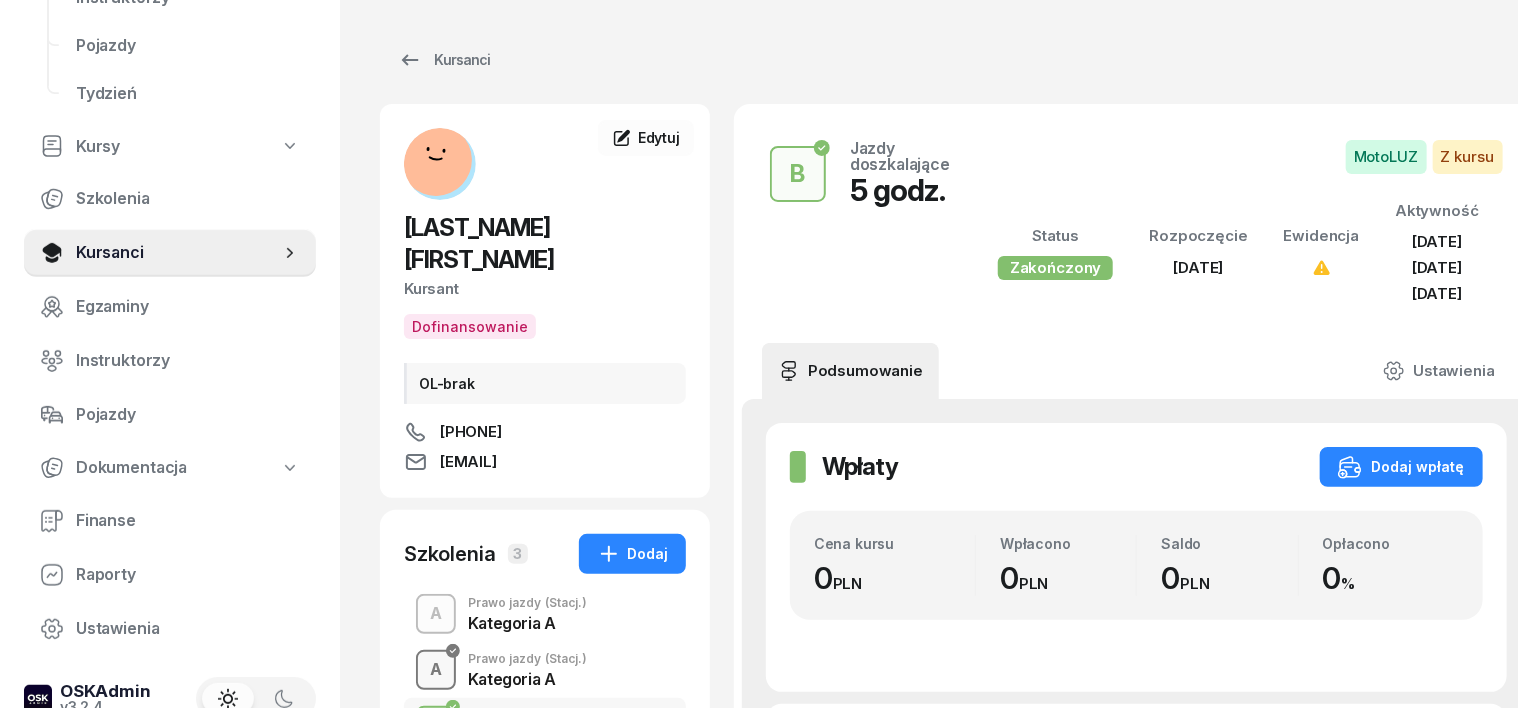 click on "A" at bounding box center (436, 670) 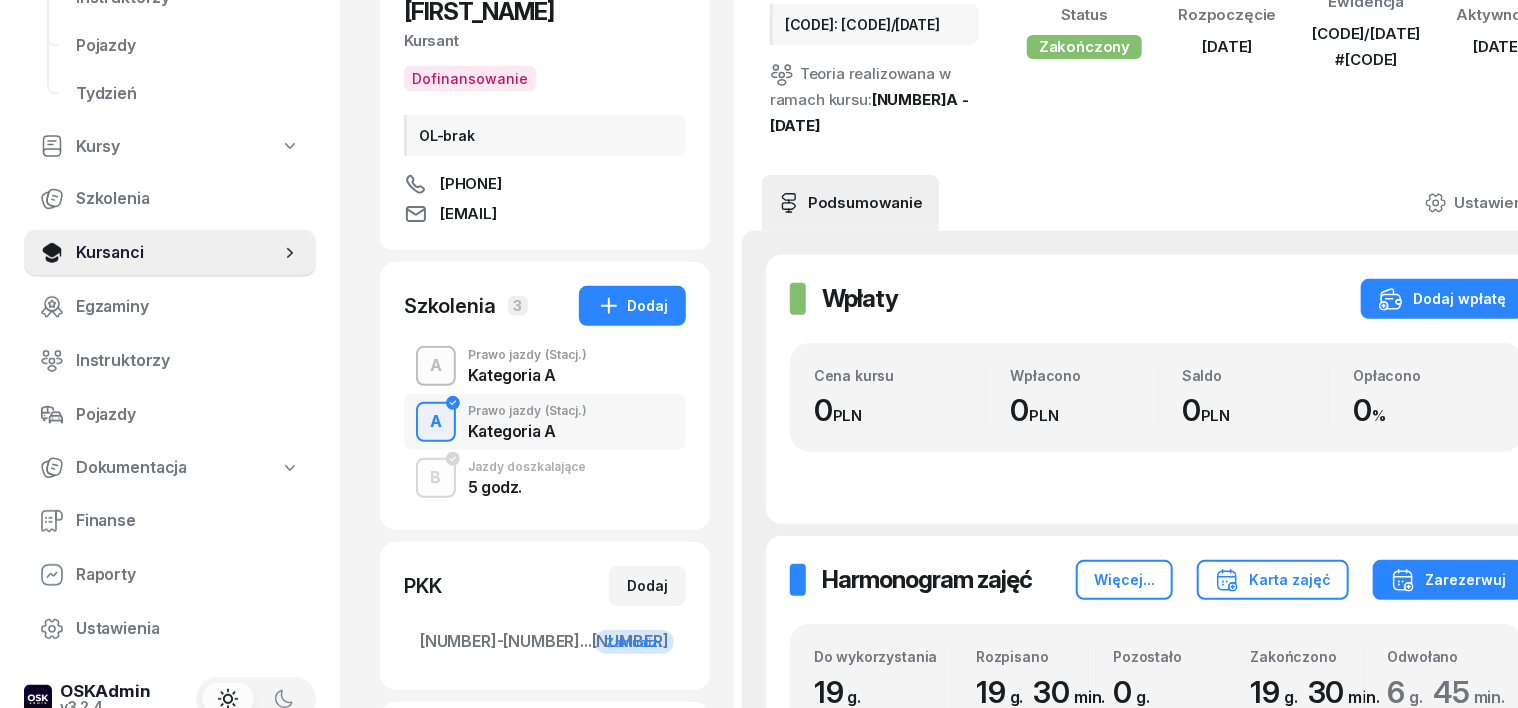 scroll, scrollTop: 250, scrollLeft: 0, axis: vertical 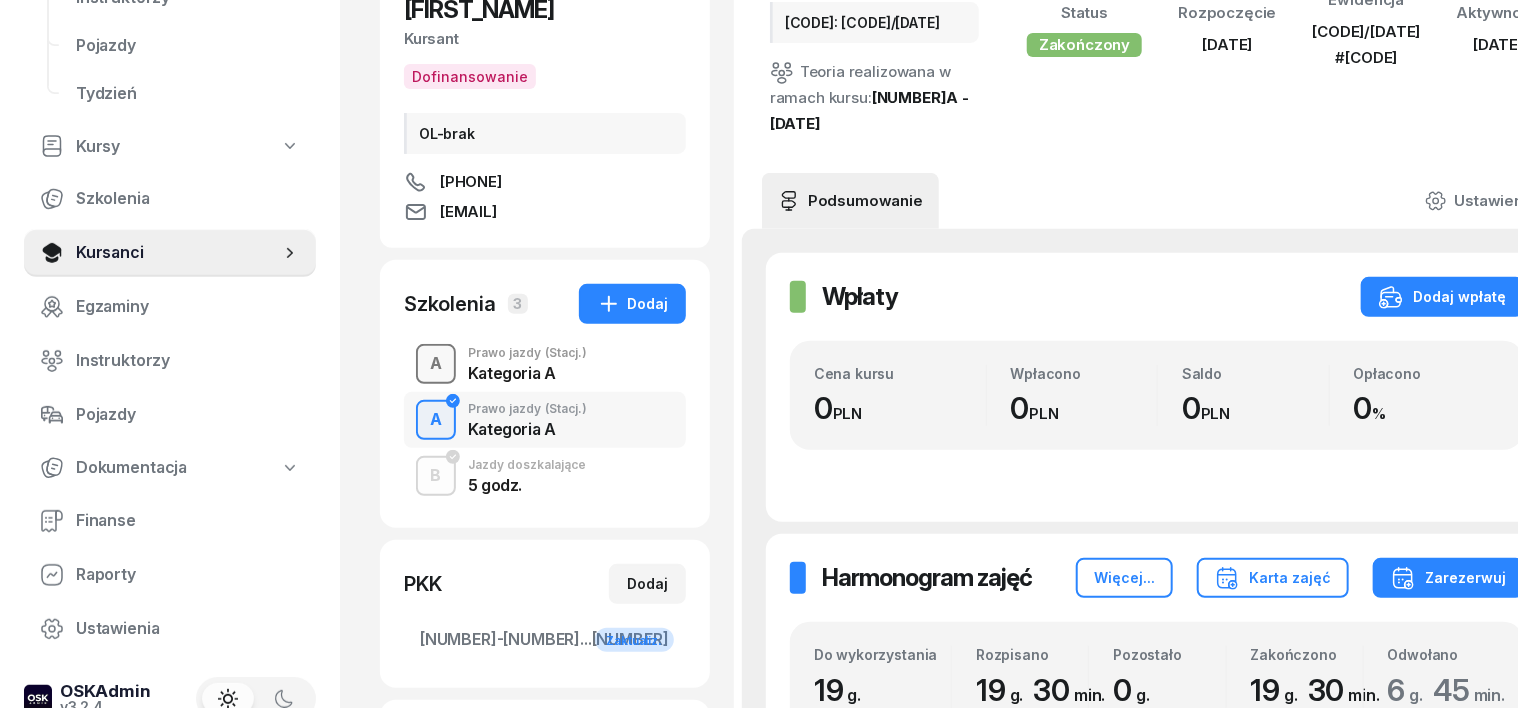 click on "A" at bounding box center [436, 364] 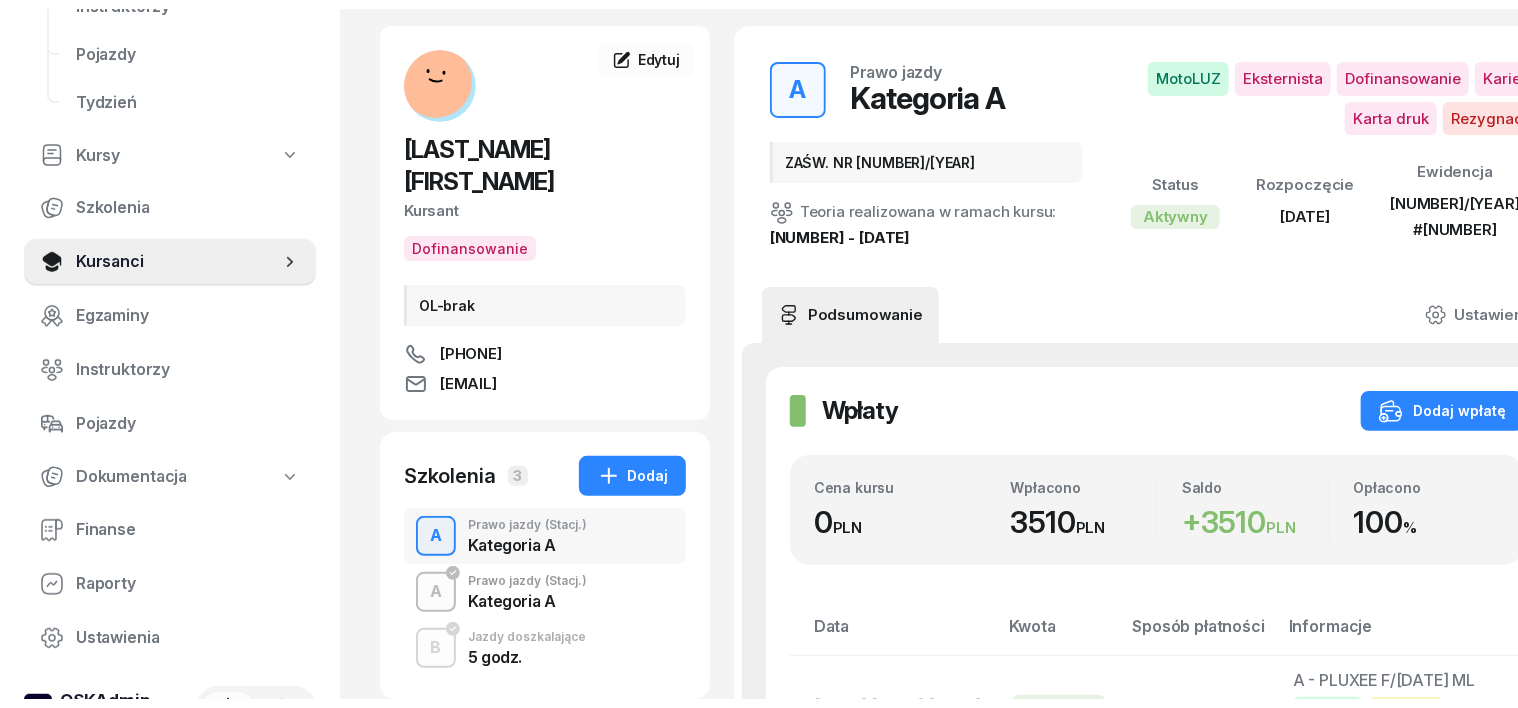scroll, scrollTop: 124, scrollLeft: 0, axis: vertical 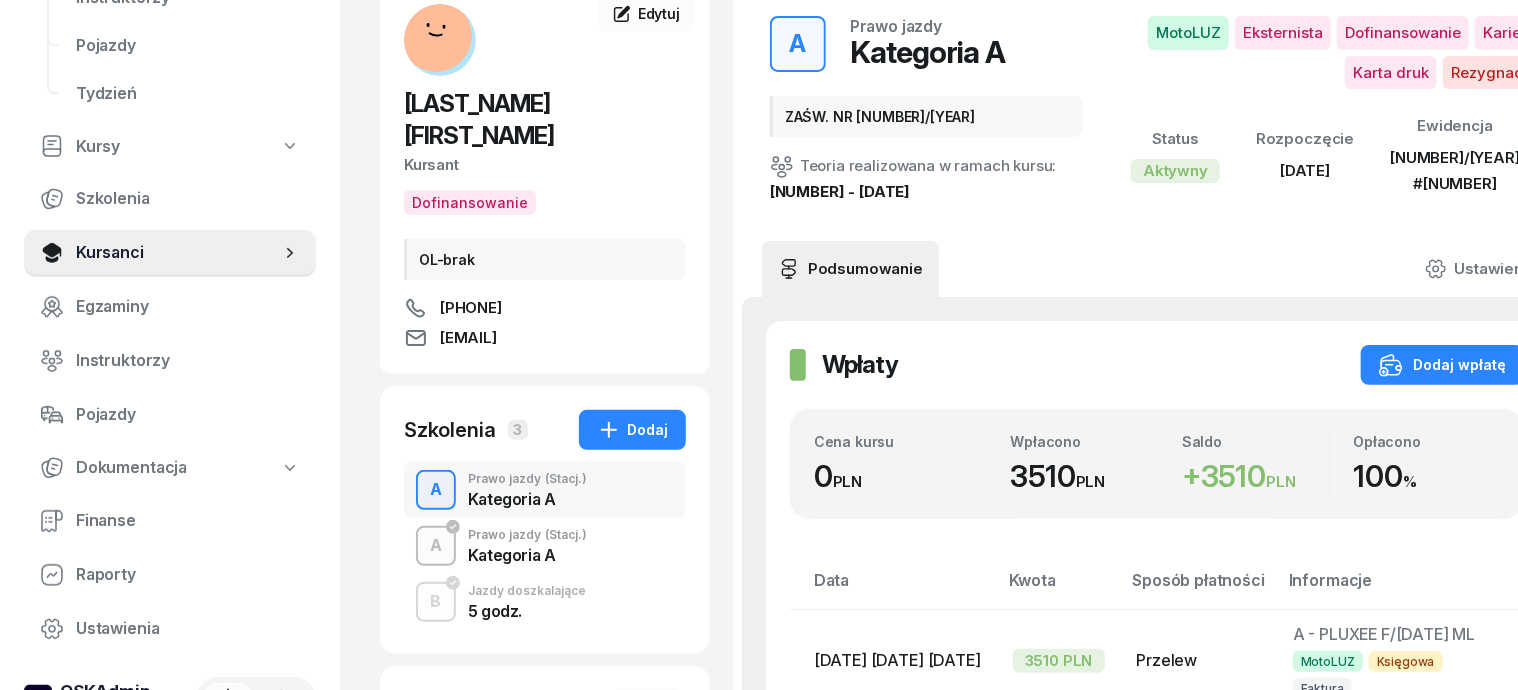 click on "Usuń" at bounding box center [1610, 660] 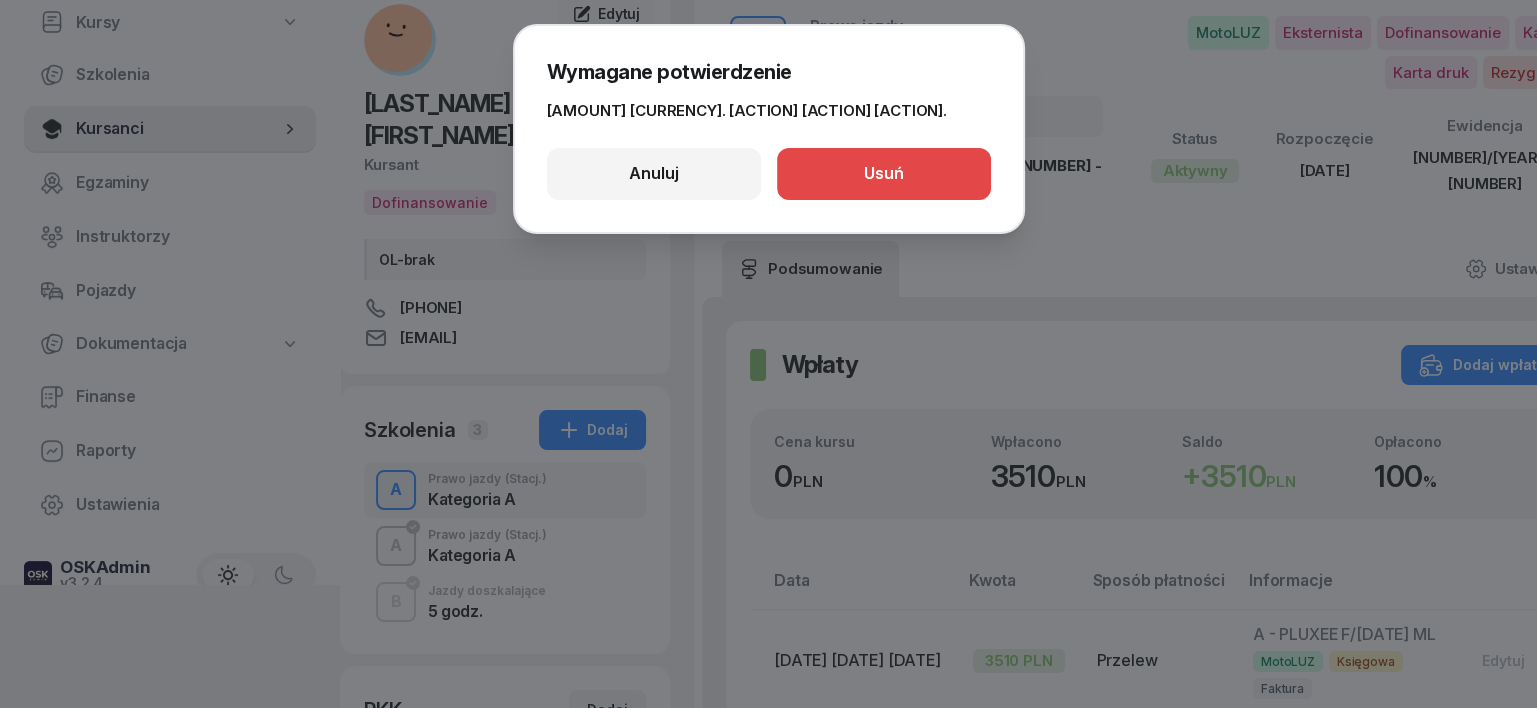 click on "Usuń" at bounding box center [884, 174] 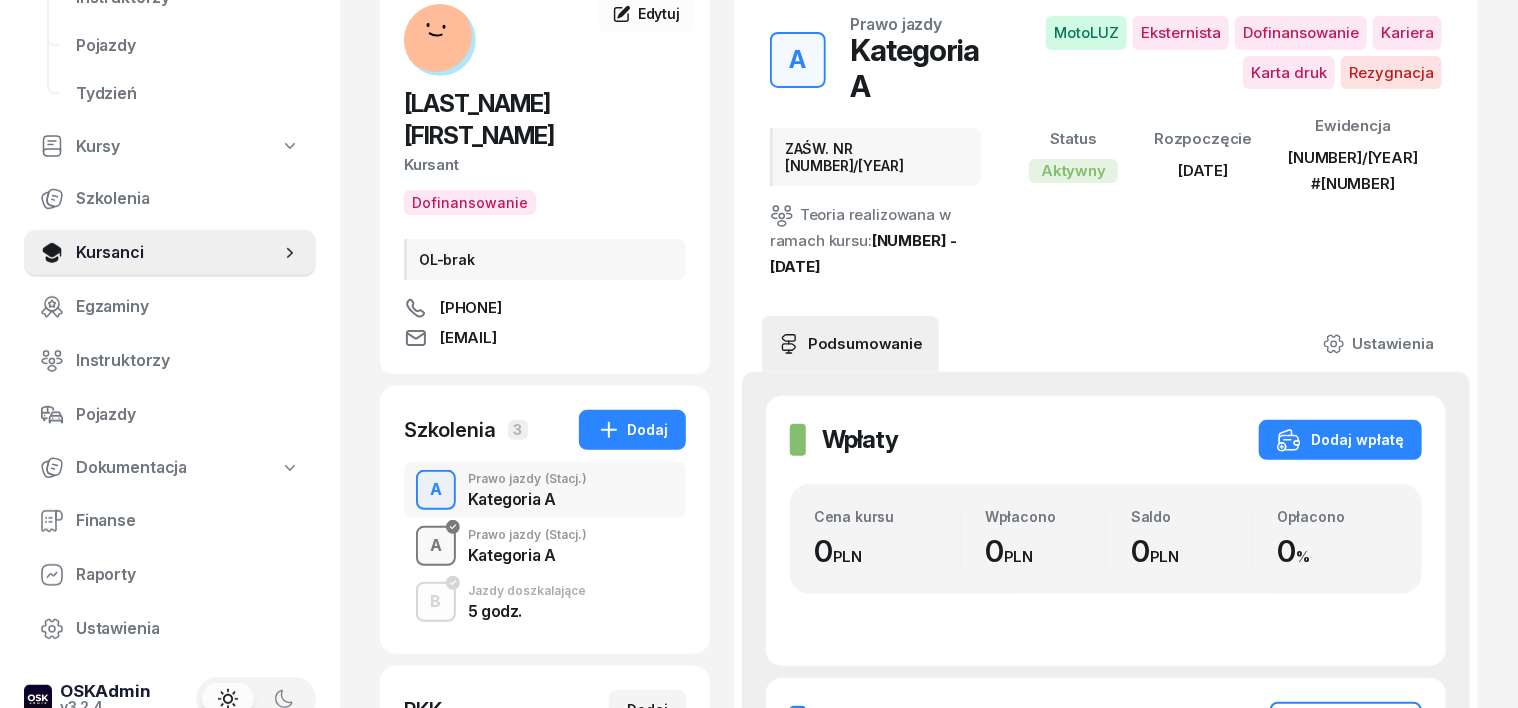click on "A" at bounding box center [436, 546] 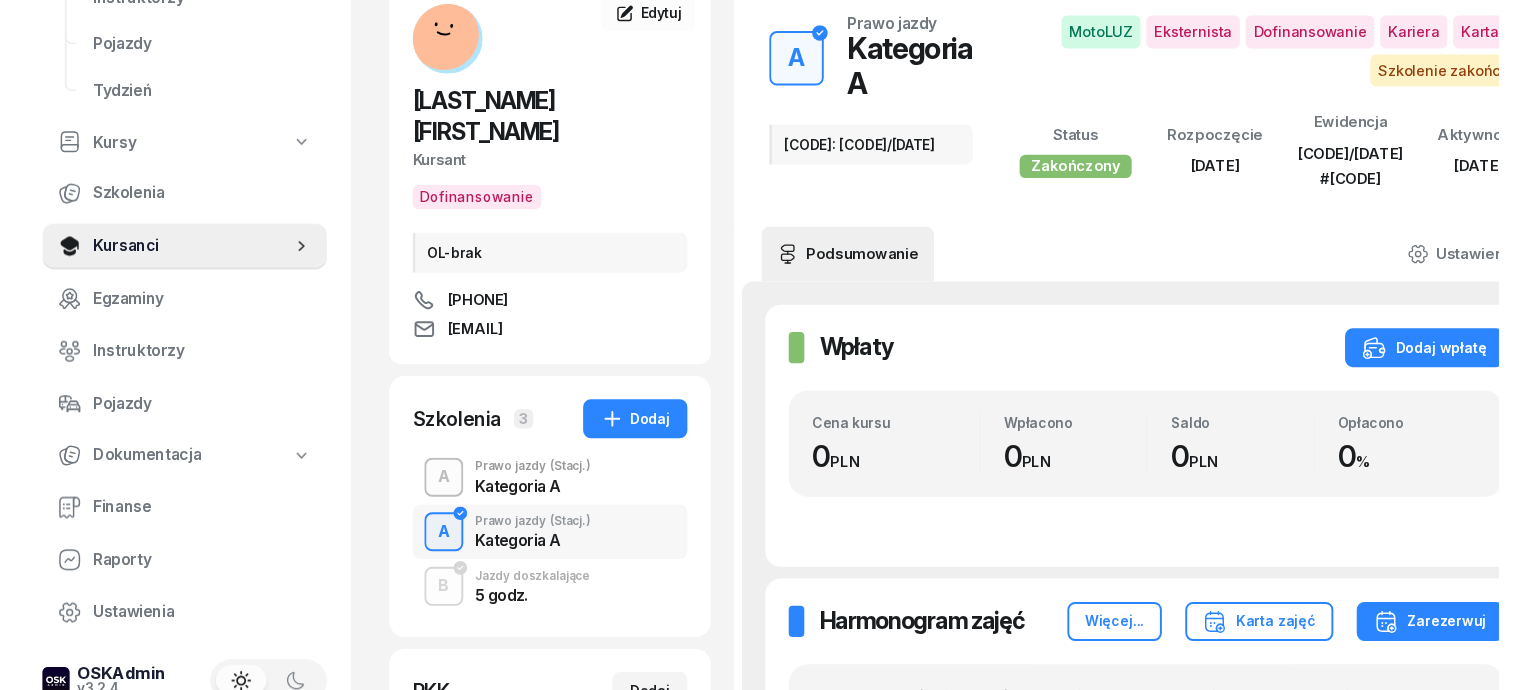scroll, scrollTop: 0, scrollLeft: 0, axis: both 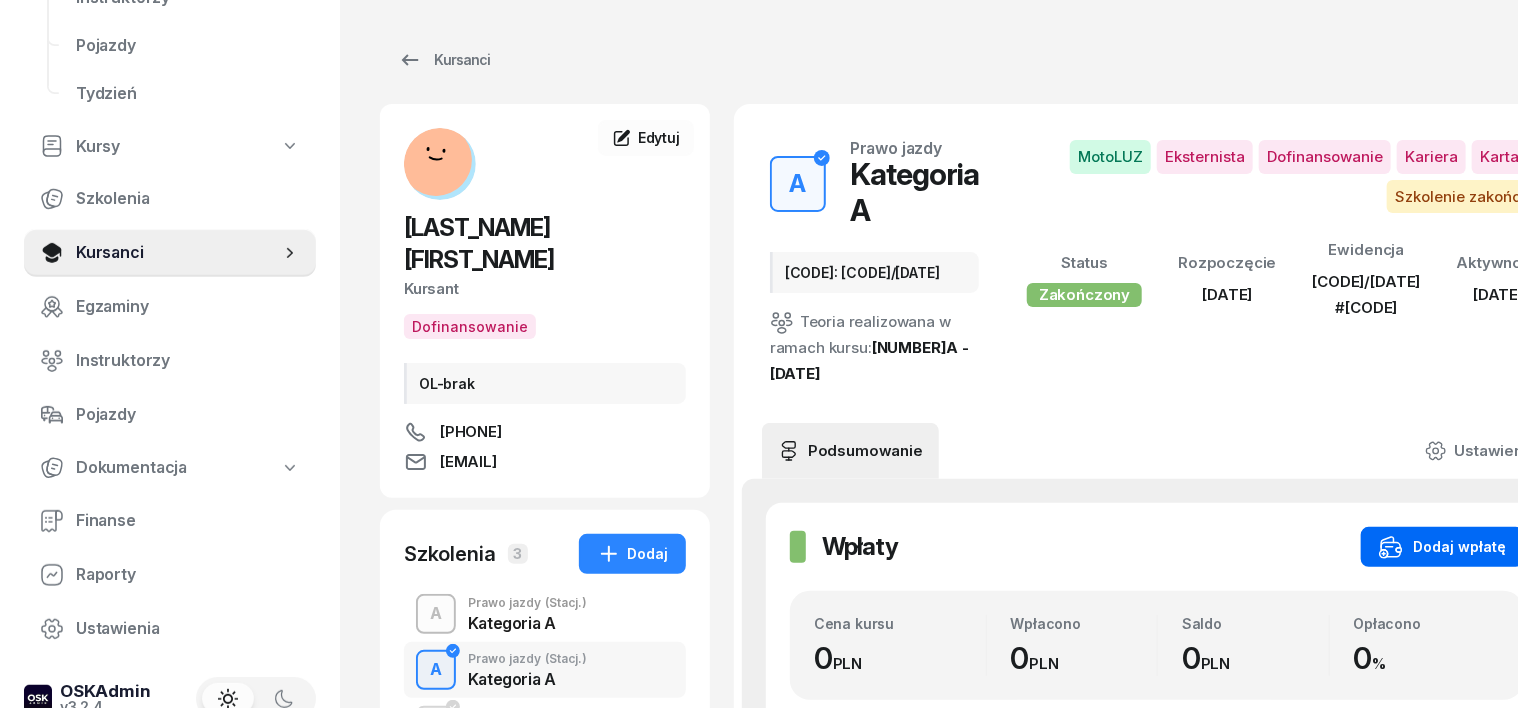 click on "Dodaj wpłatę" at bounding box center [1442, 547] 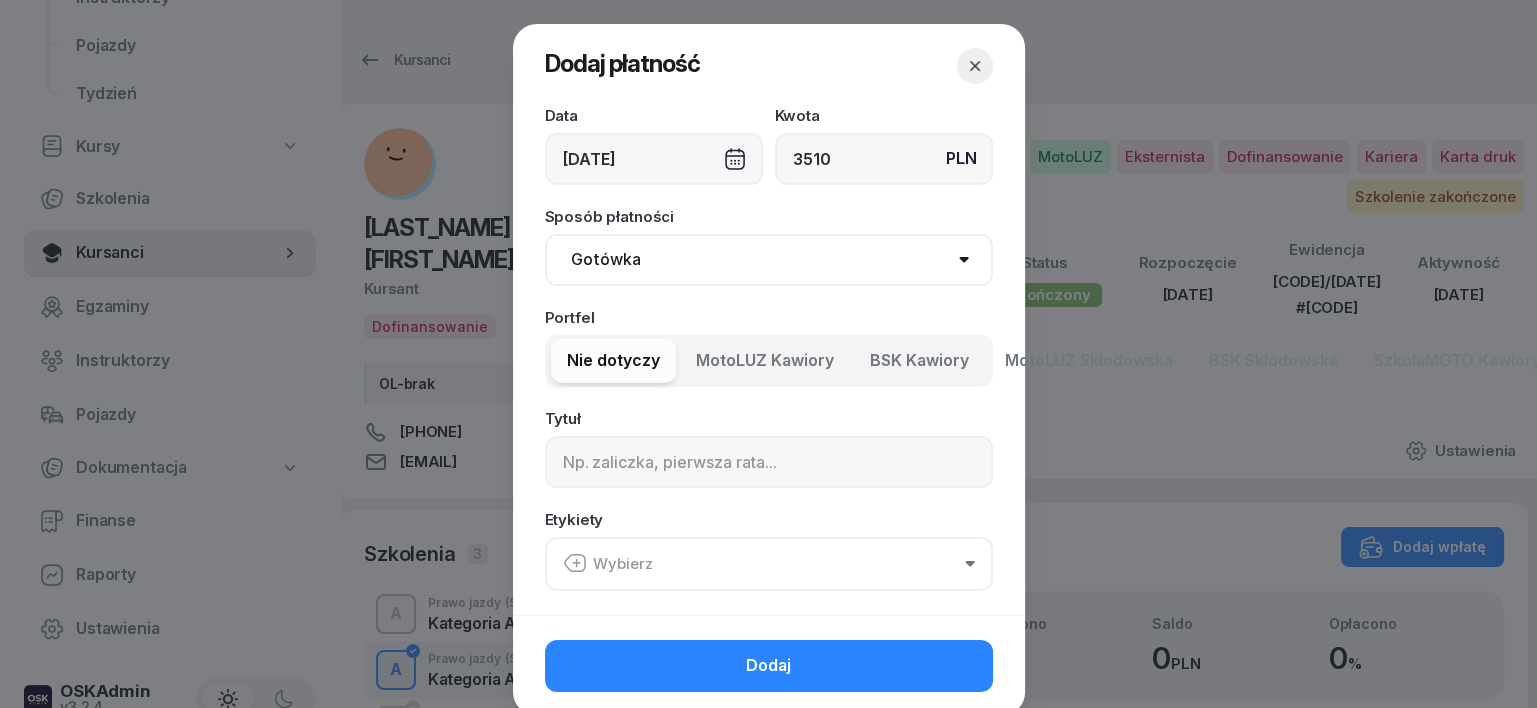 type on "3510" 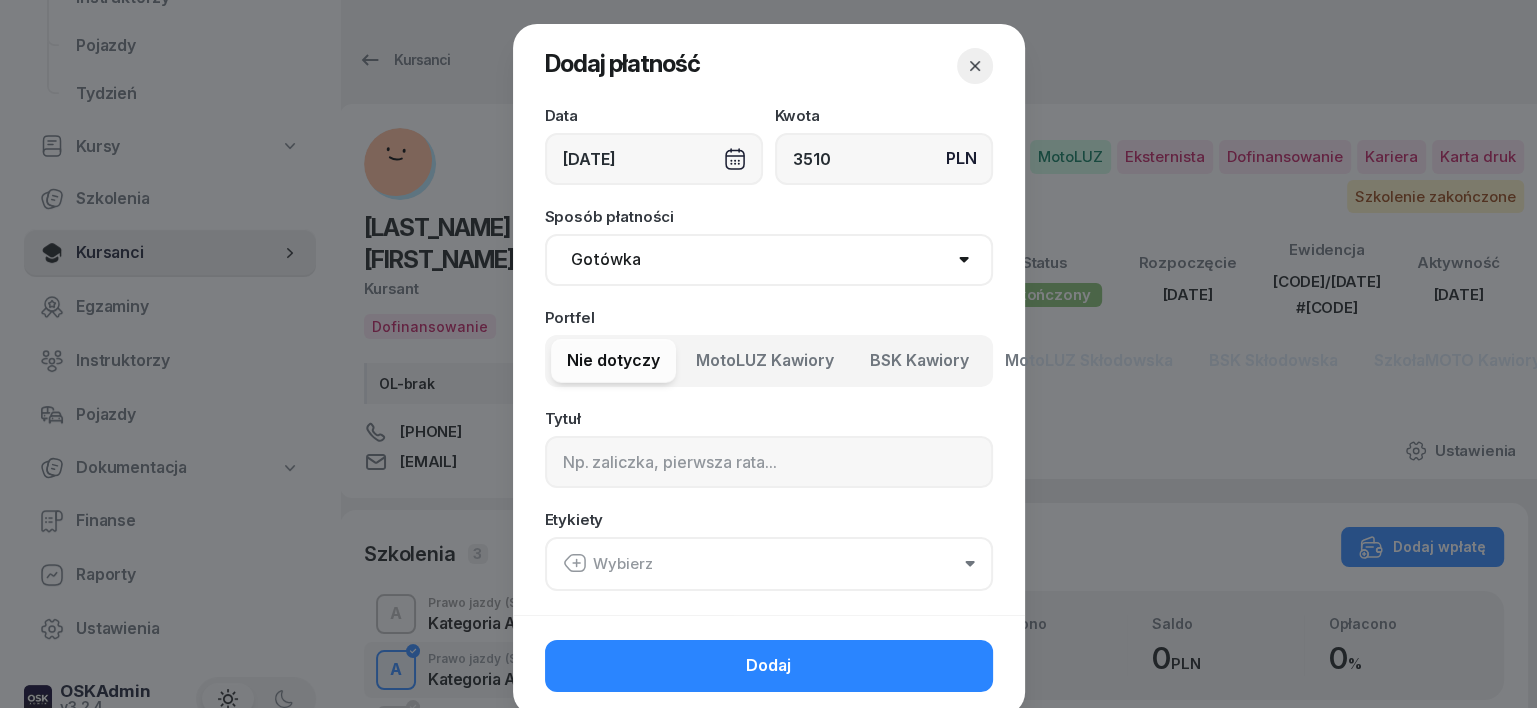 select on "transfer" 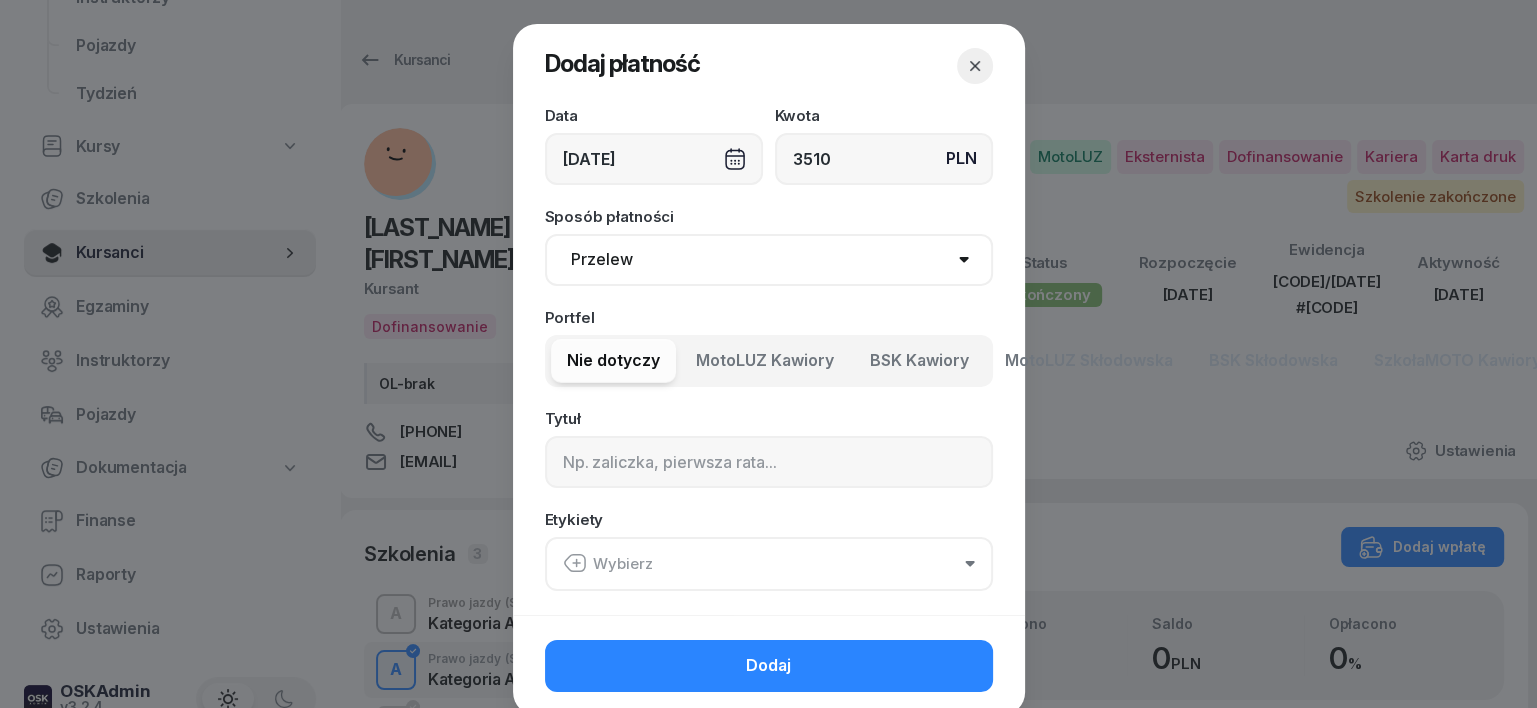click on "Gotówka Karta Przelew Płatności online BLIK" at bounding box center [769, 260] 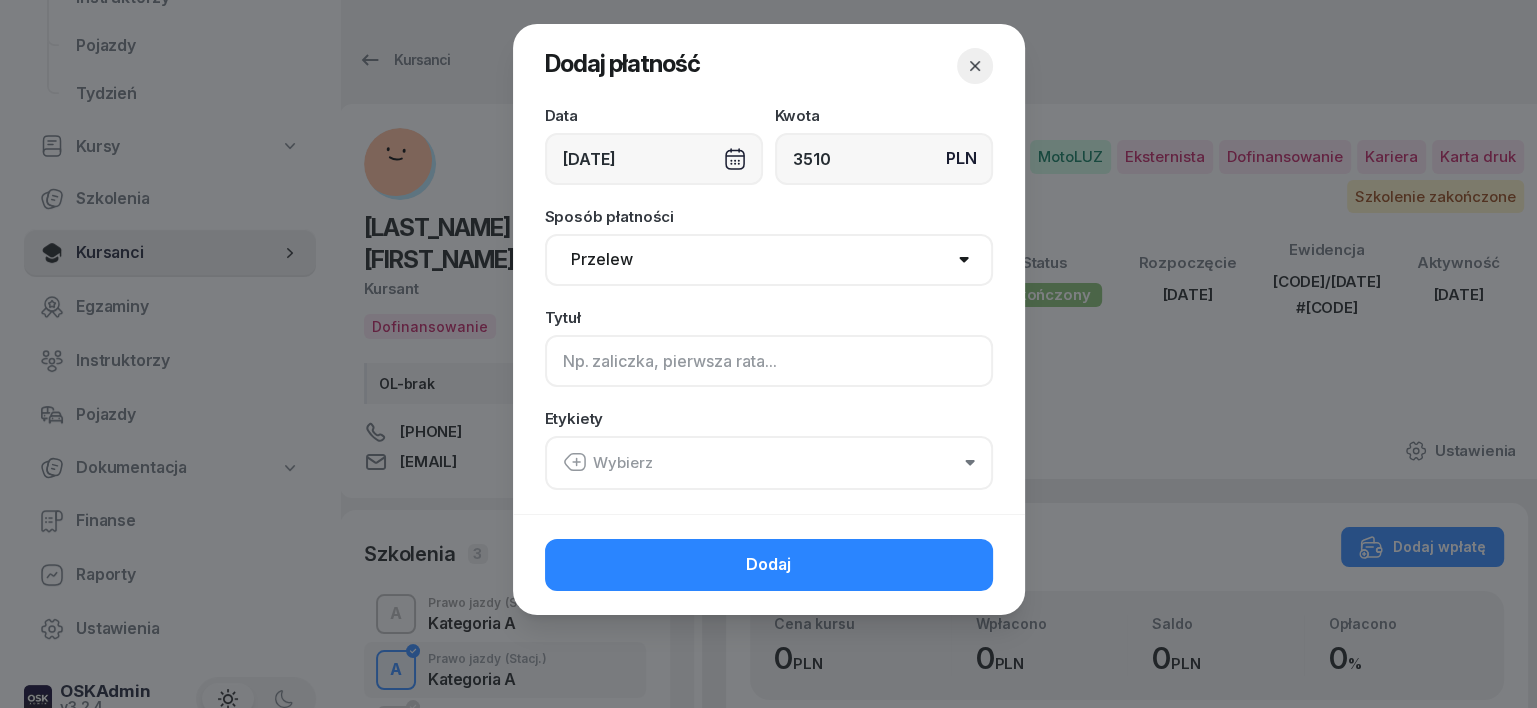click 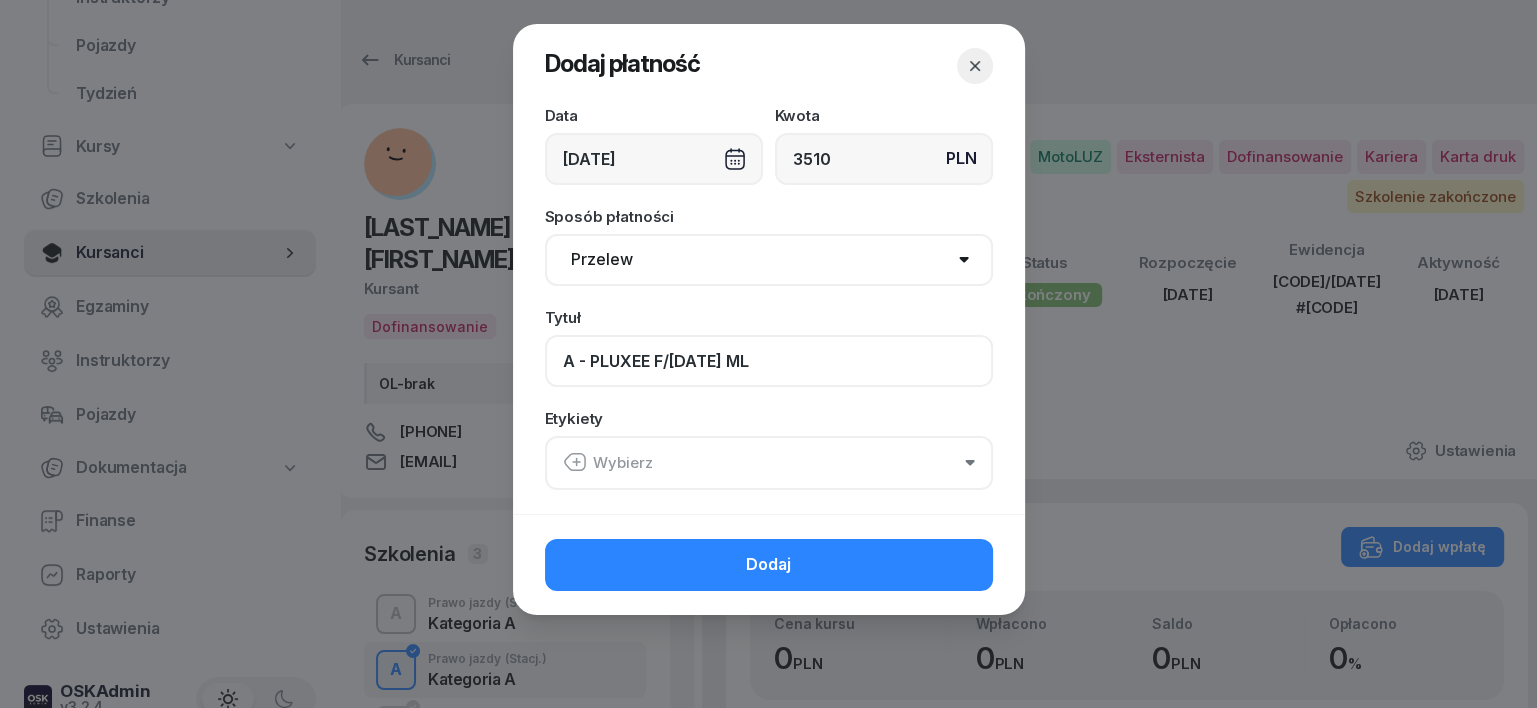 type on "A - PLUXEE F/[DATE] ML" 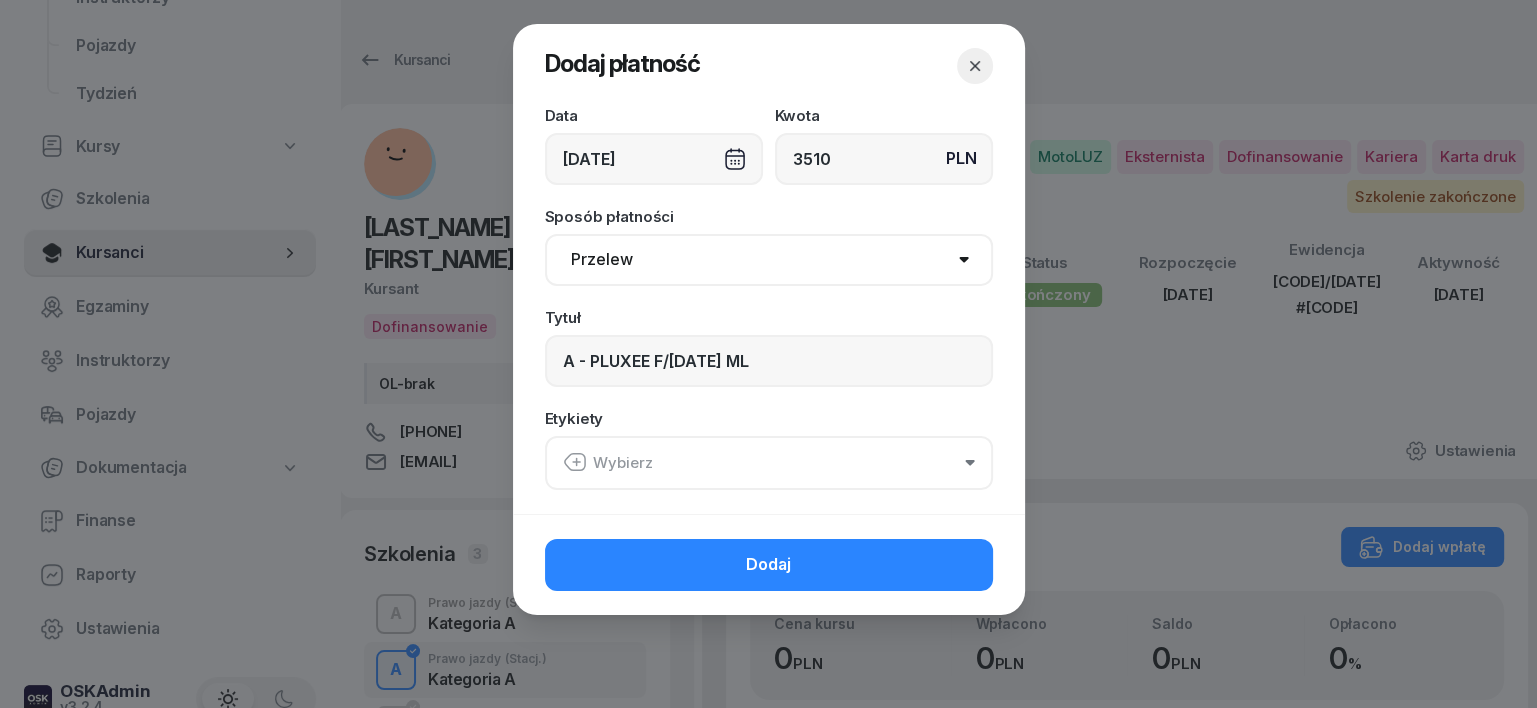click 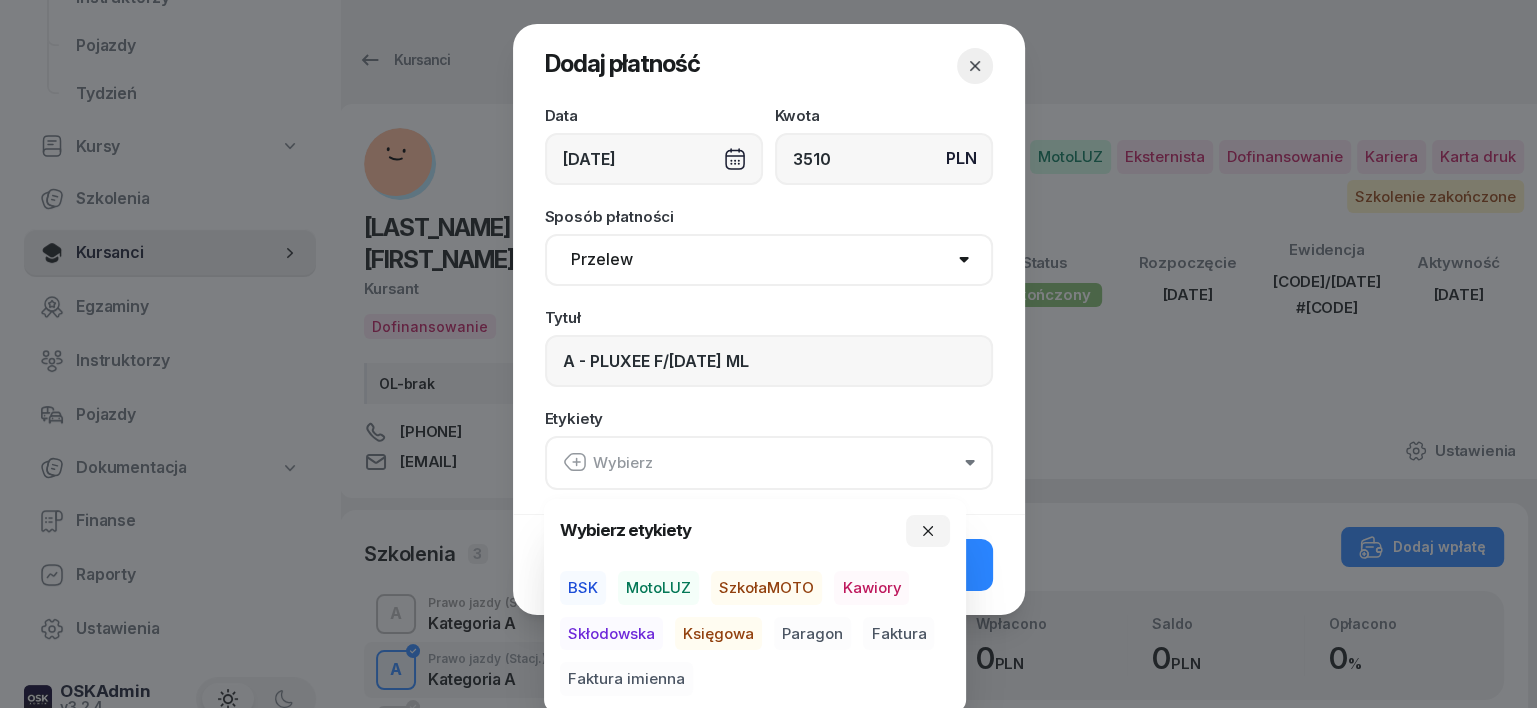 drag, startPoint x: 671, startPoint y: 590, endPoint x: 690, endPoint y: 622, distance: 37.215588 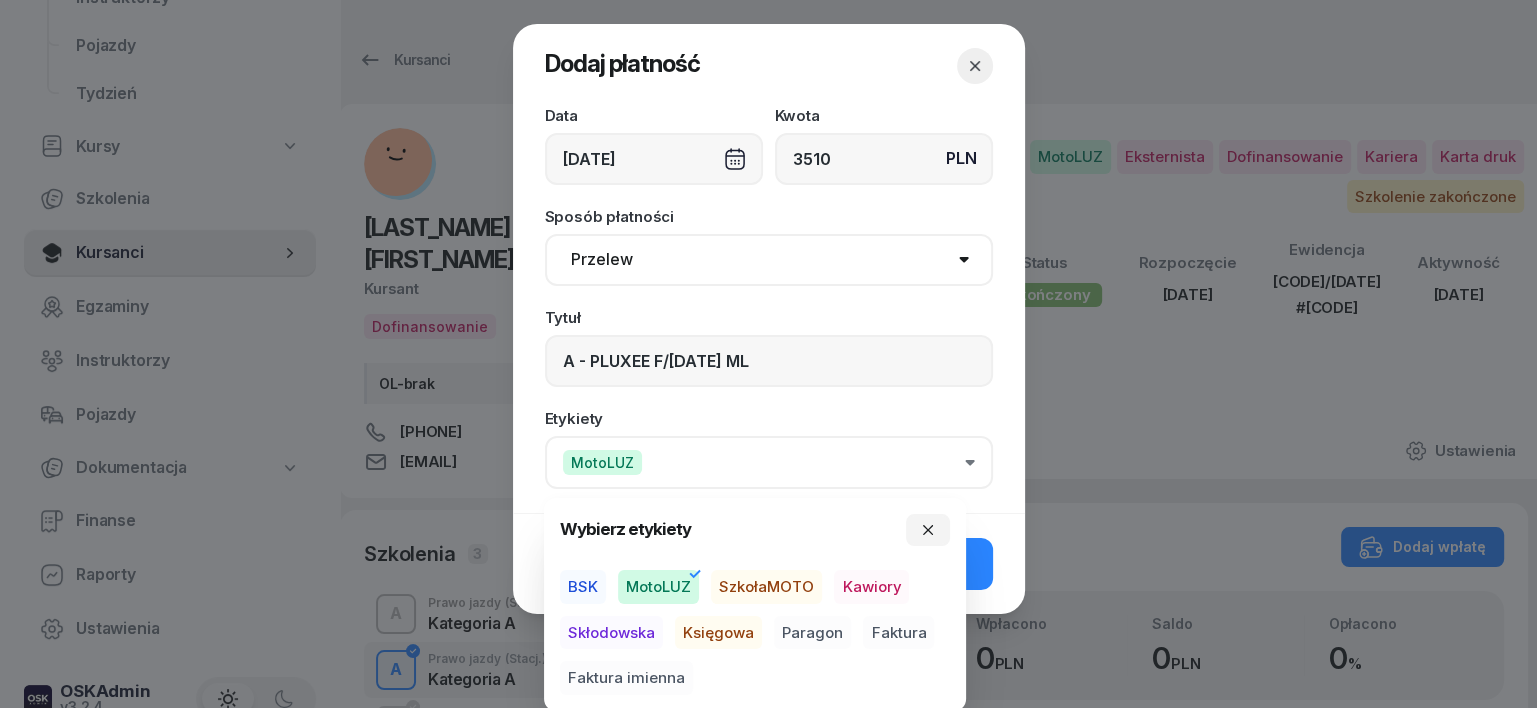 drag, startPoint x: 706, startPoint y: 640, endPoint x: 736, endPoint y: 652, distance: 32.31099 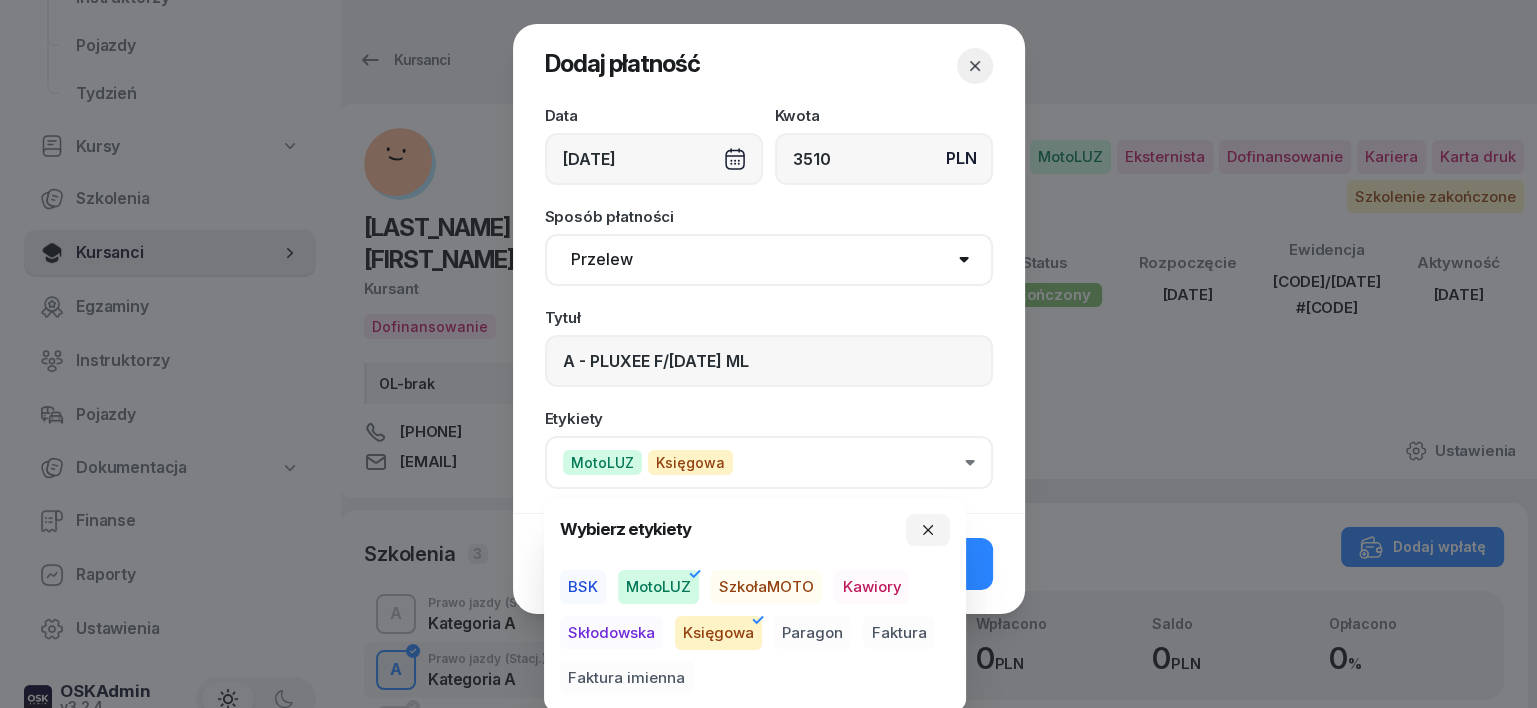 click on "Faktura" at bounding box center (898, 633) 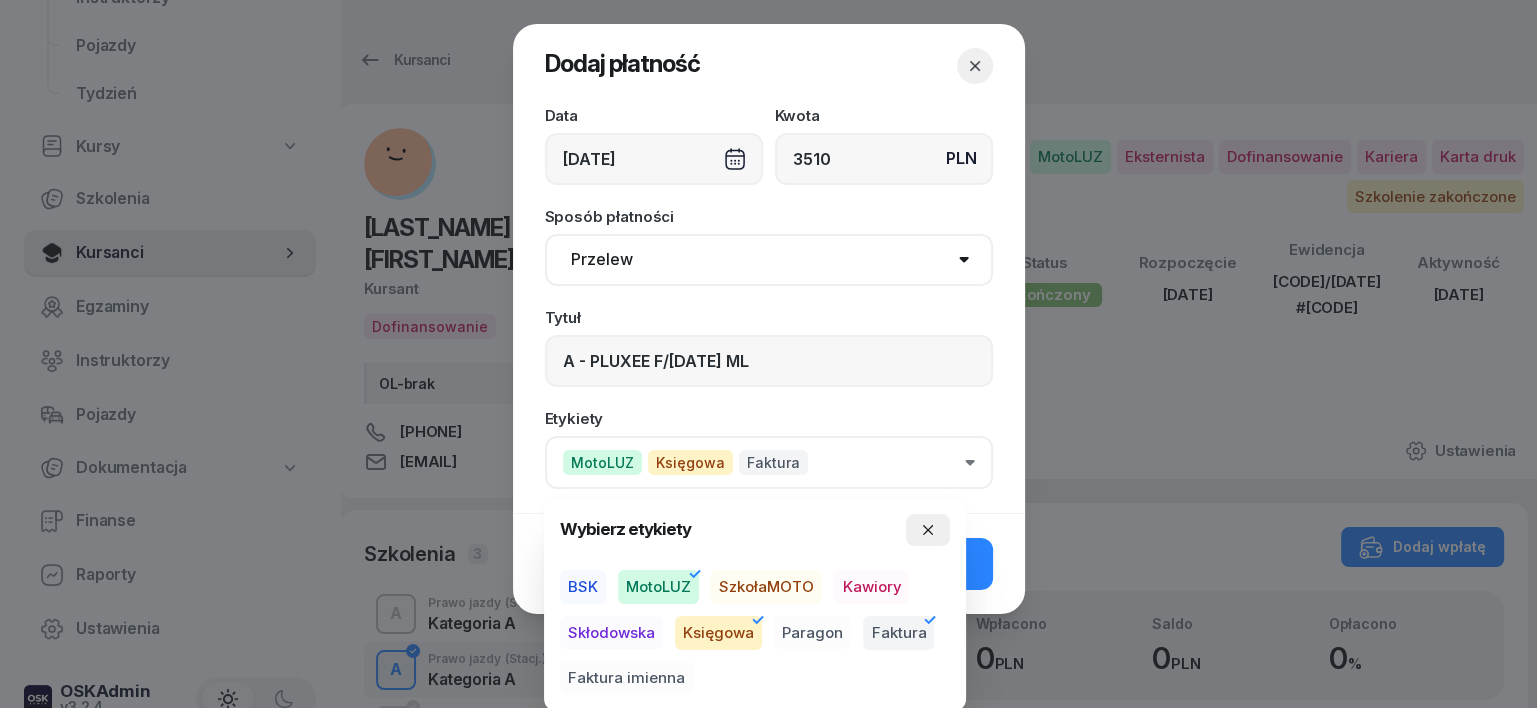 click 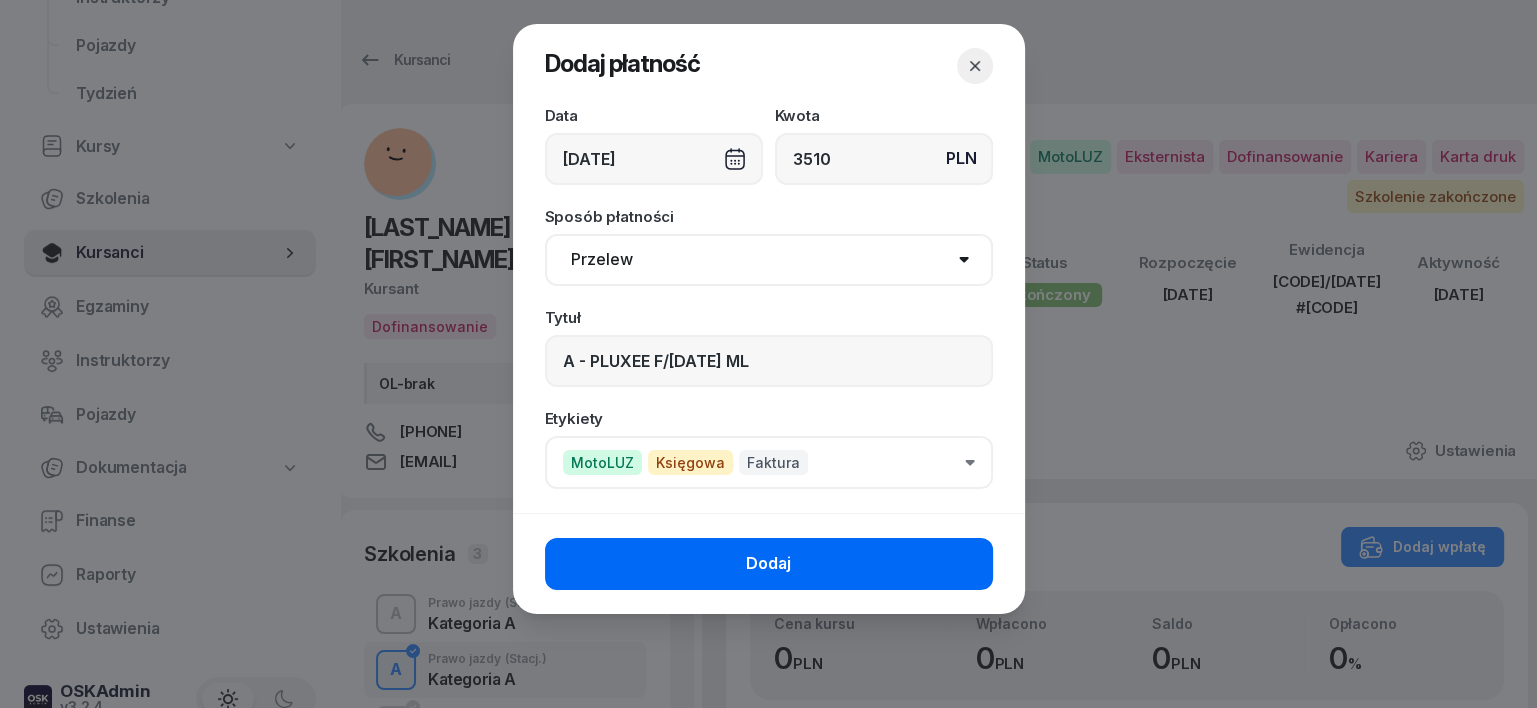 click on "Dodaj" 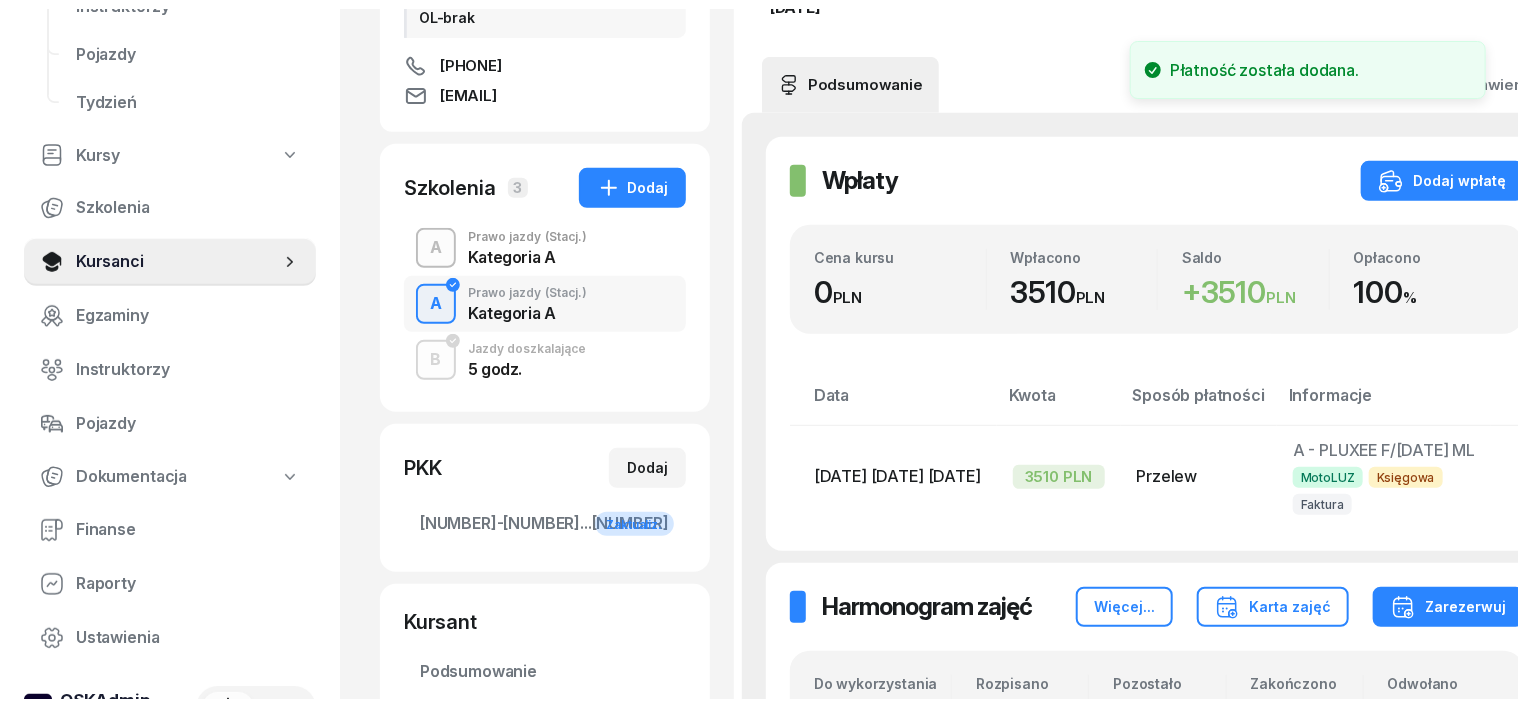 scroll, scrollTop: 0, scrollLeft: 0, axis: both 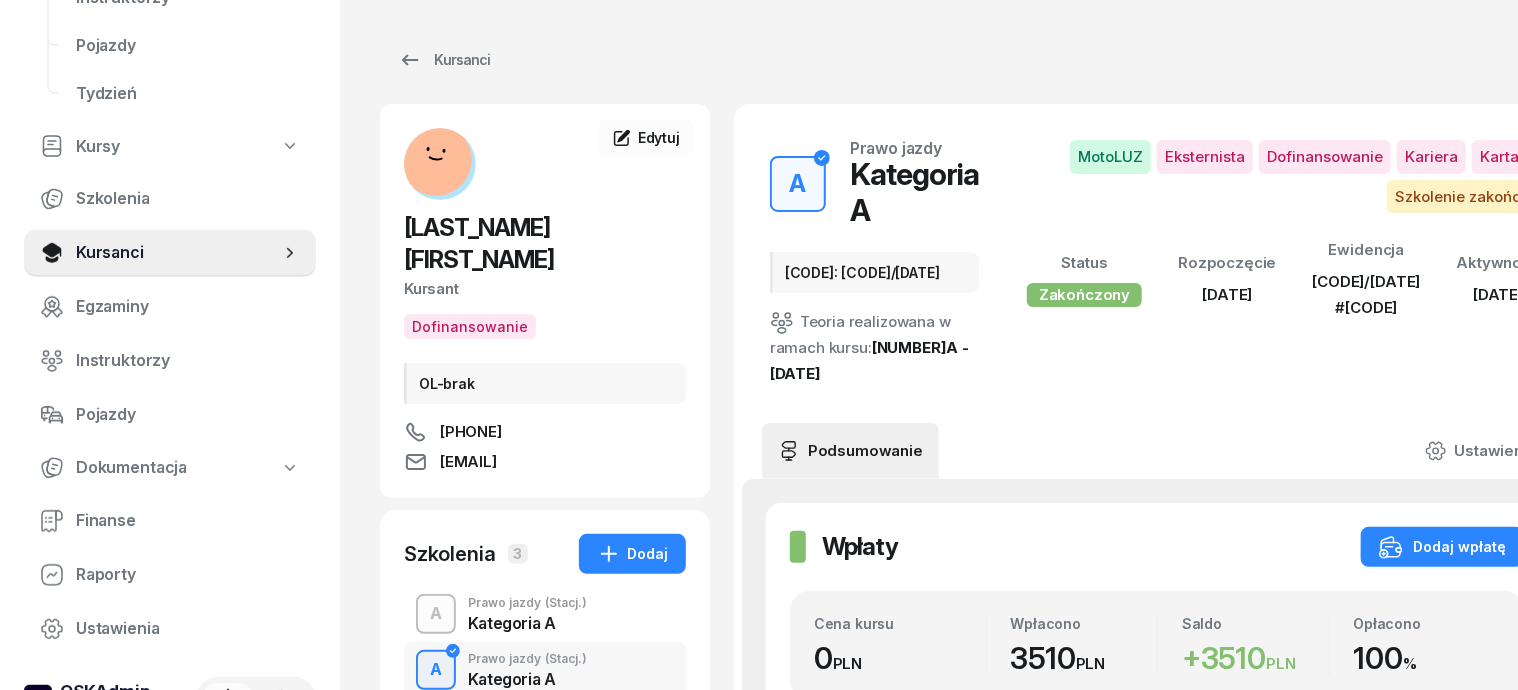 drag, startPoint x: 1445, startPoint y: 384, endPoint x: 1444, endPoint y: 395, distance: 11.045361 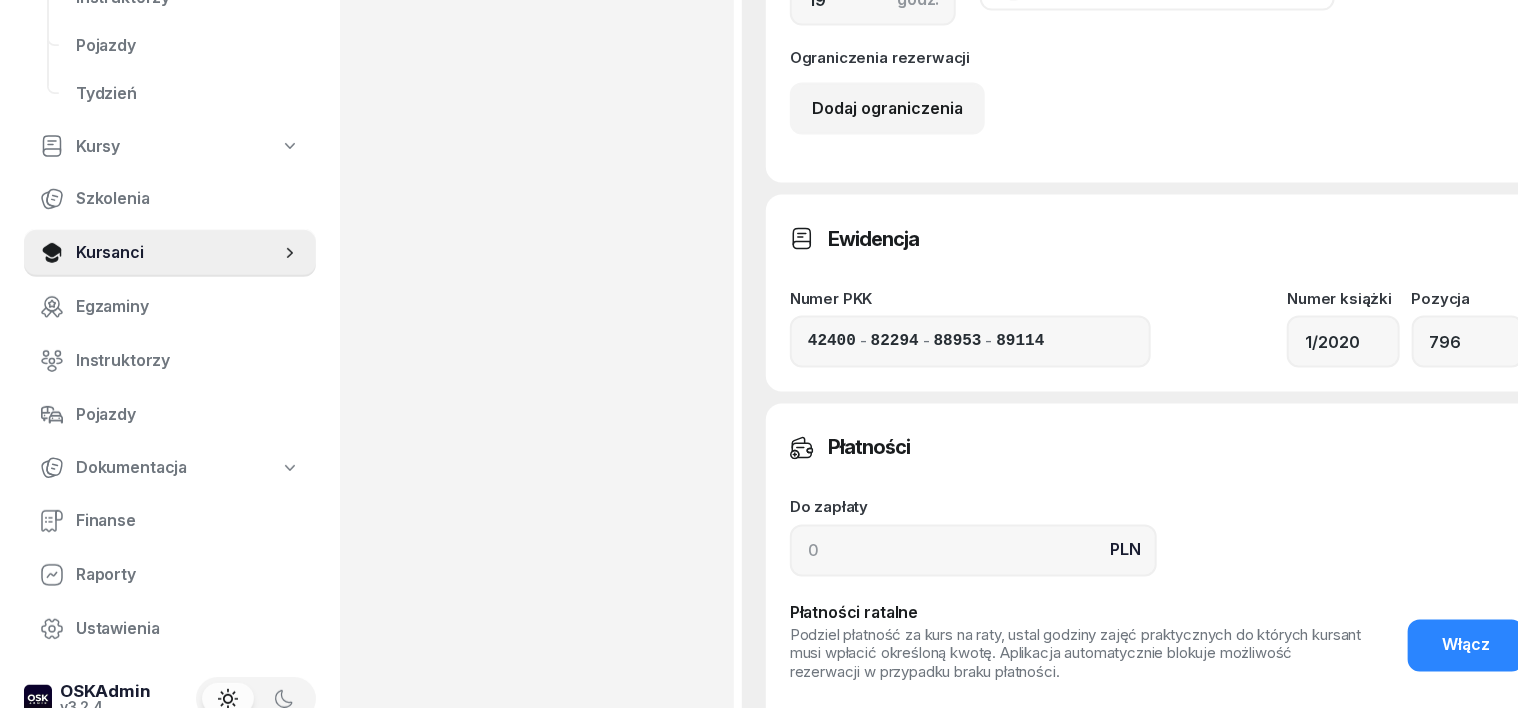scroll, scrollTop: 1500, scrollLeft: 0, axis: vertical 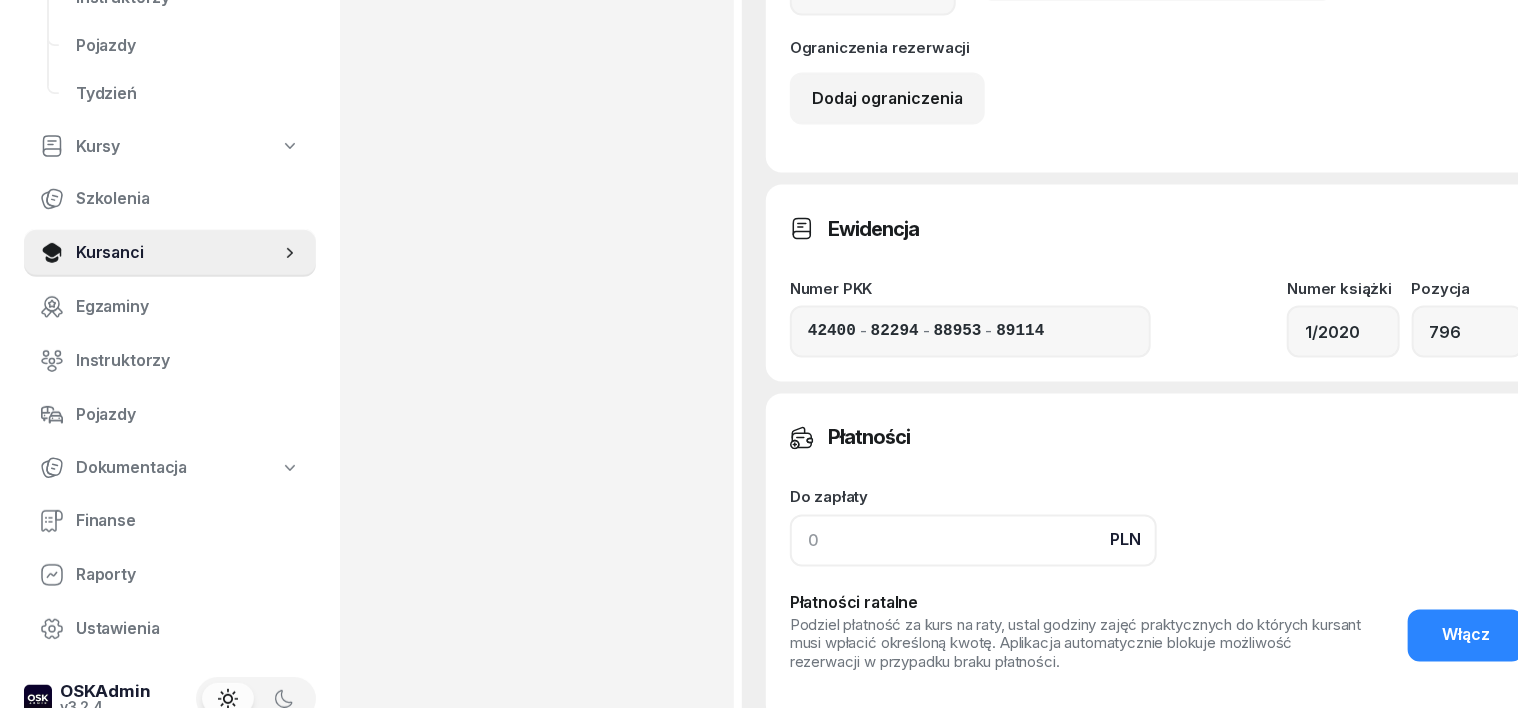 click 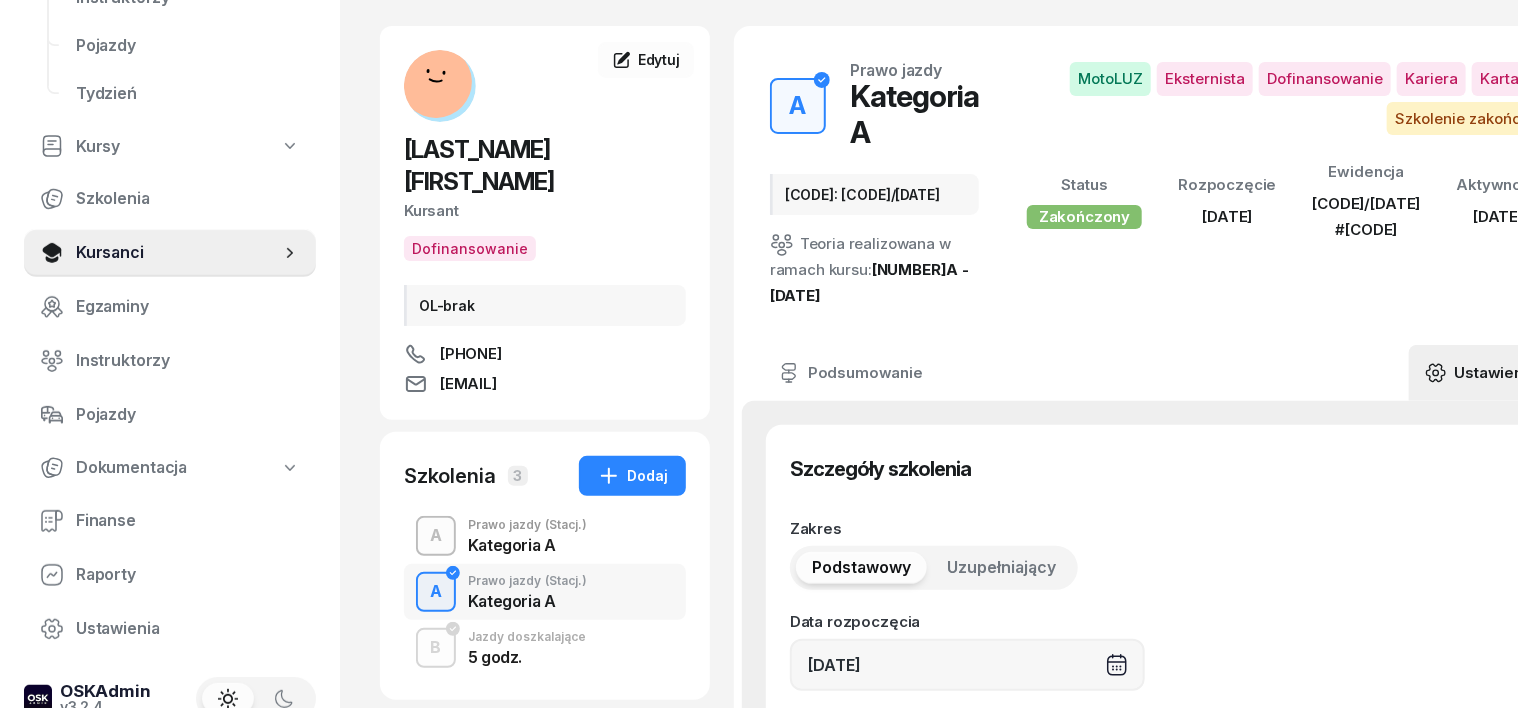 scroll, scrollTop: 0, scrollLeft: 0, axis: both 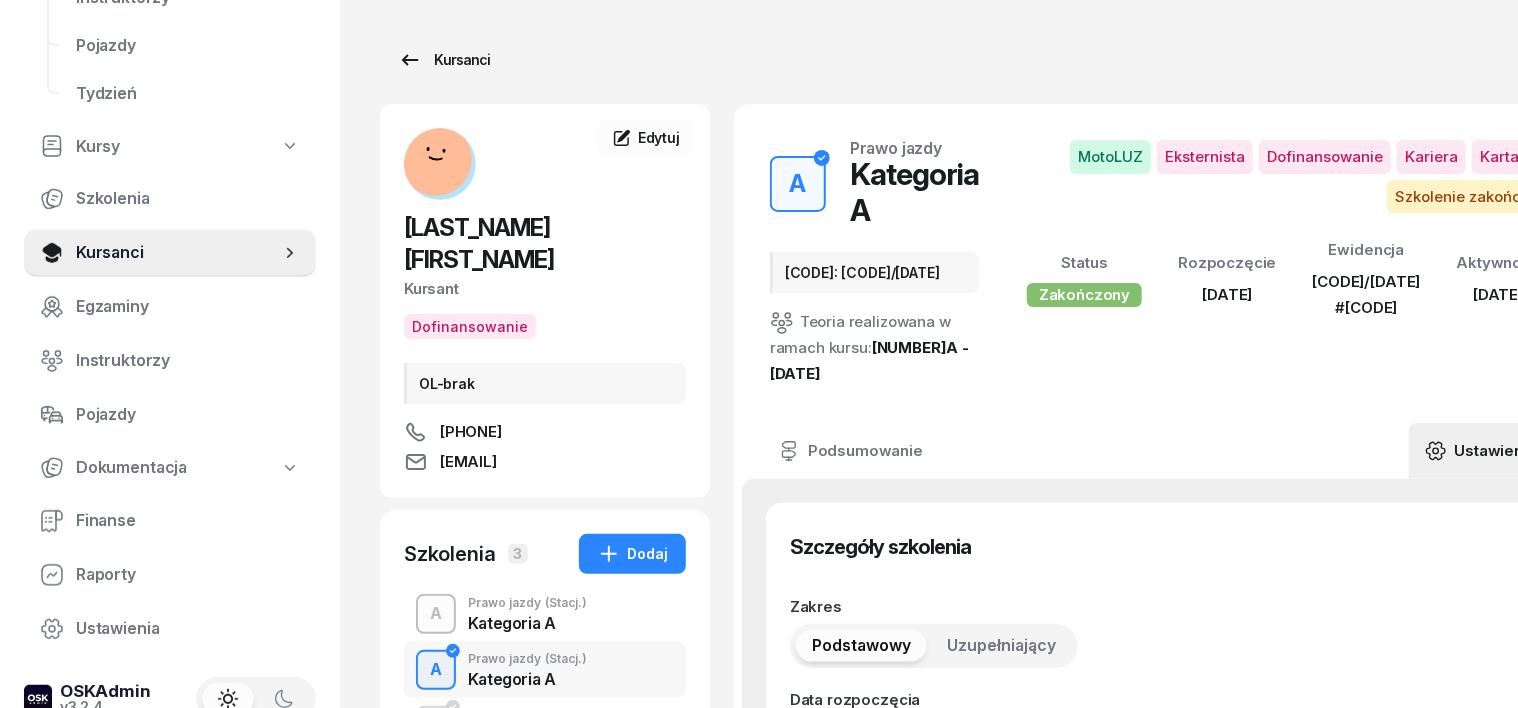 type on "3510" 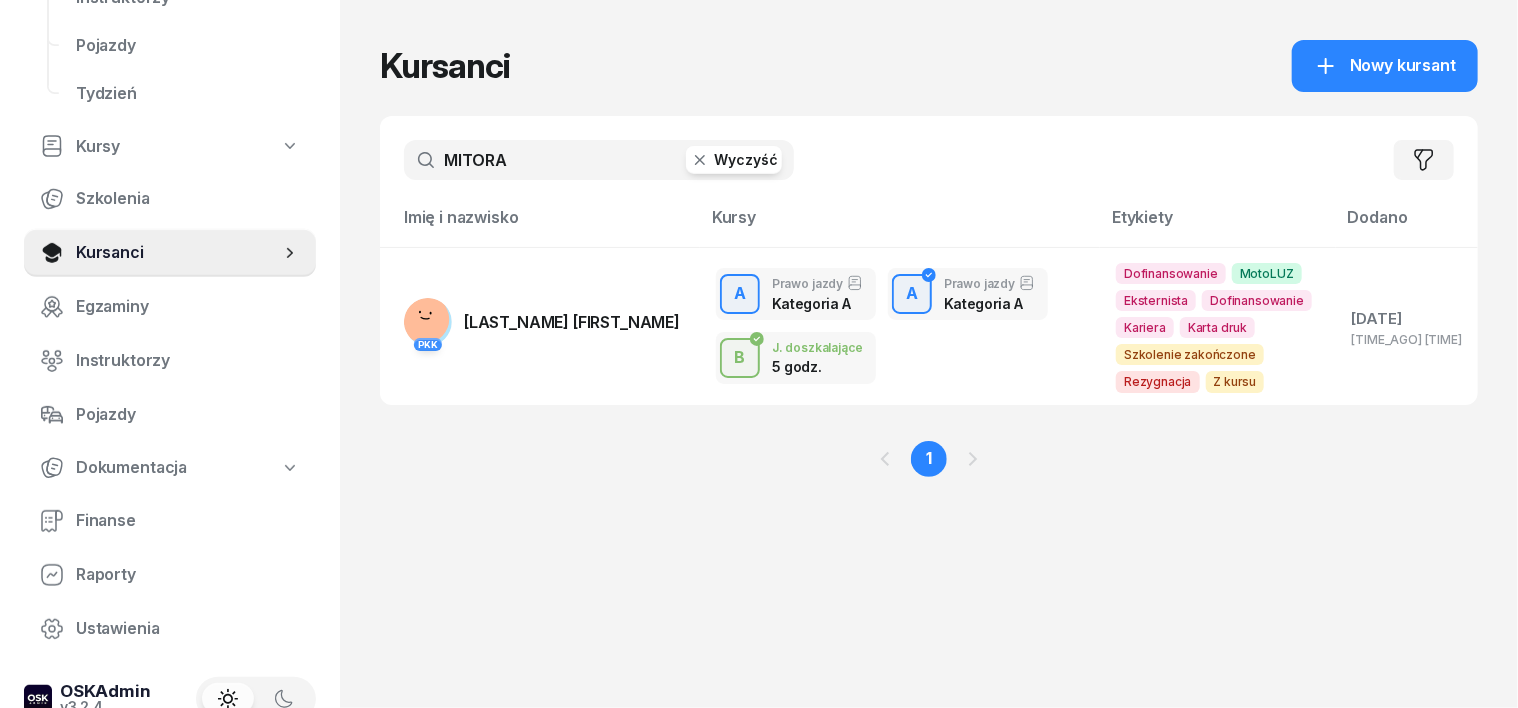 click 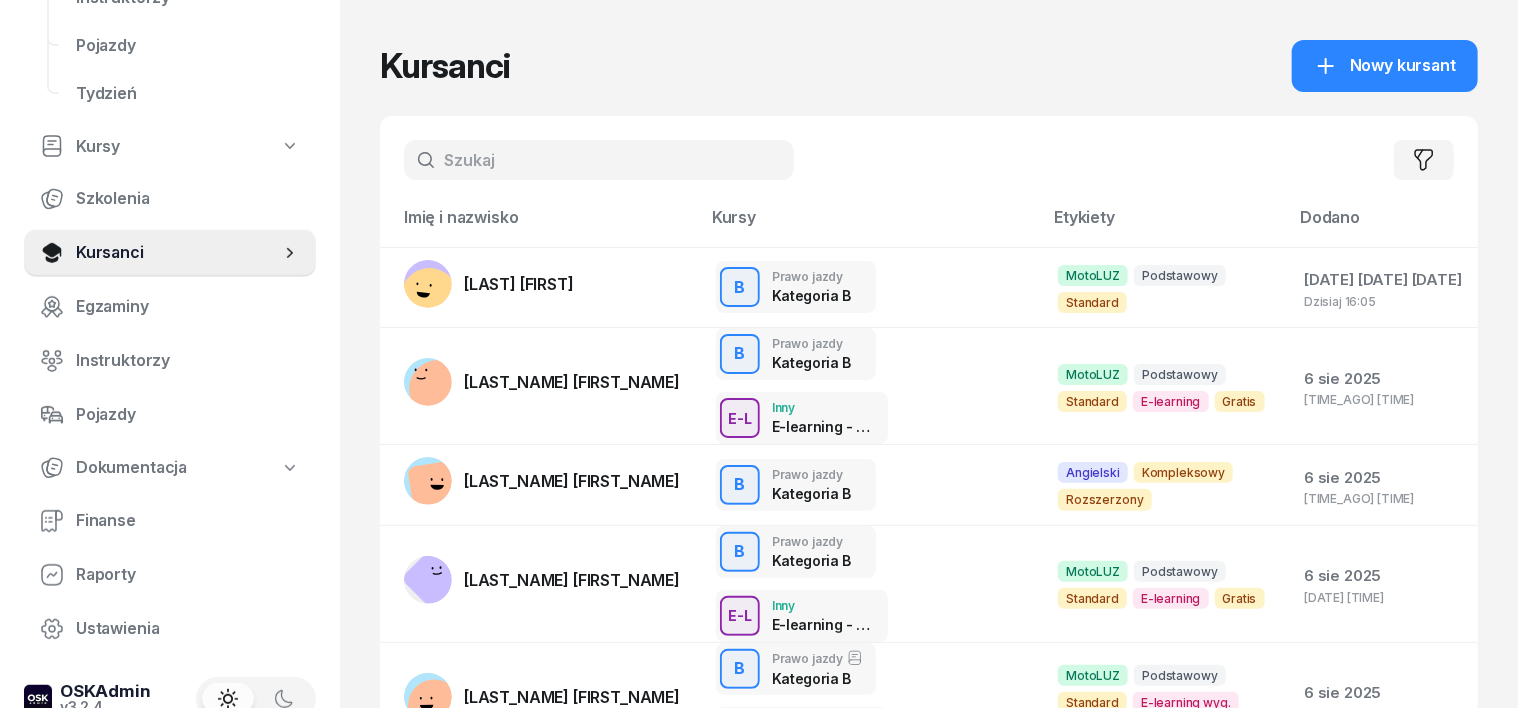 type on "[" 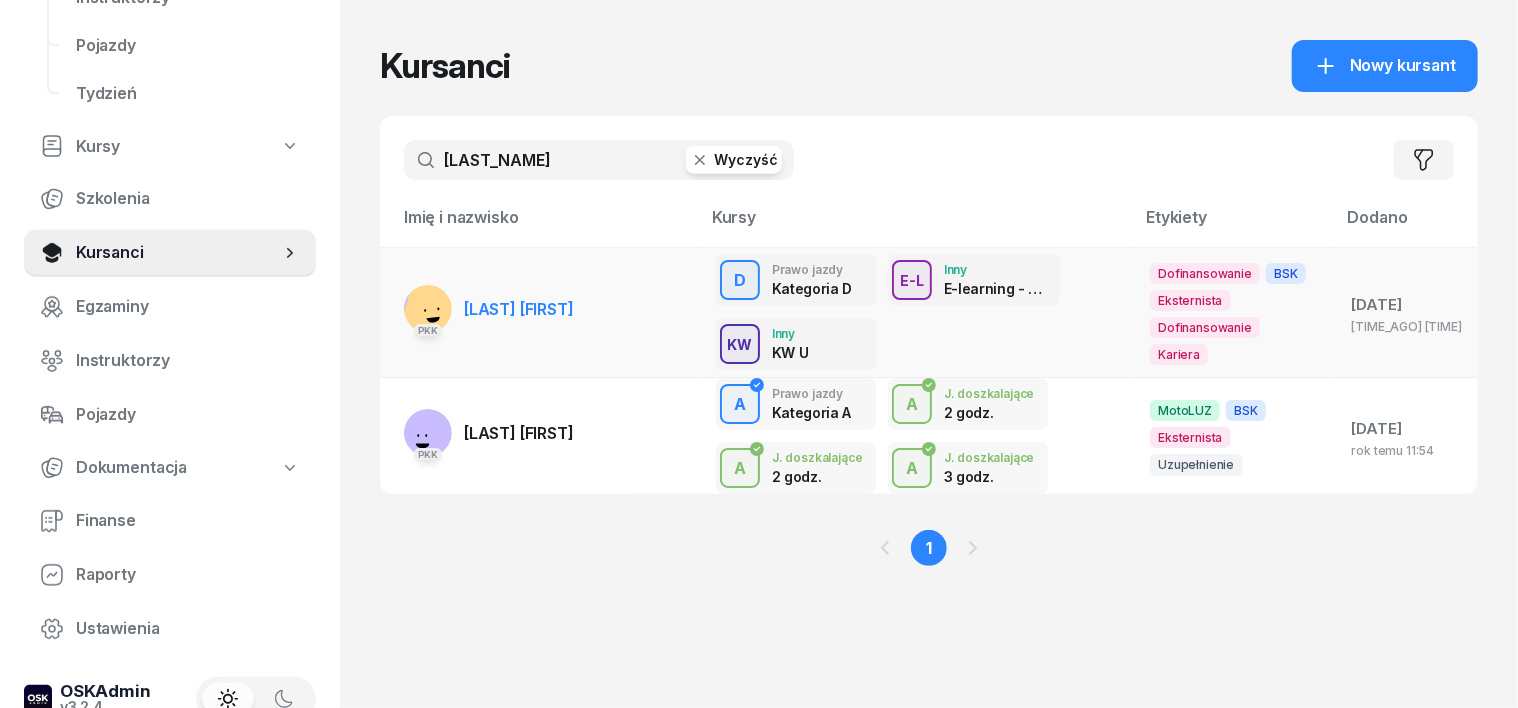 type on "[LAST_NAME]" 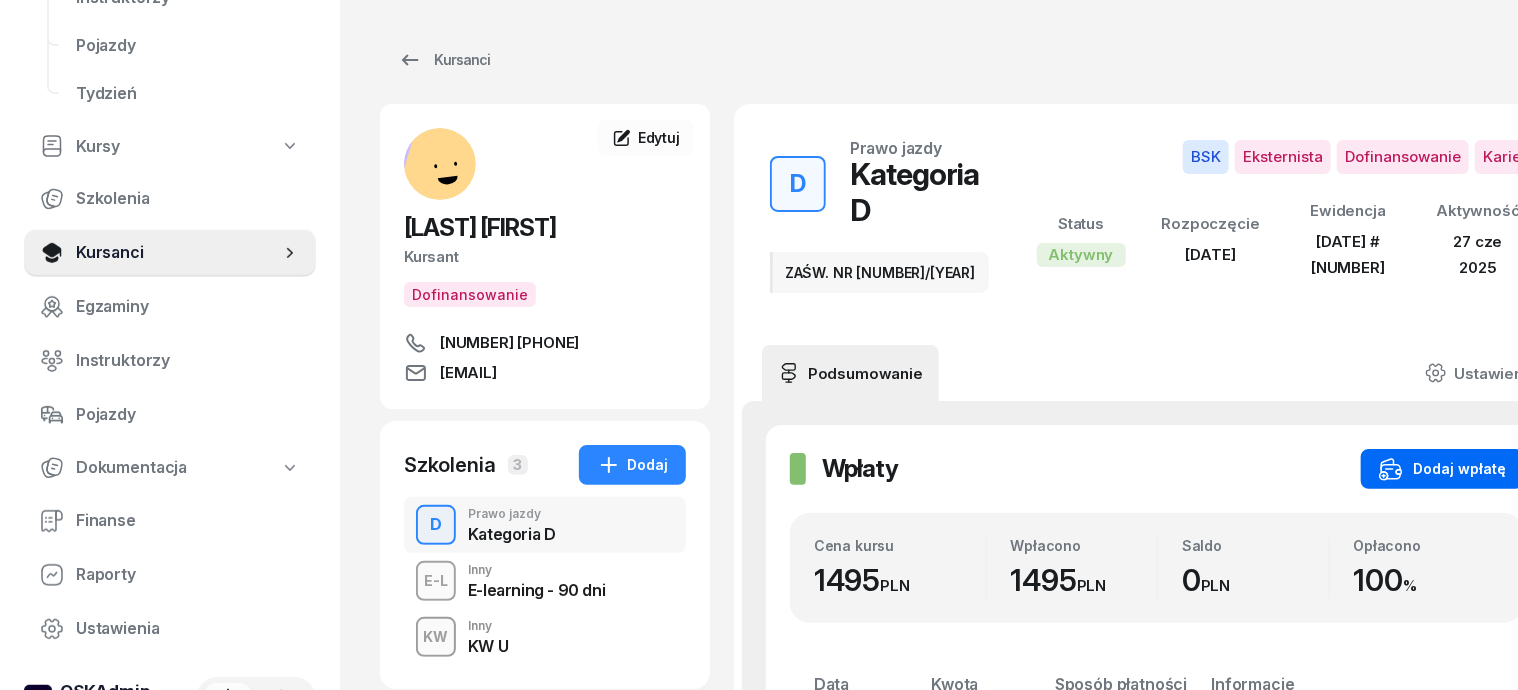 click on "Dodaj wpłatę" at bounding box center [1442, 469] 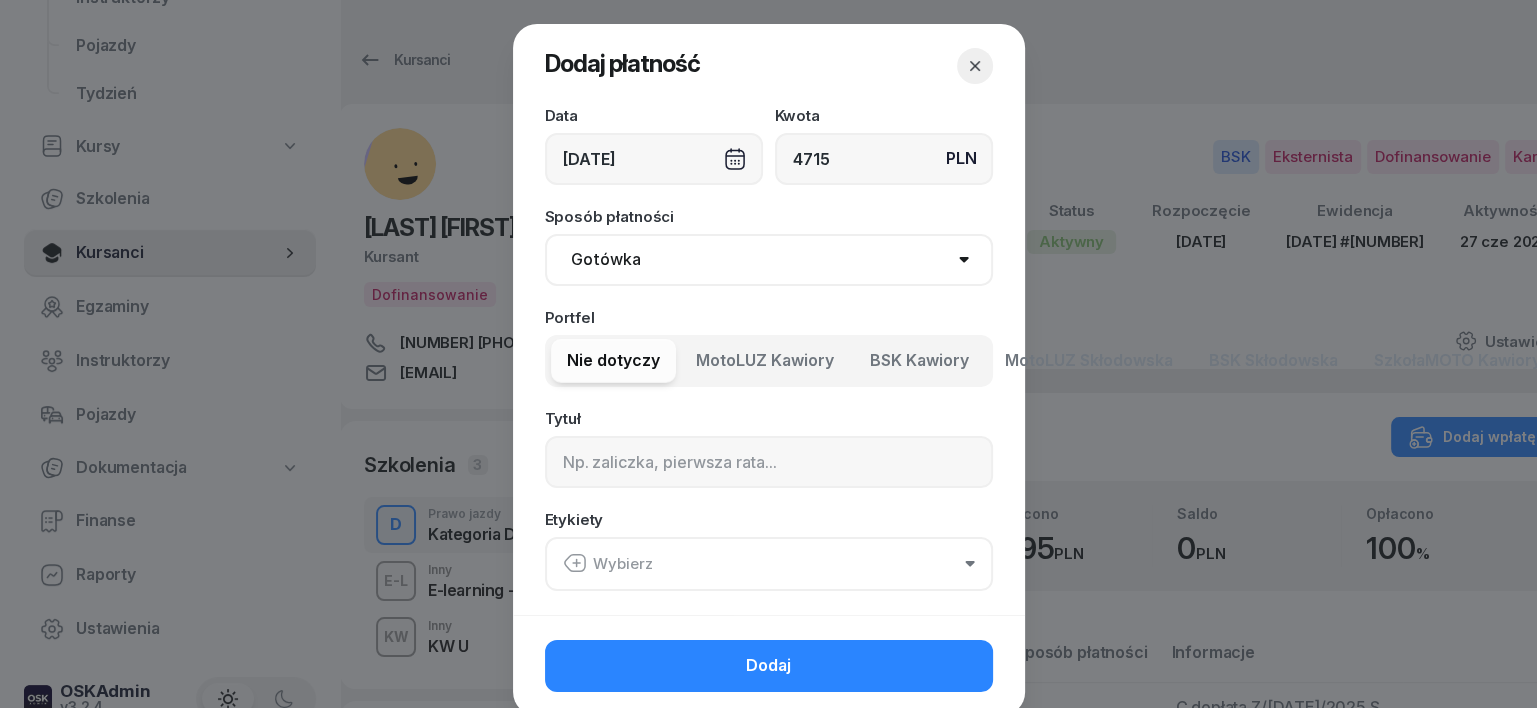 type on "4715" 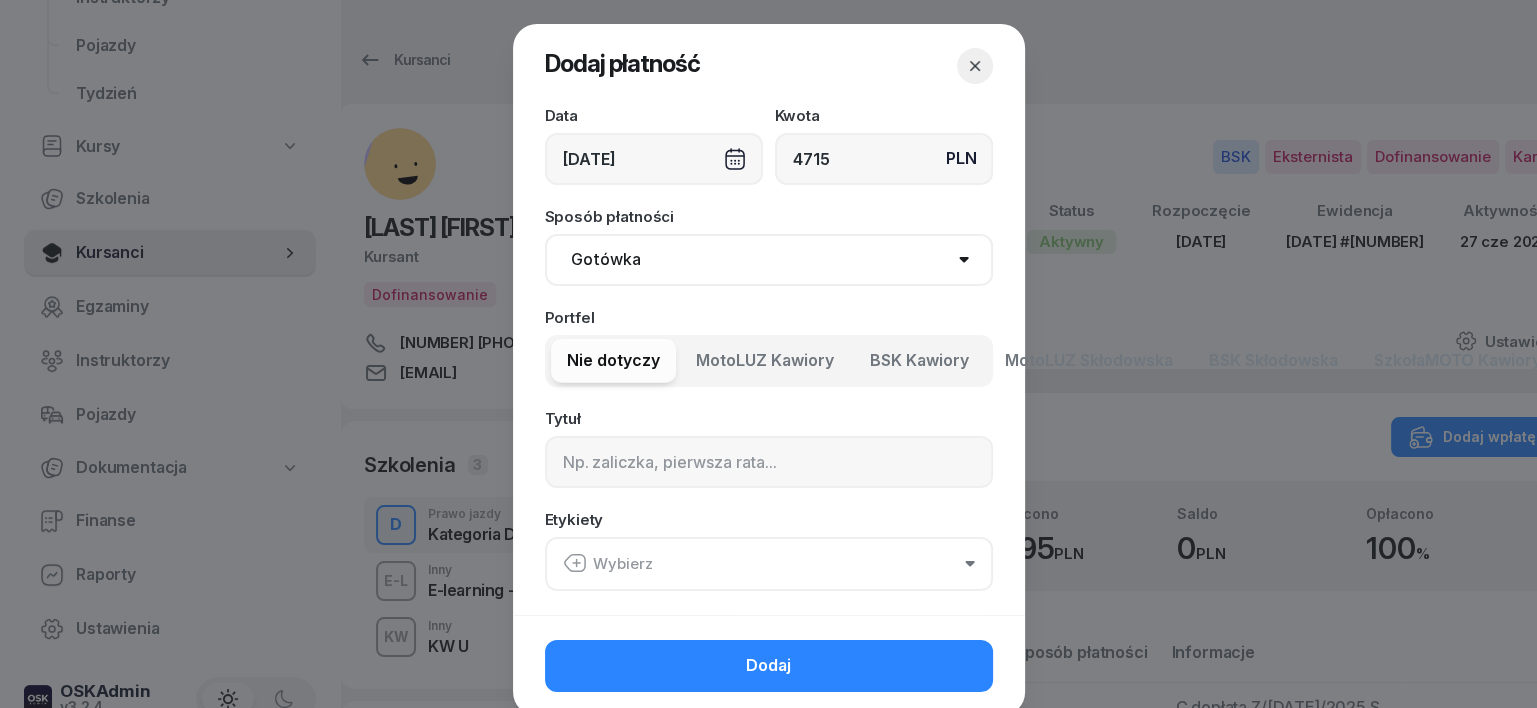 select on "transfer" 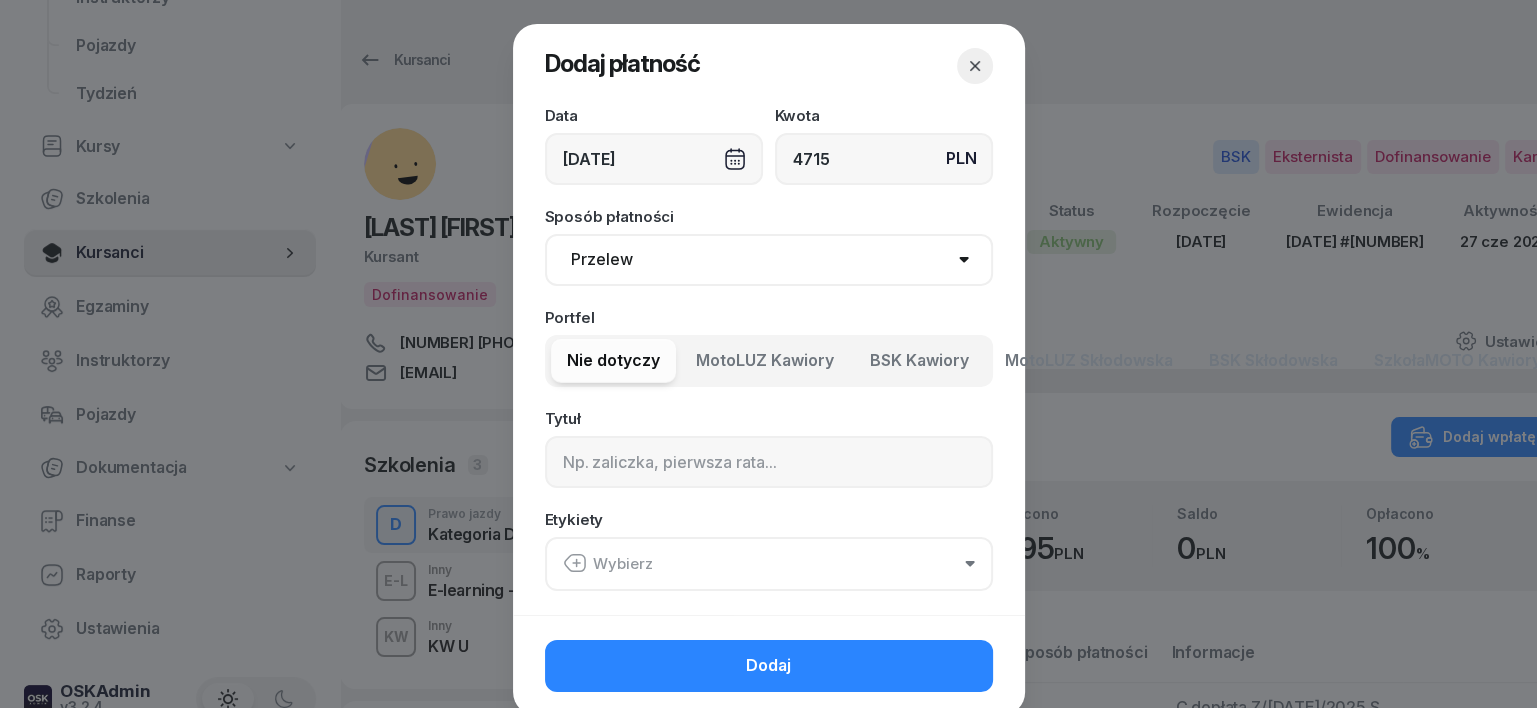 click on "Gotówka Karta Przelew Płatności online BLIK" at bounding box center (769, 260) 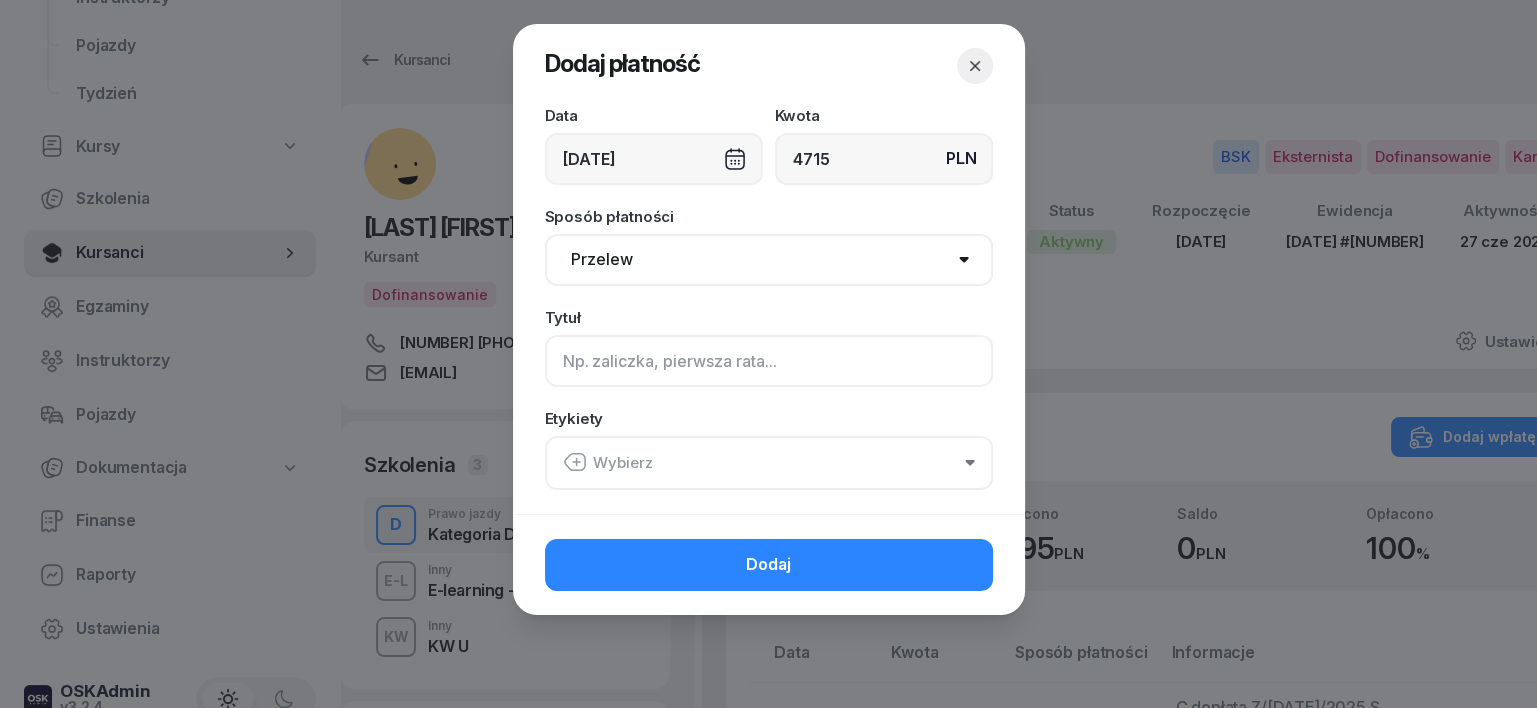 click 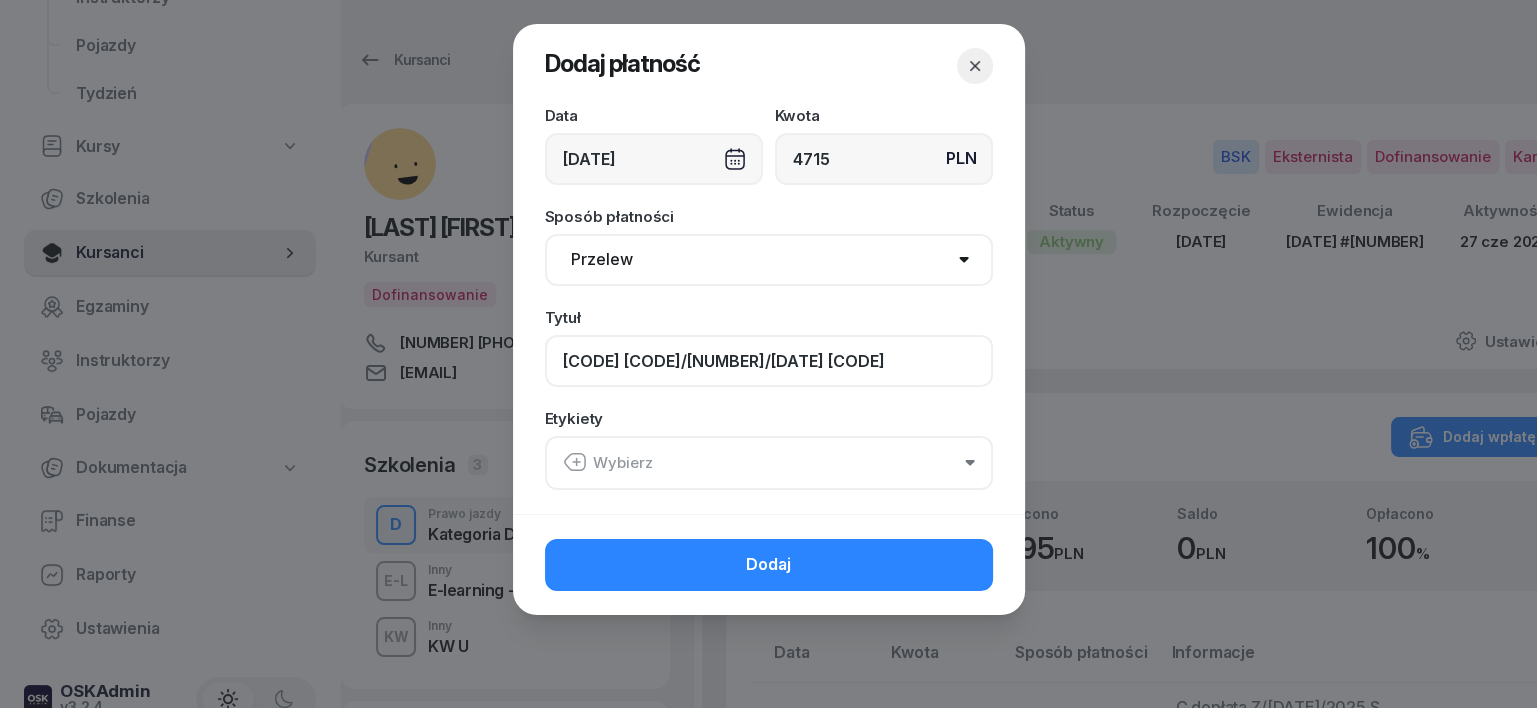 type on "[CODE] [CODE]/[NUMBER]/[DATE] [CODE]" 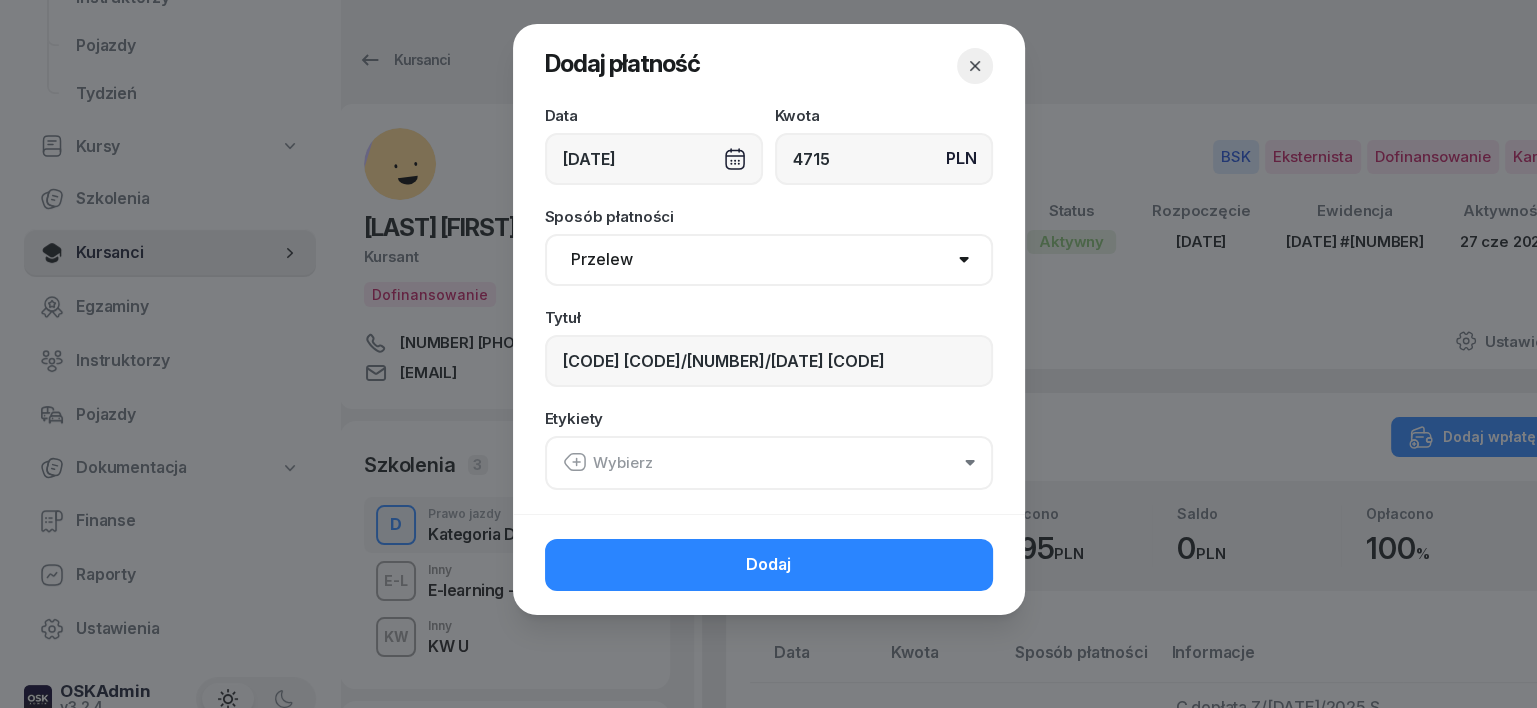 click 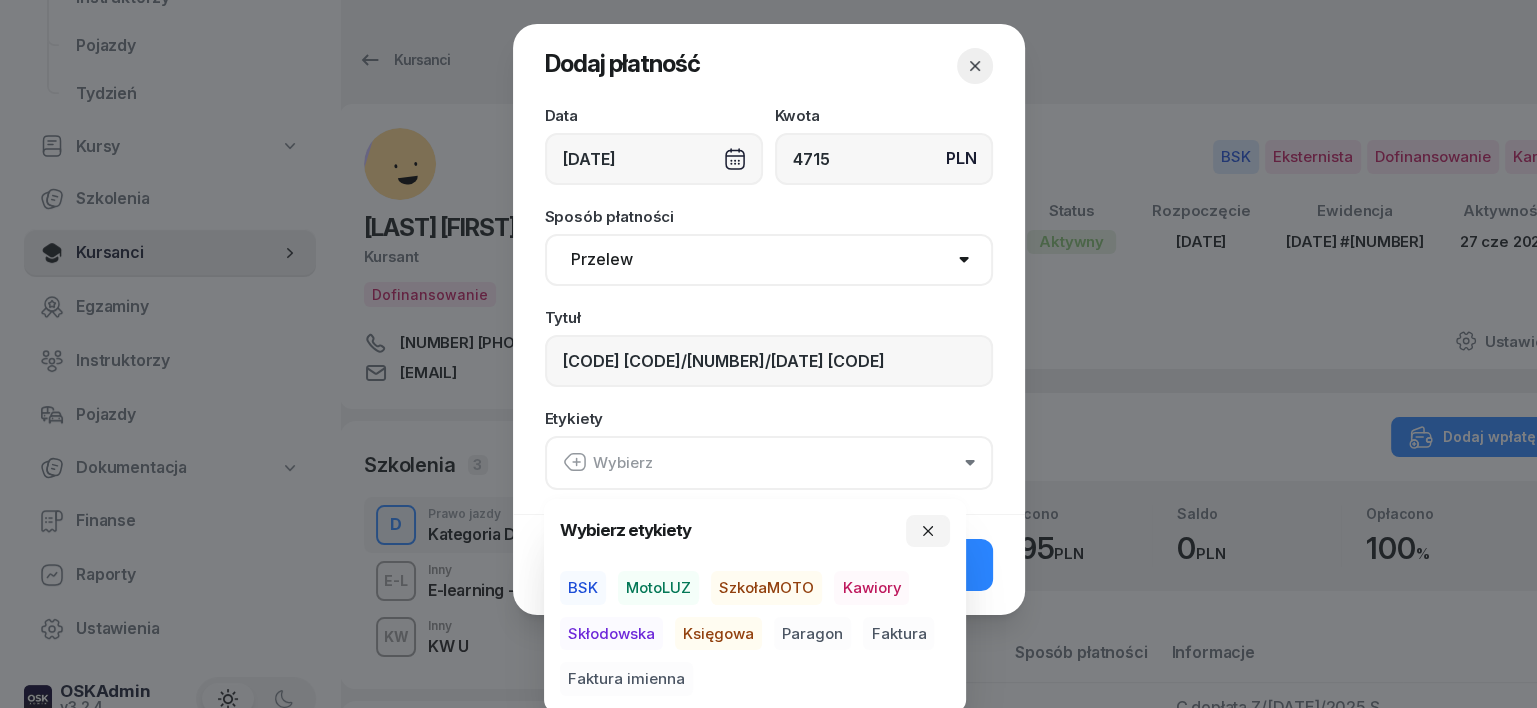 drag, startPoint x: 592, startPoint y: 587, endPoint x: 598, endPoint y: 596, distance: 10.816654 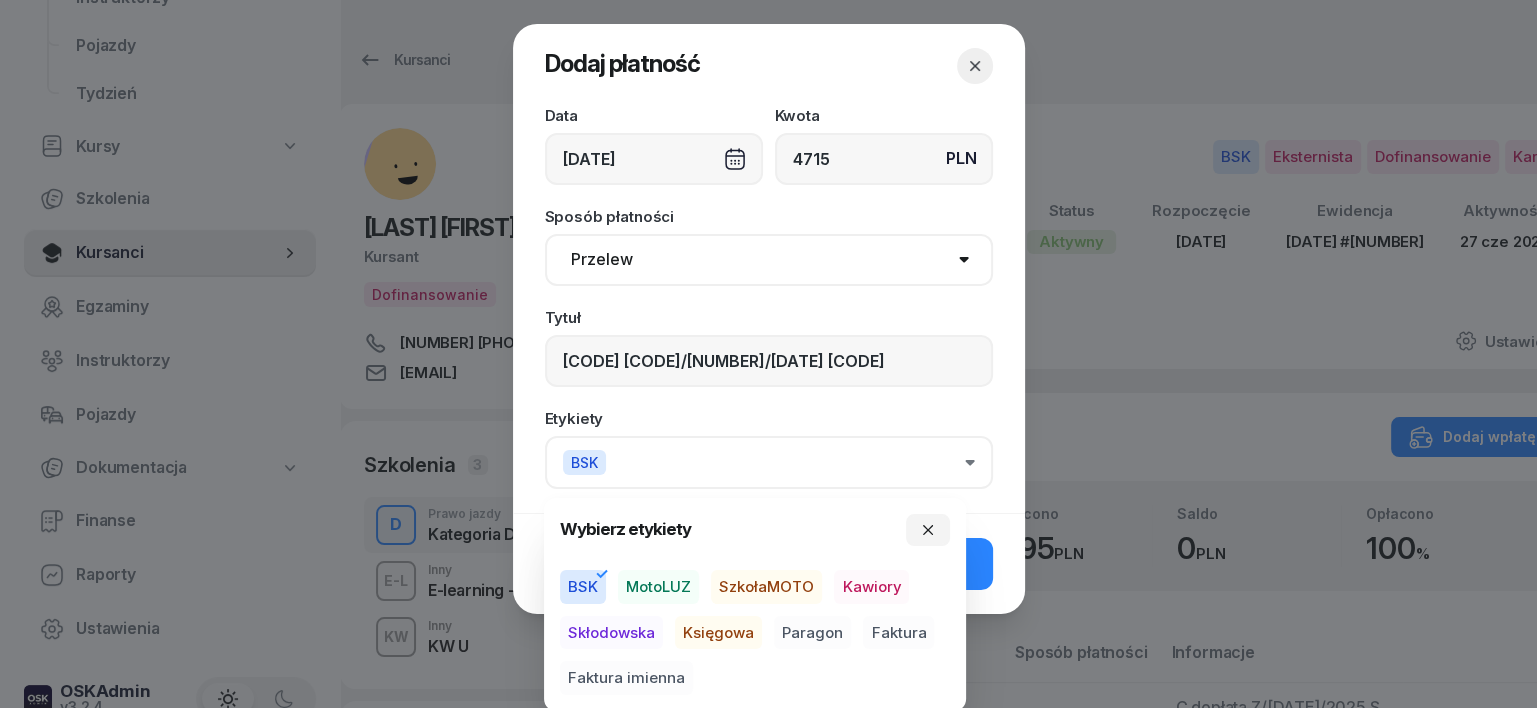 click on "Księgowa" at bounding box center [718, 633] 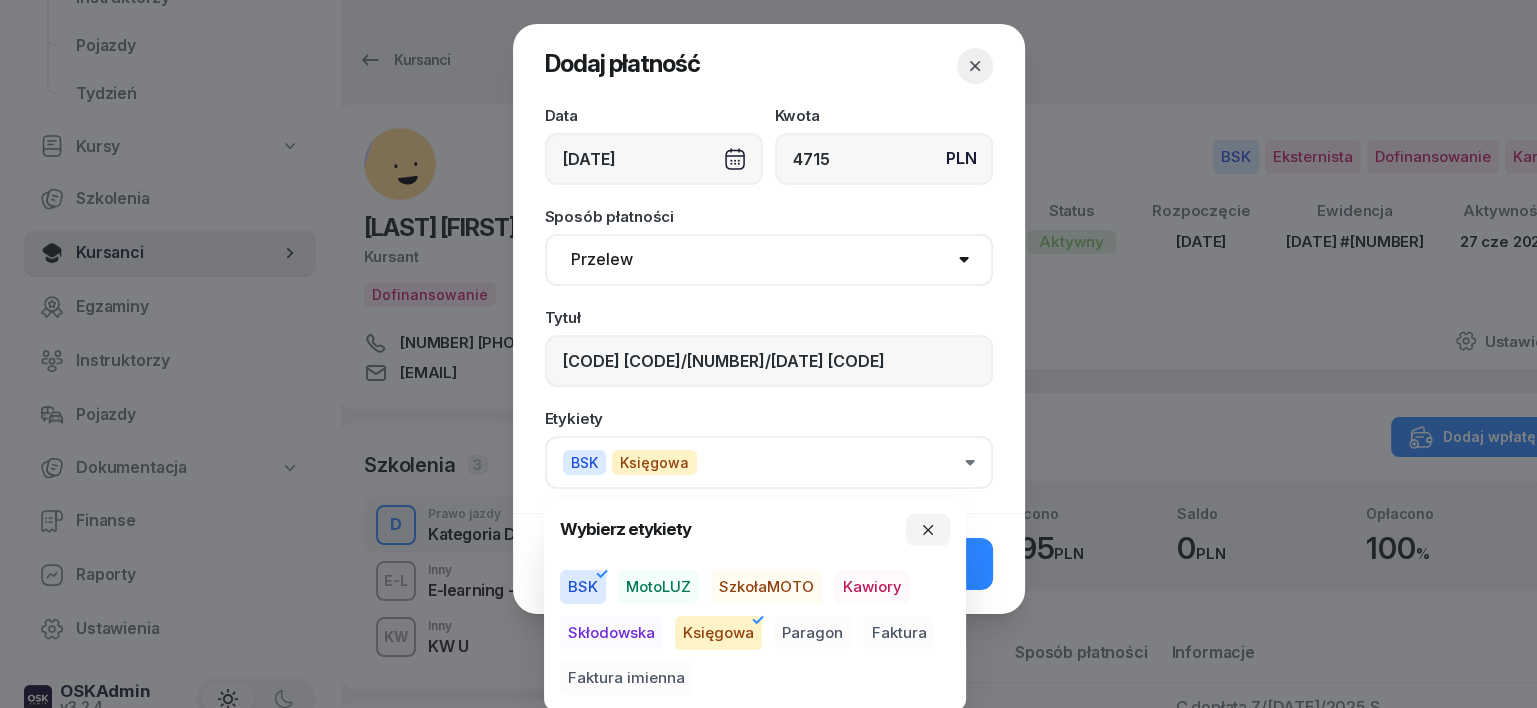 drag, startPoint x: 903, startPoint y: 636, endPoint x: 900, endPoint y: 615, distance: 21.213203 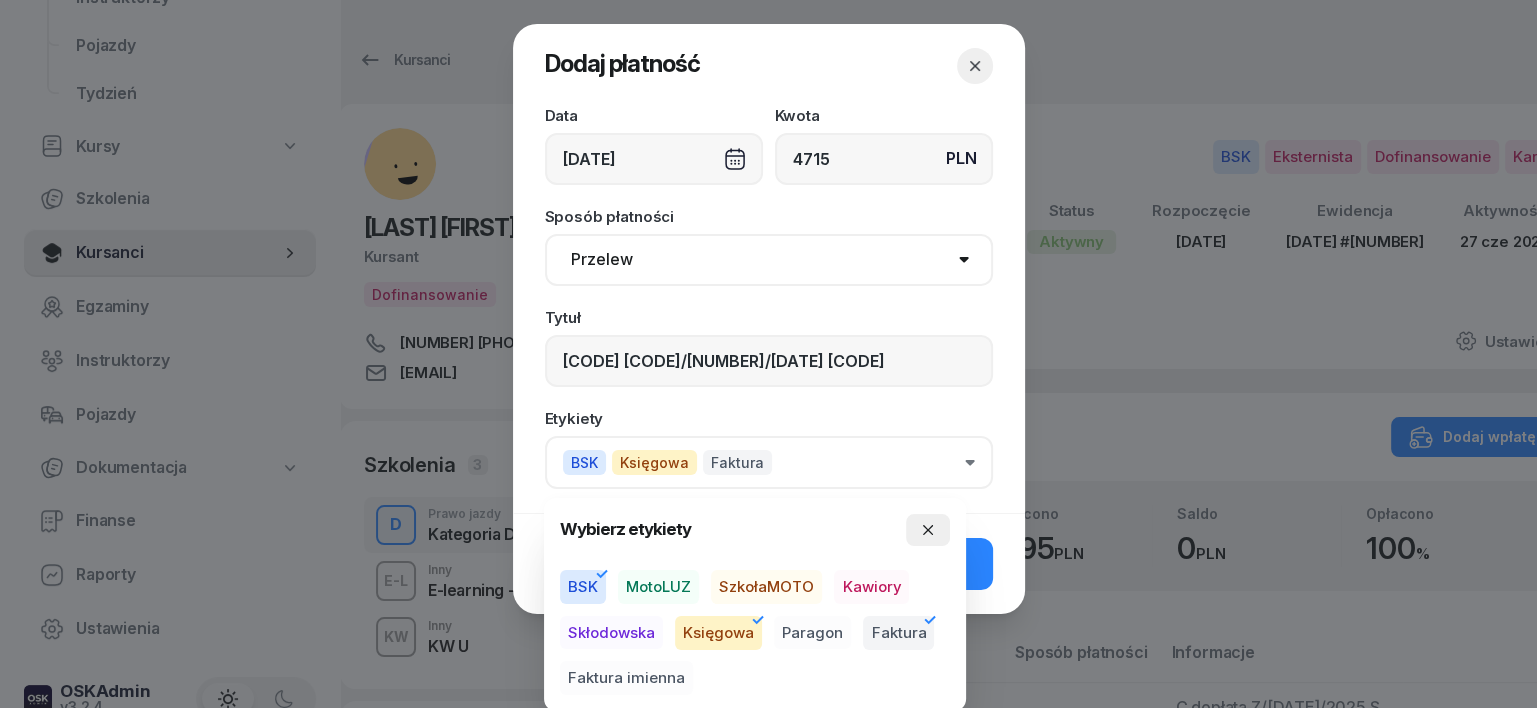 click 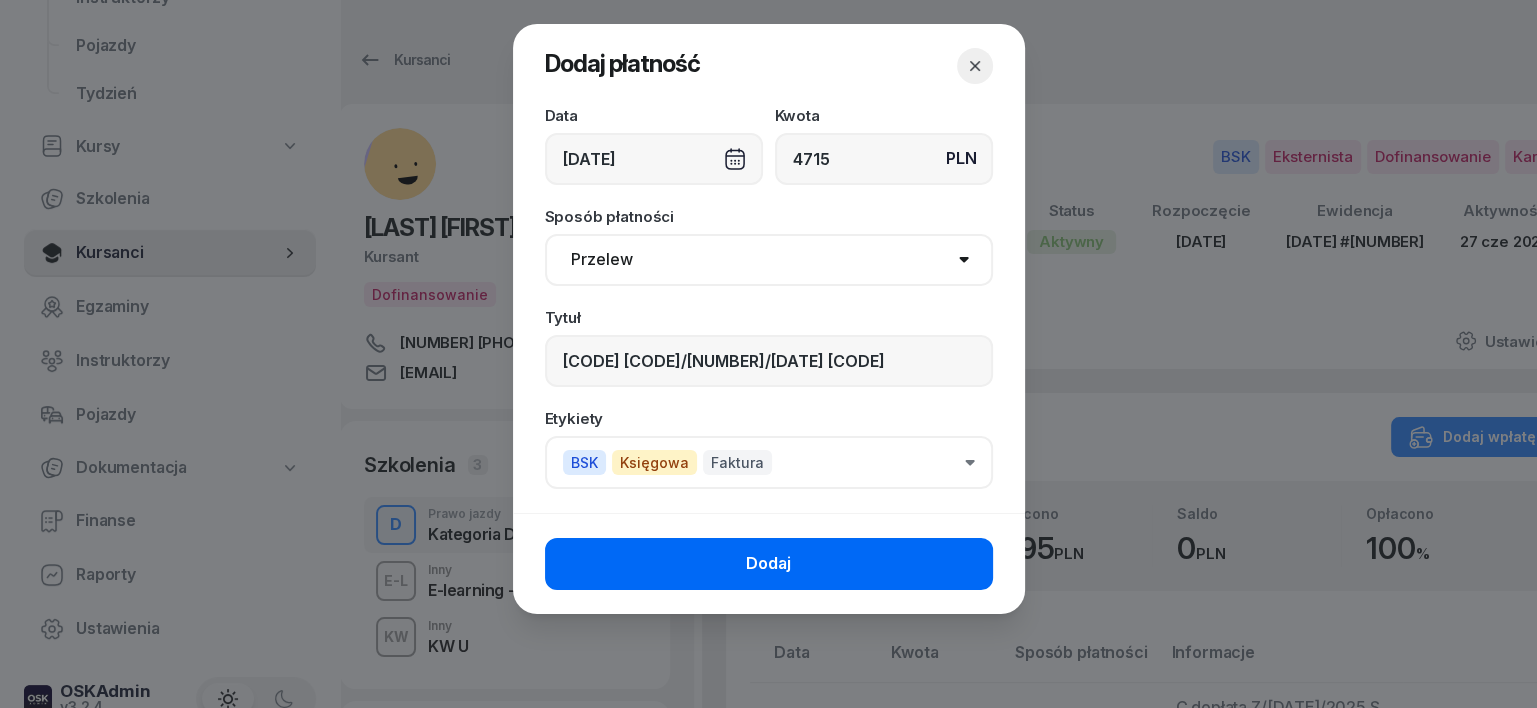 click on "Dodaj" 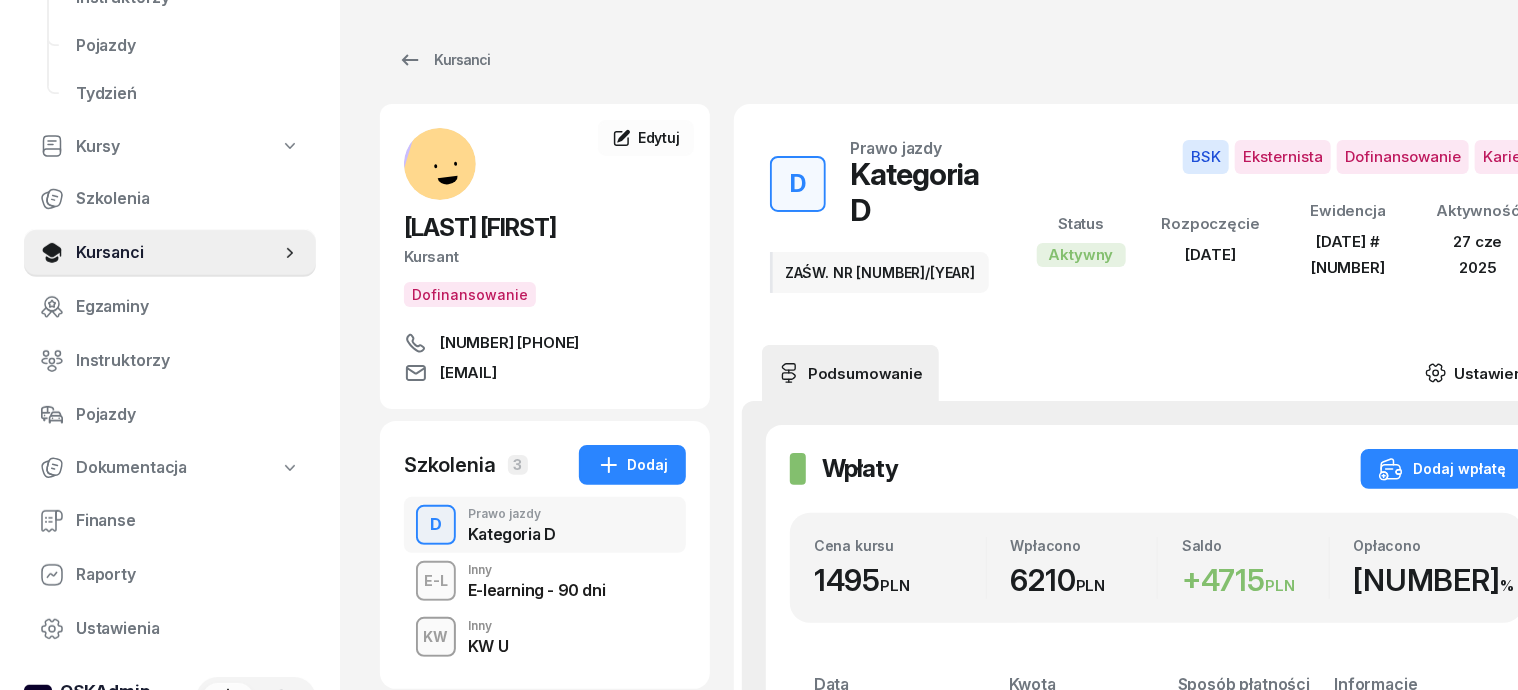 click on "Ustawienia" 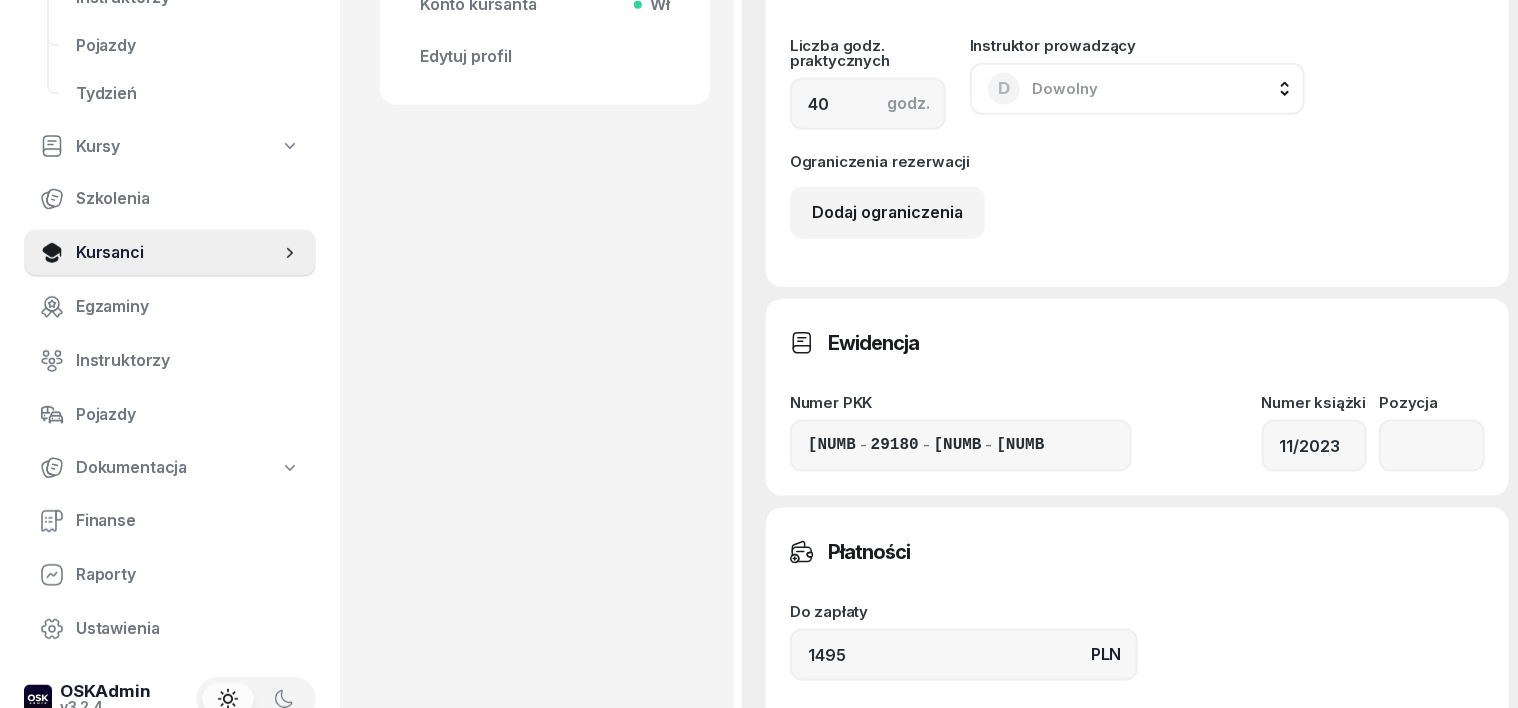 scroll, scrollTop: 1124, scrollLeft: 0, axis: vertical 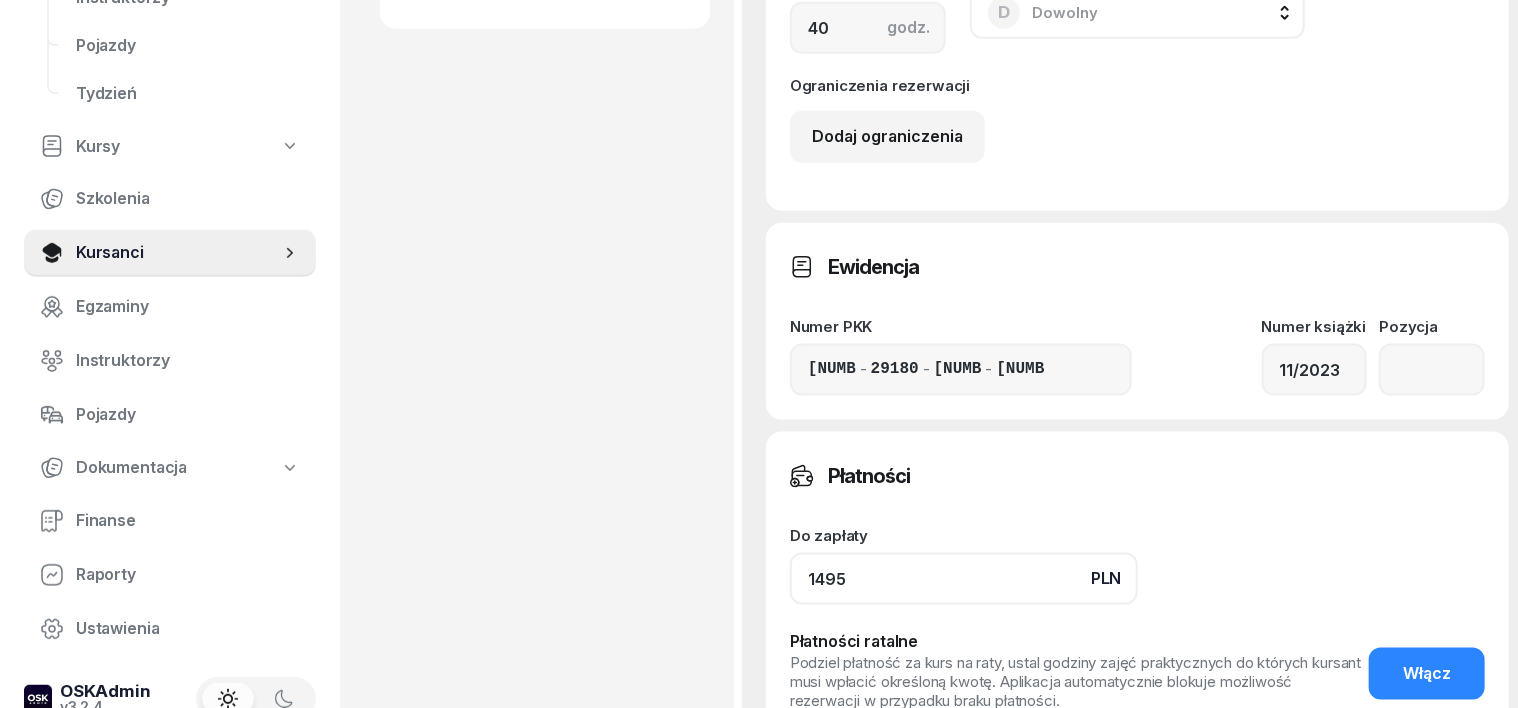 click on "1495" 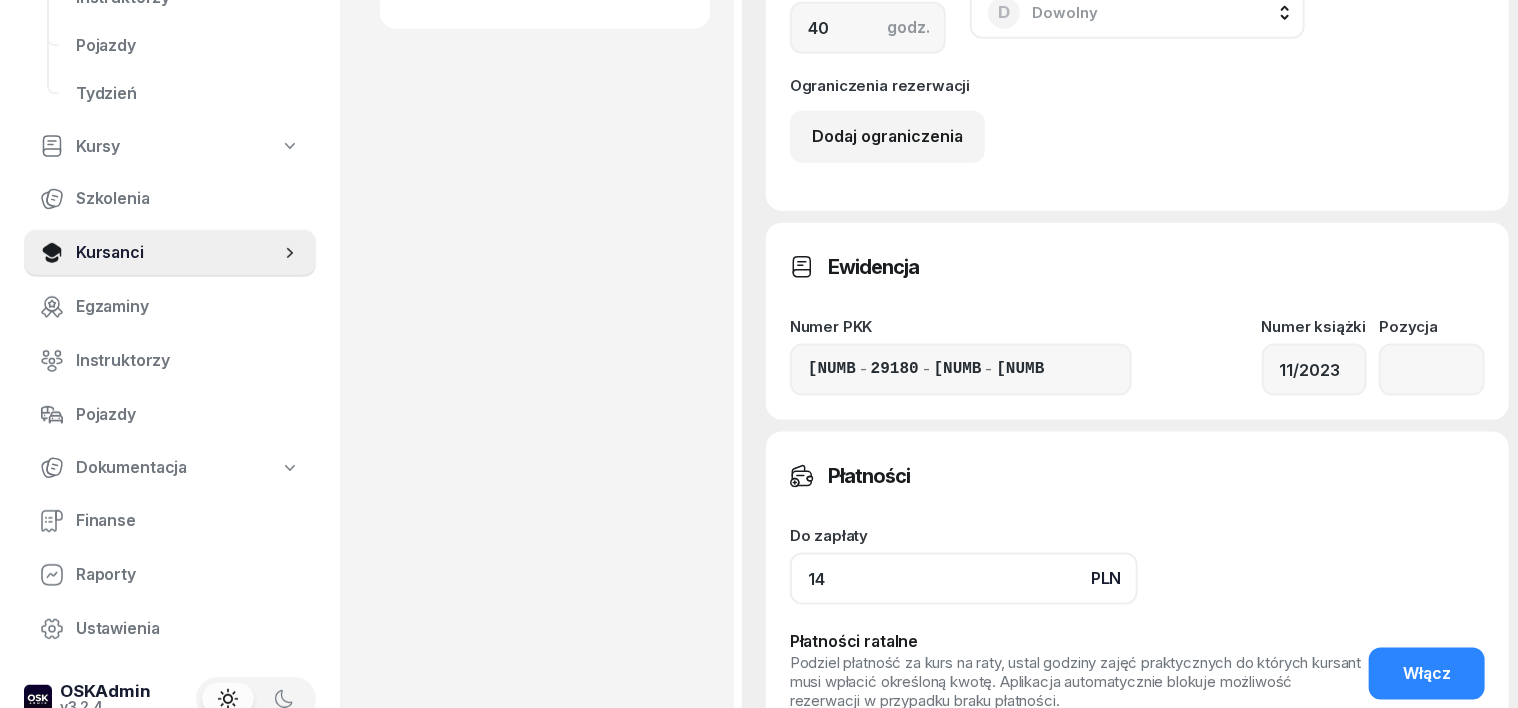 type on "1" 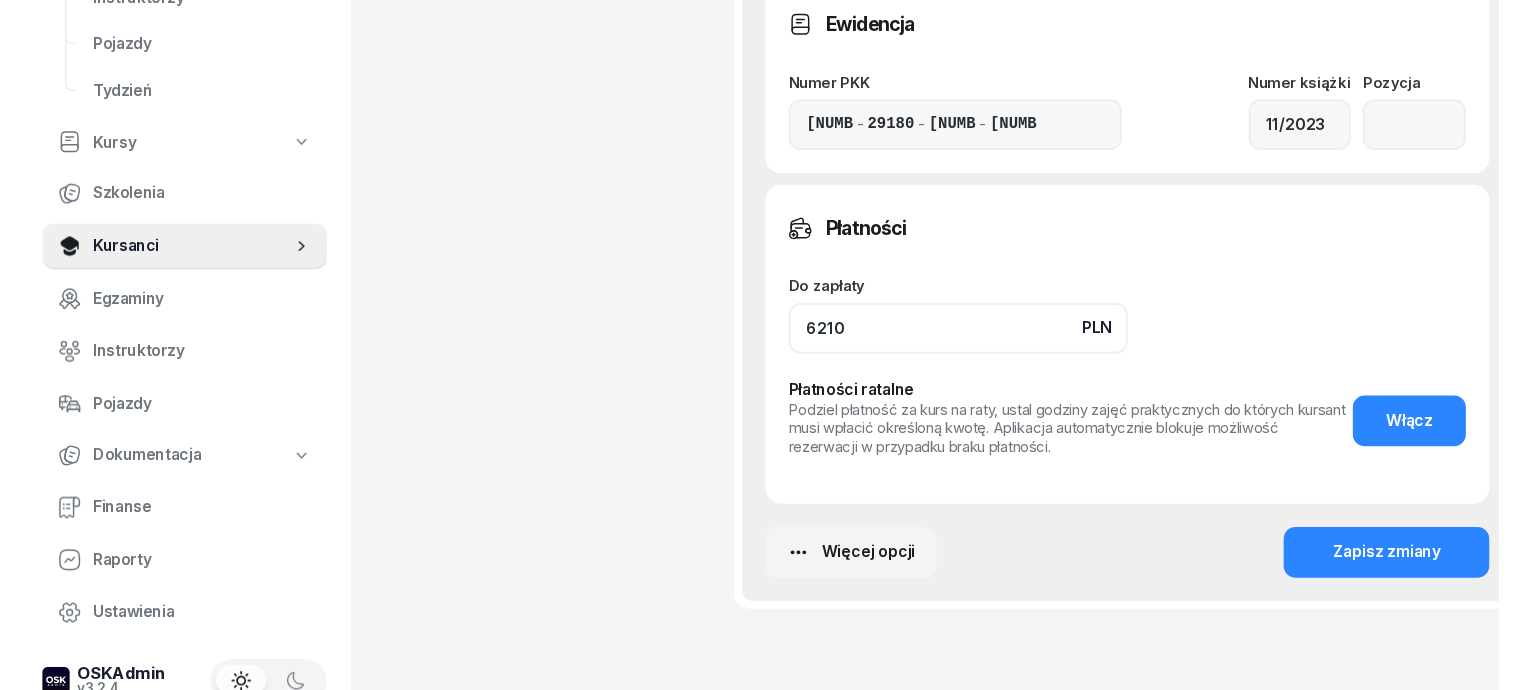 scroll, scrollTop: 1375, scrollLeft: 0, axis: vertical 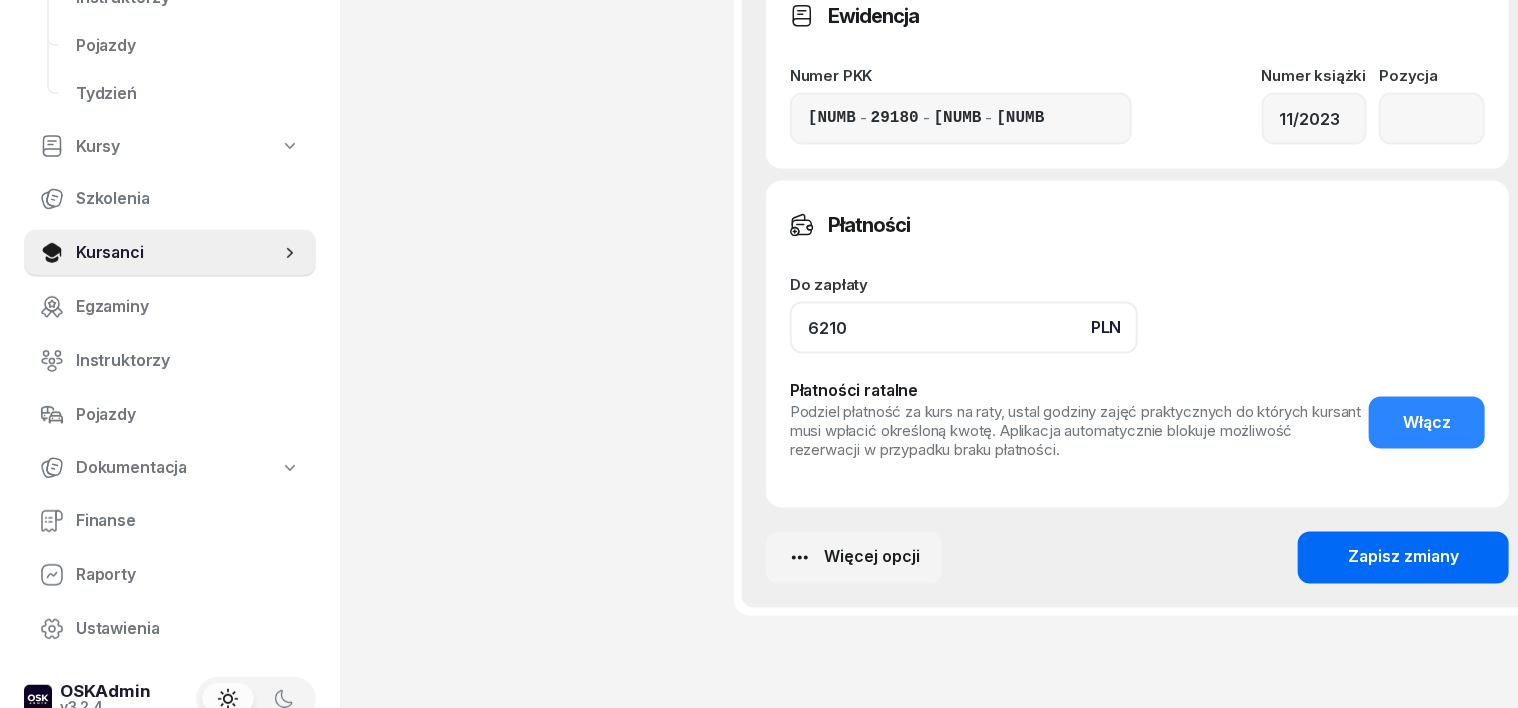 type on "6210" 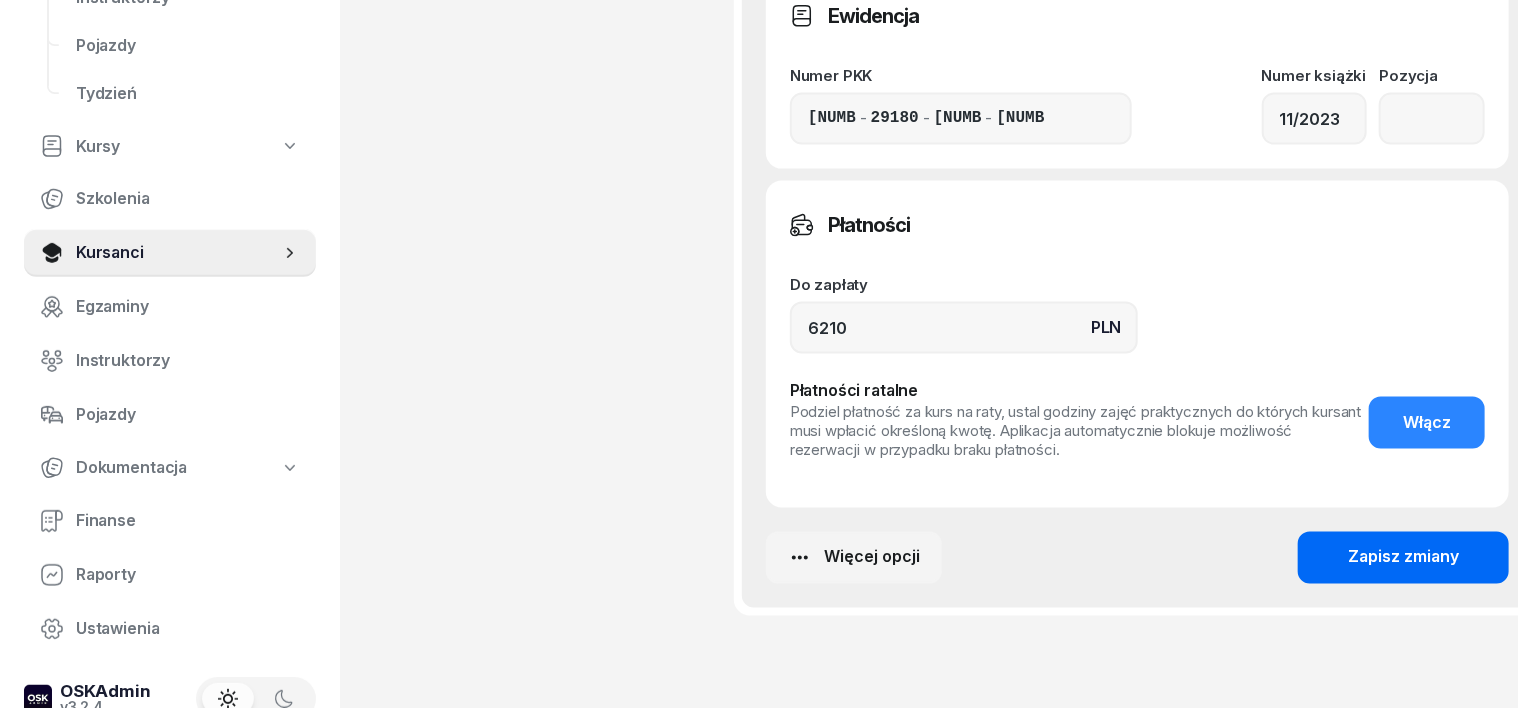 click on "Zapisz zmiany" at bounding box center (1403, 558) 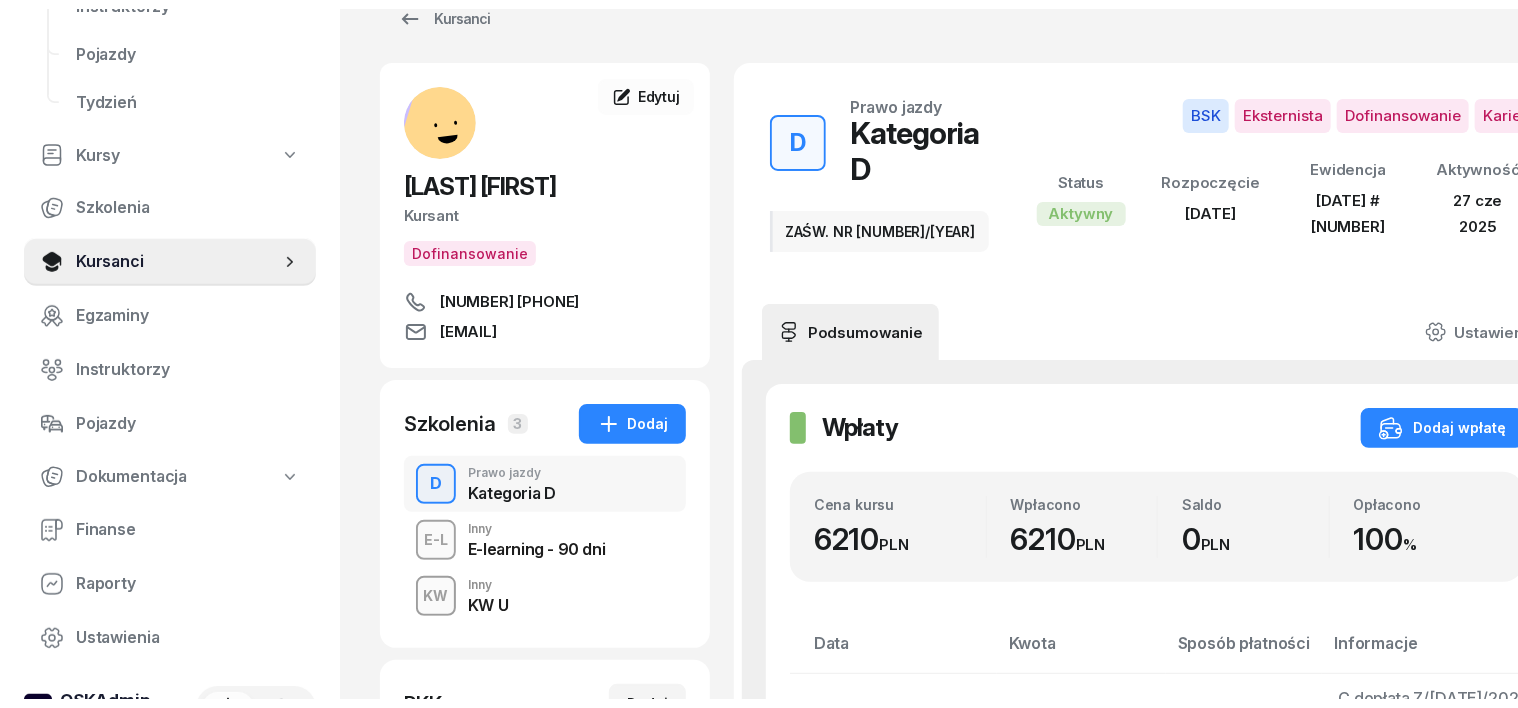 scroll, scrollTop: 0, scrollLeft: 0, axis: both 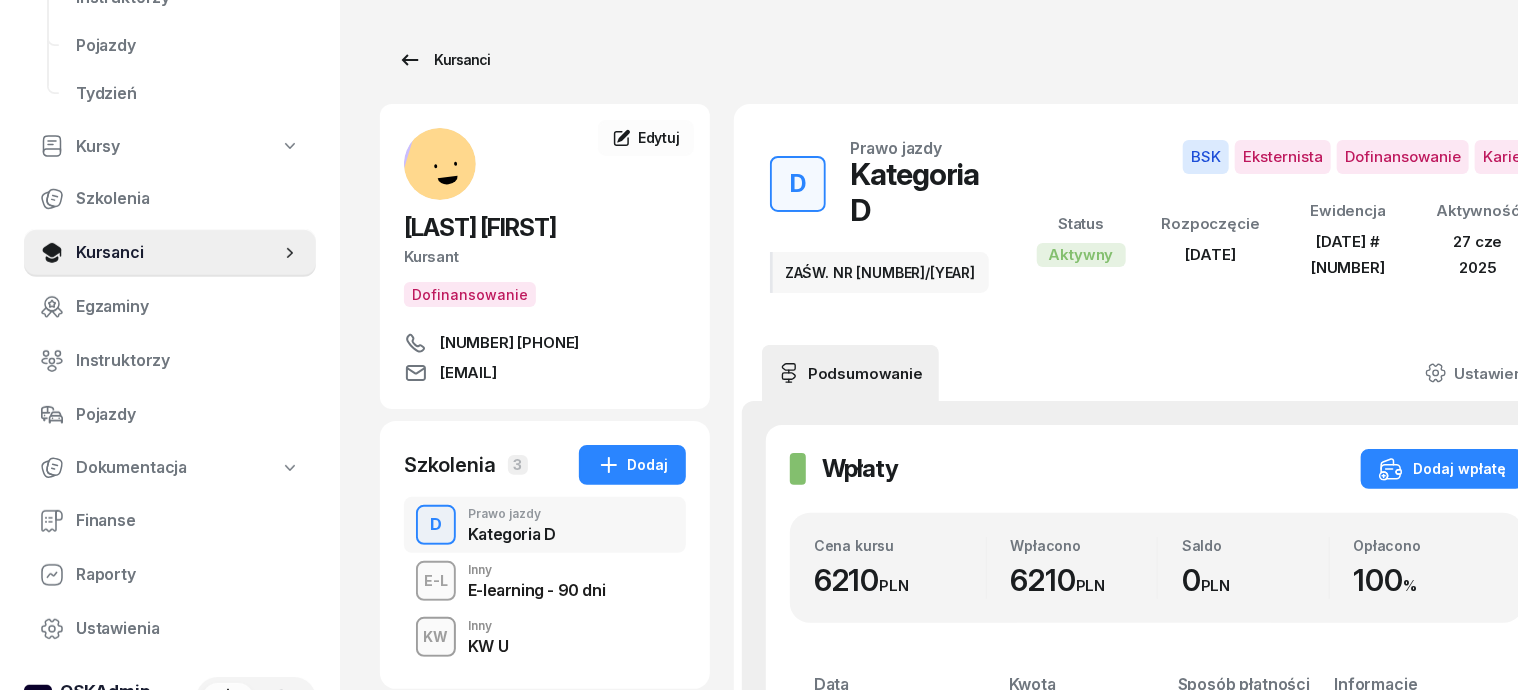 click on "Kursanci" at bounding box center (444, 60) 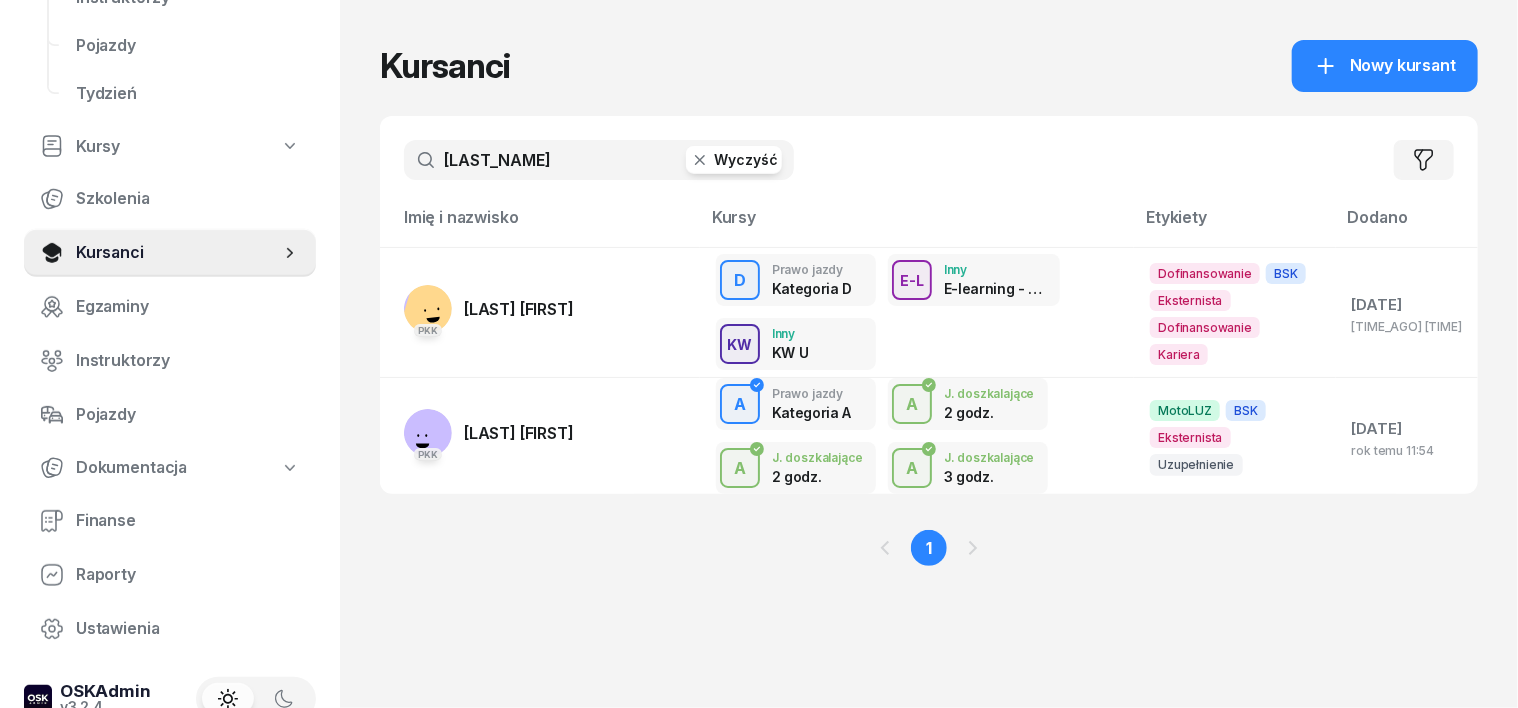 click 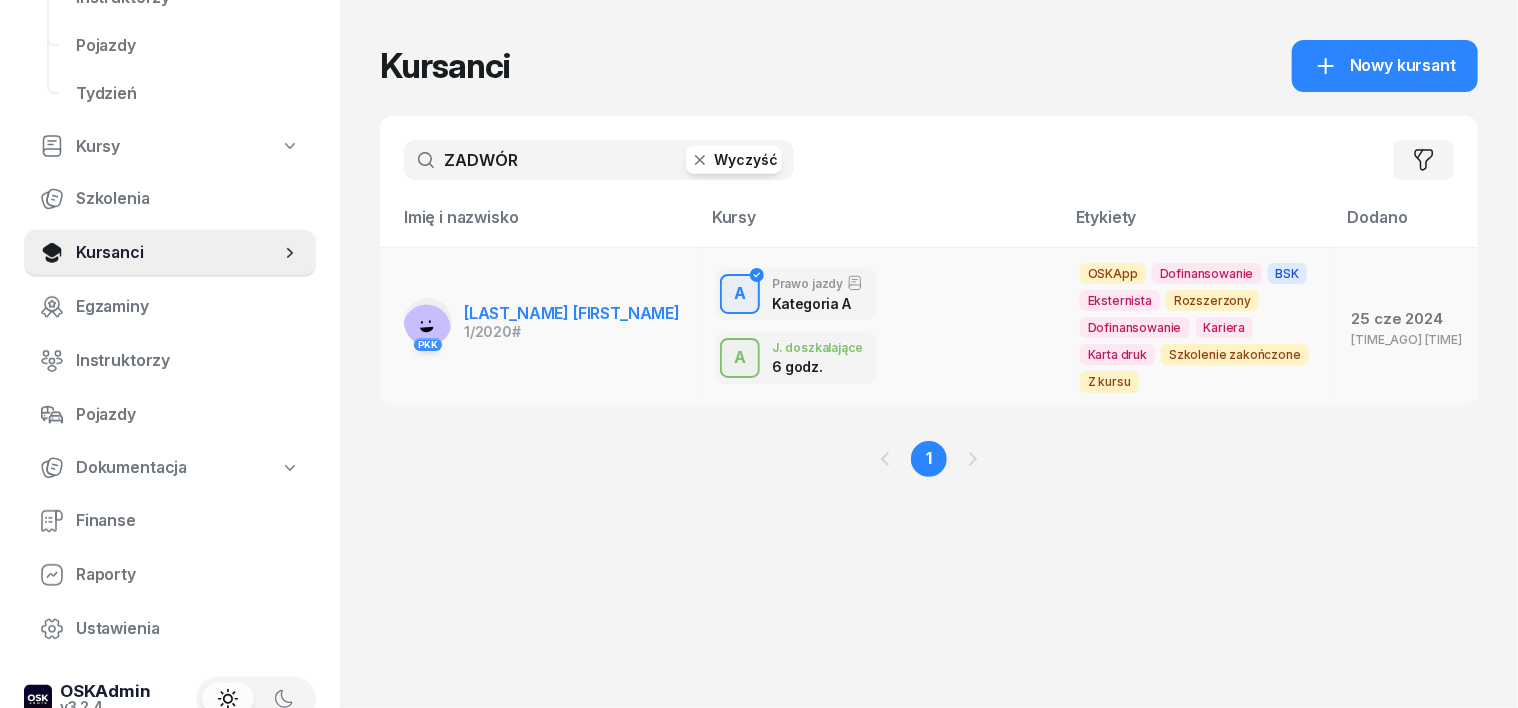 type on "ZADWÓR" 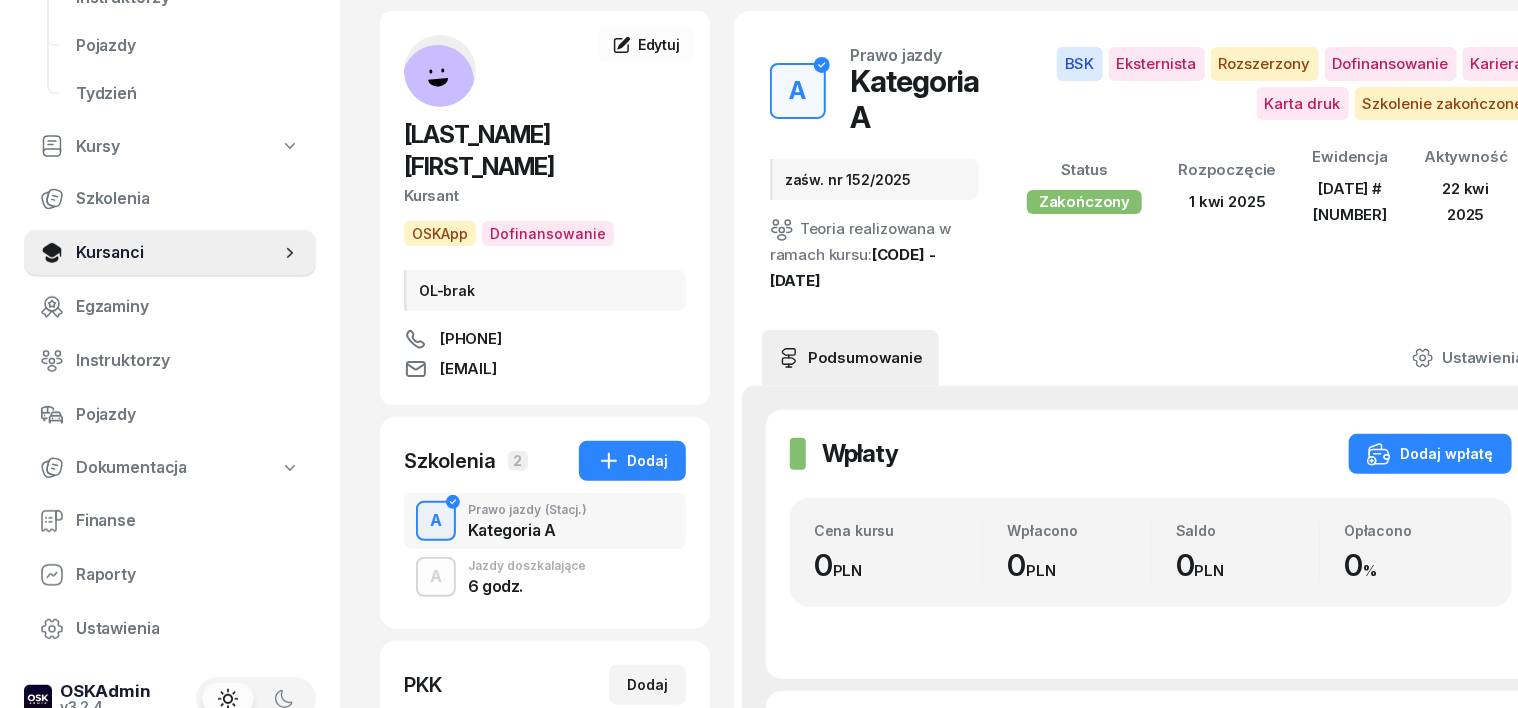 scroll, scrollTop: 124, scrollLeft: 0, axis: vertical 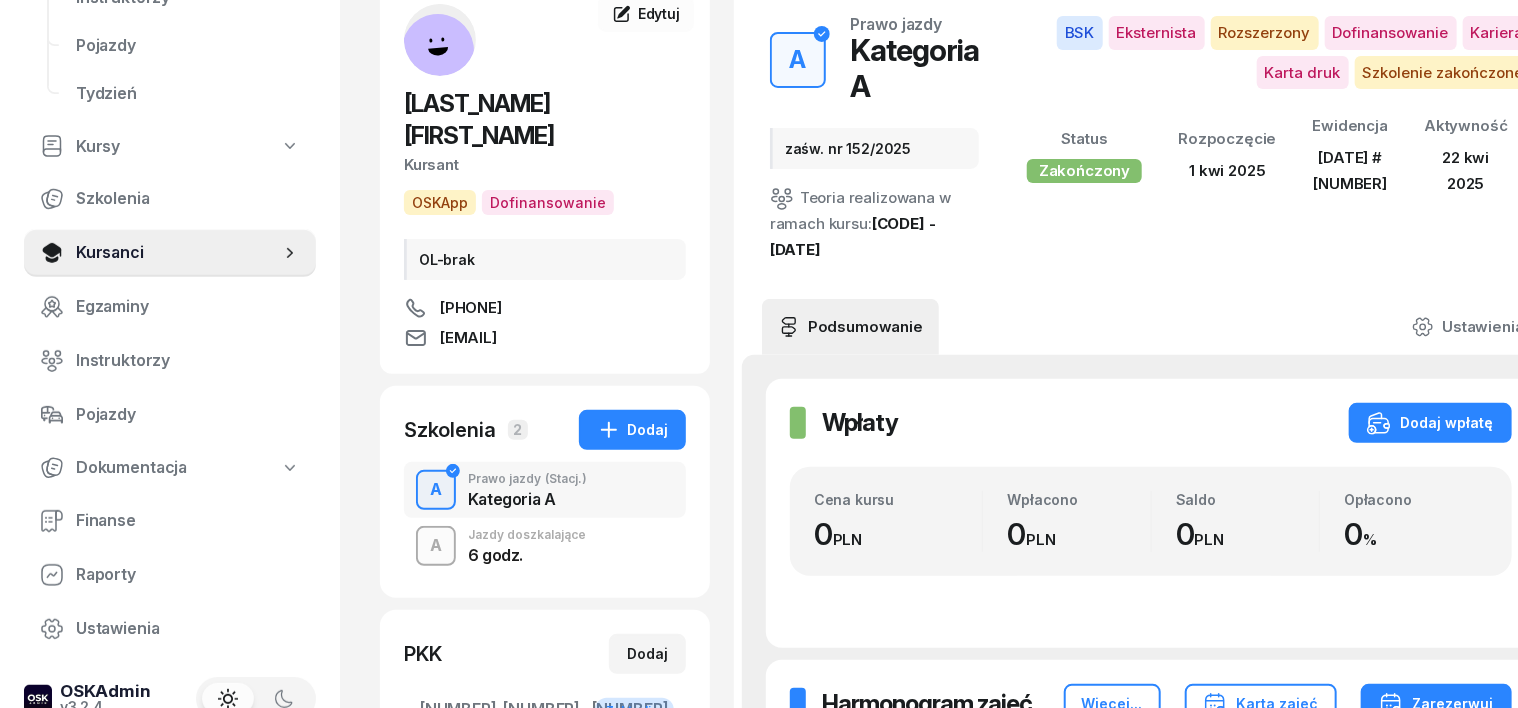 click on "A" at bounding box center (436, 546) 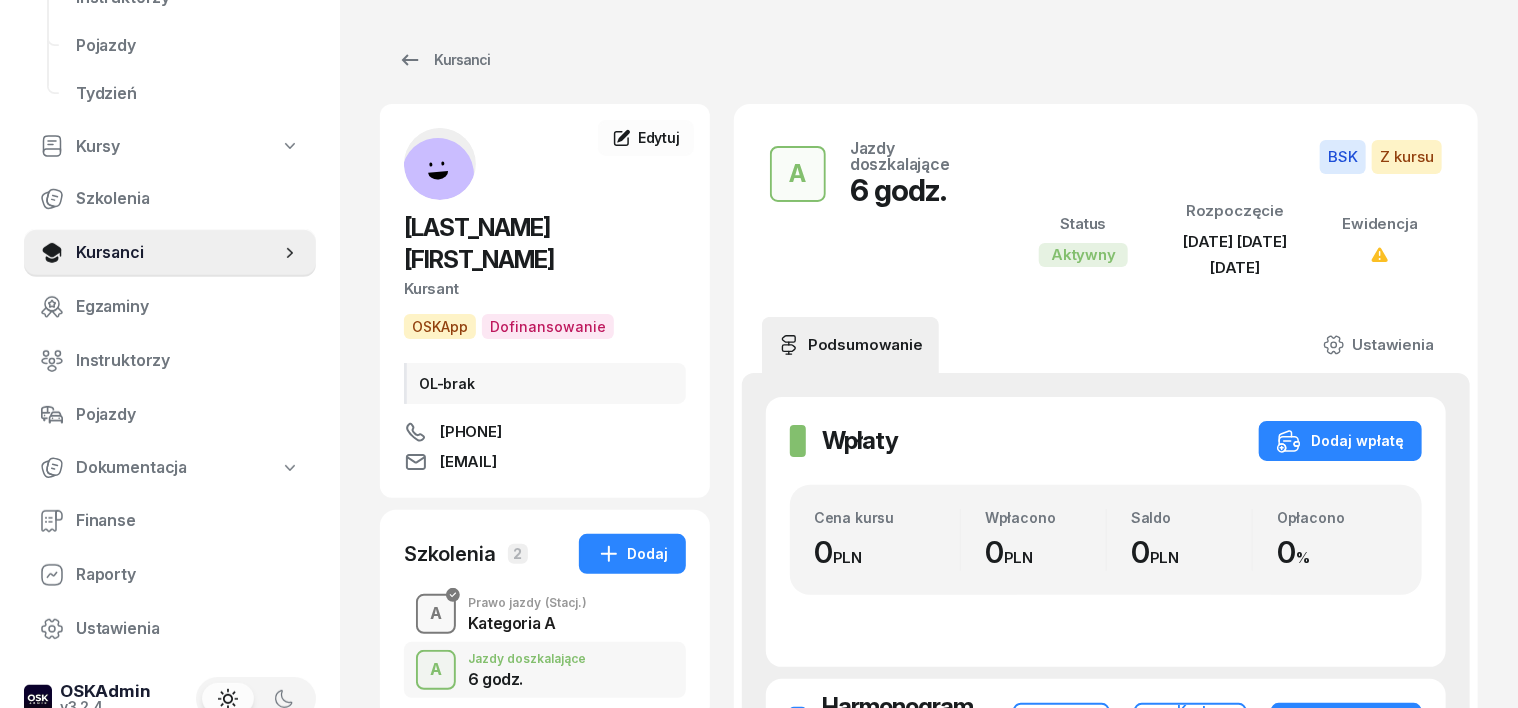 click on "A" at bounding box center [436, 614] 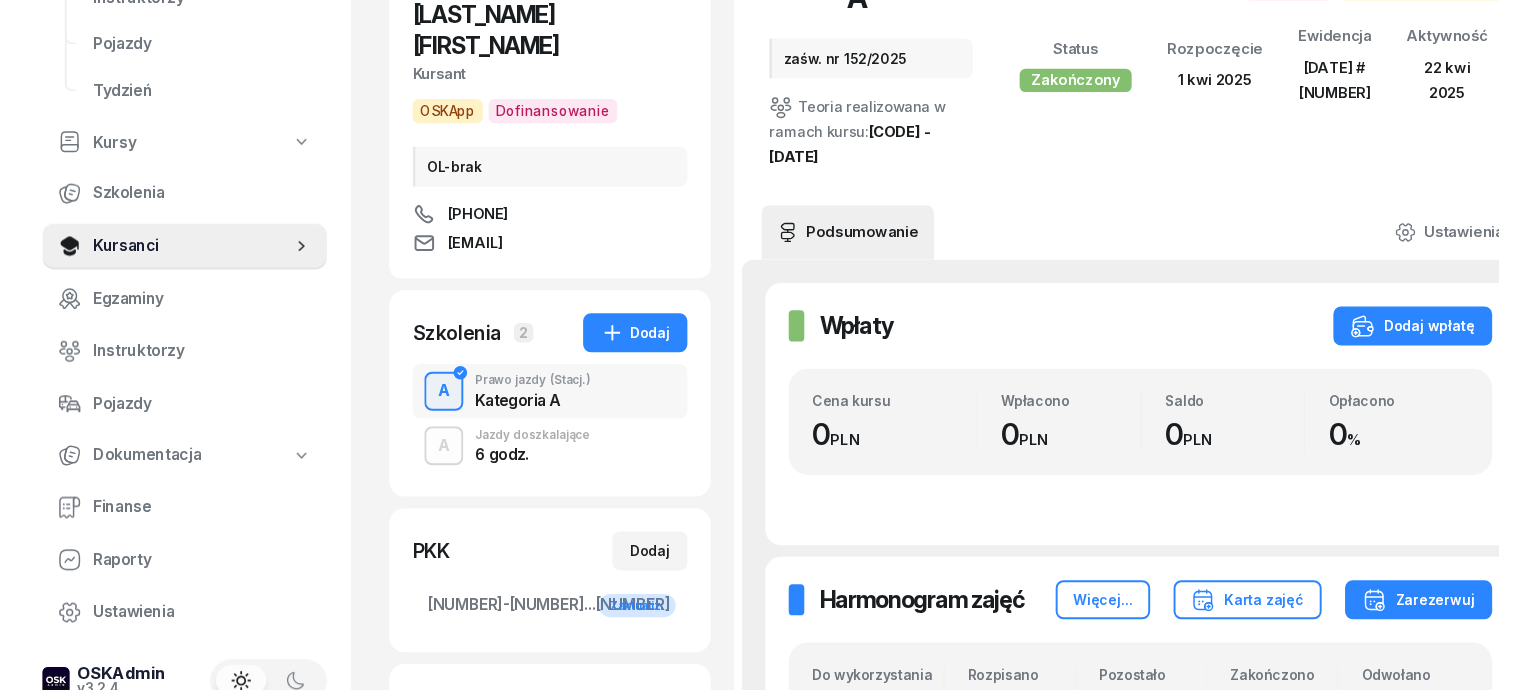 scroll, scrollTop: 250, scrollLeft: 0, axis: vertical 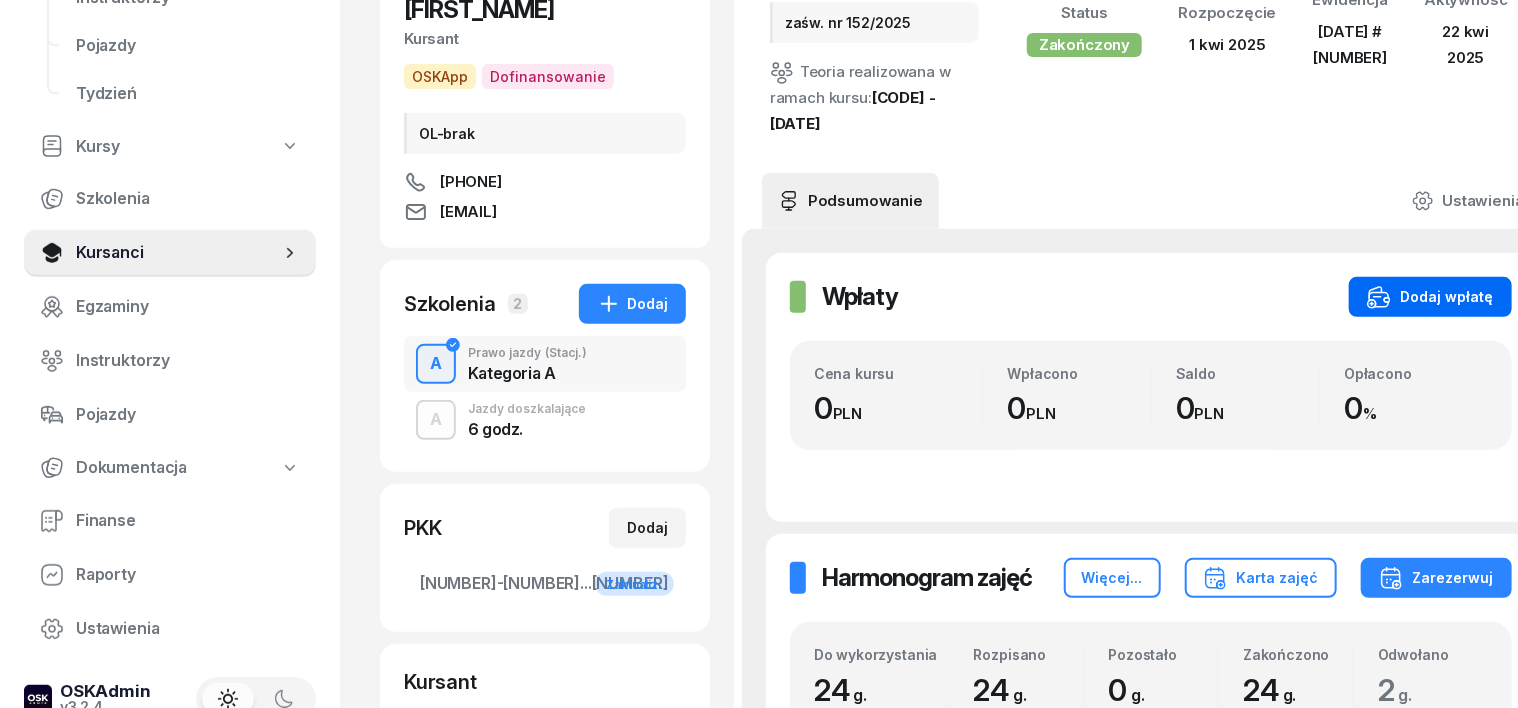 click on "Dodaj wpłatę" at bounding box center (1430, 297) 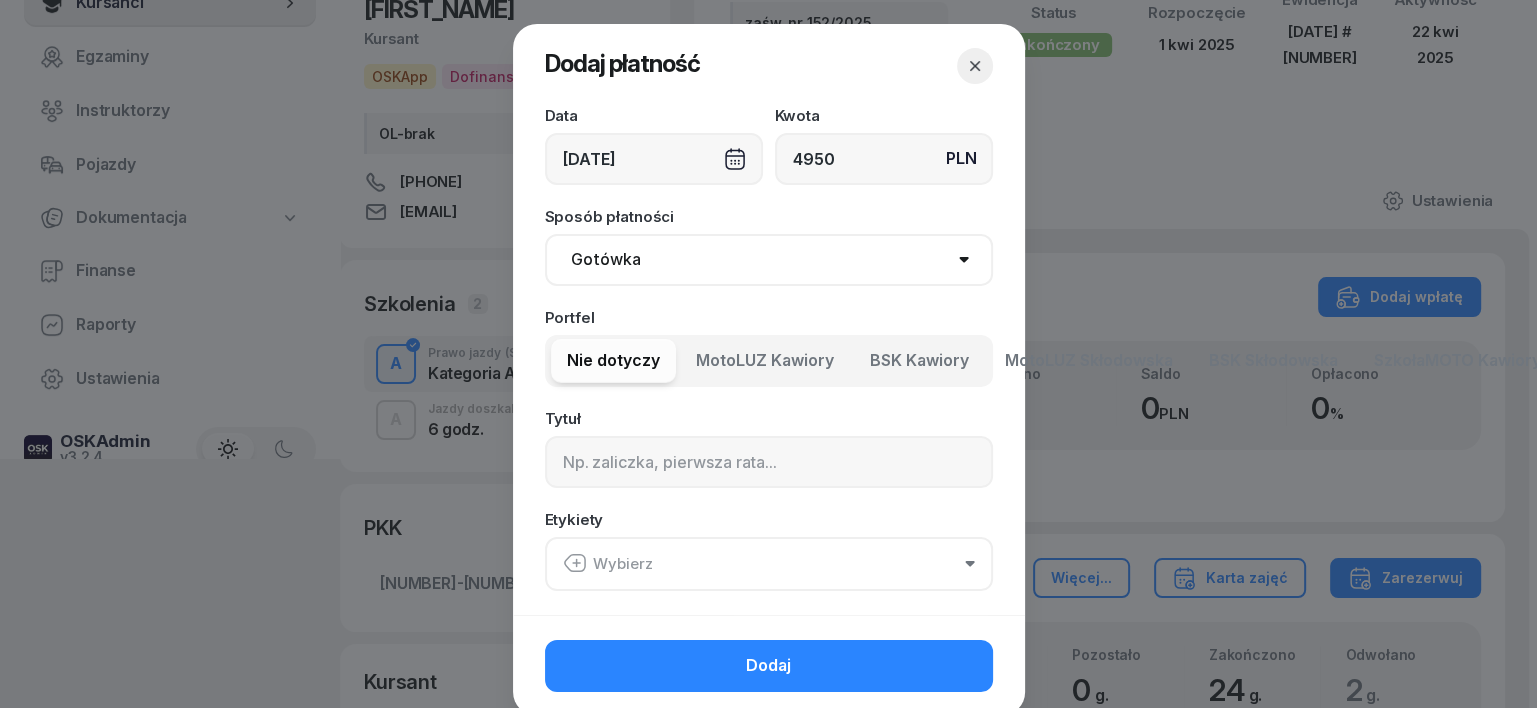 type on "4950" 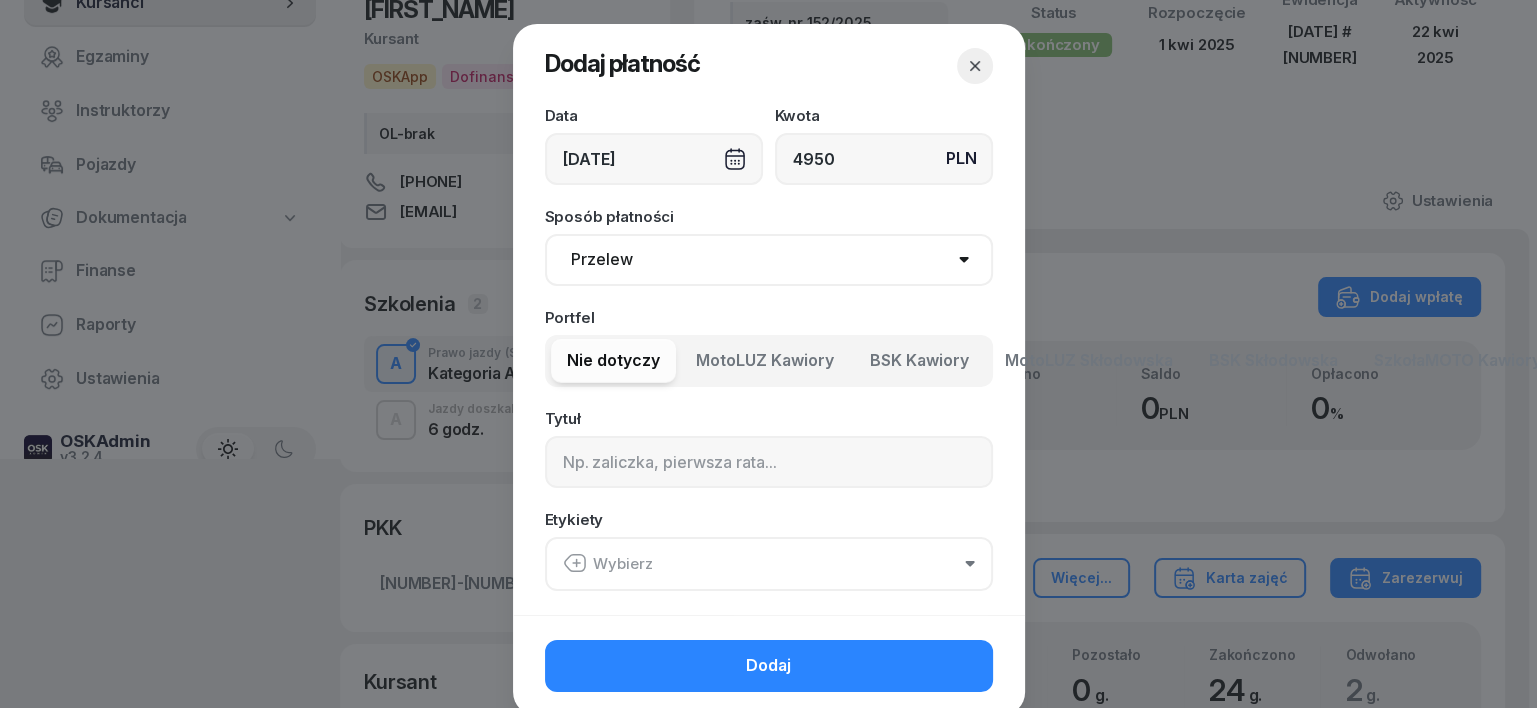 click on "Gotówka Karta Przelew Płatności online BLIK" at bounding box center (769, 260) 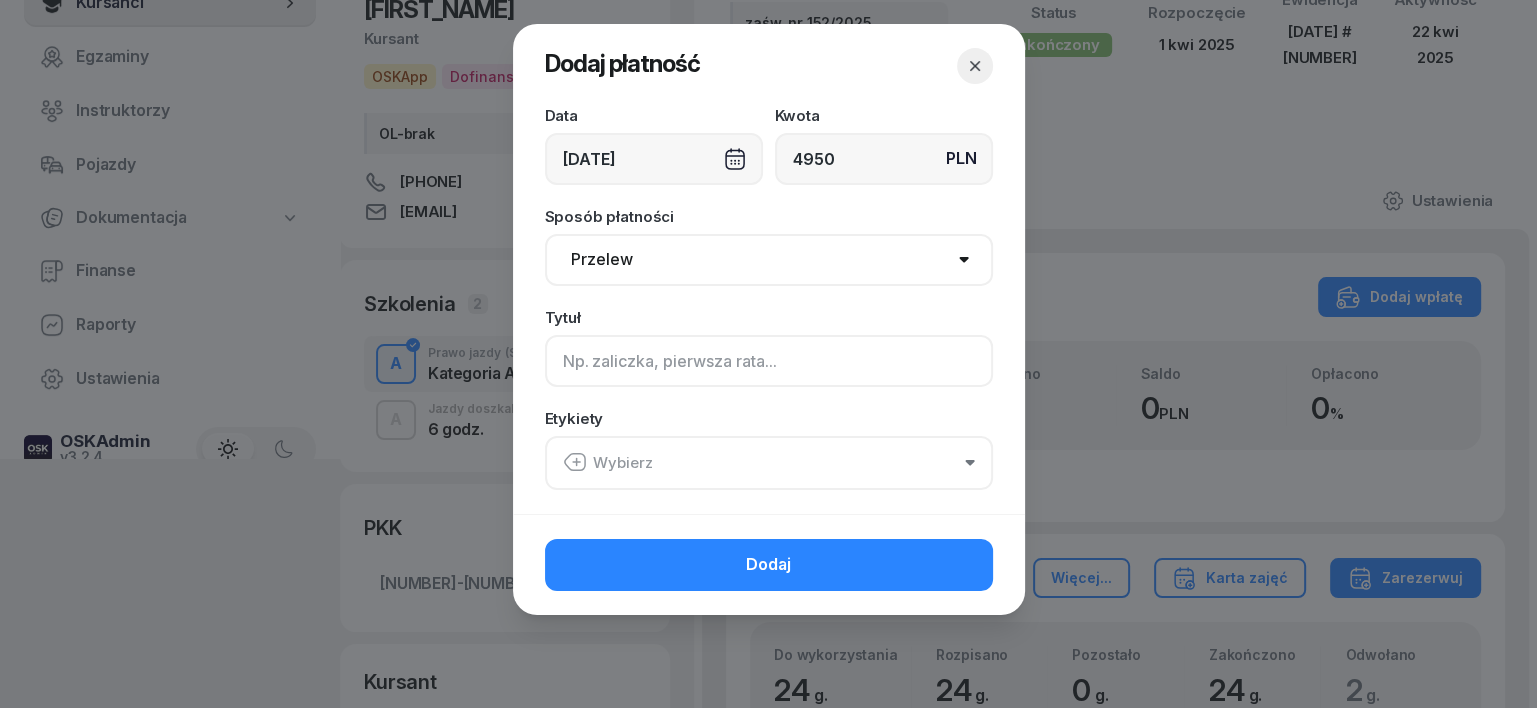 click 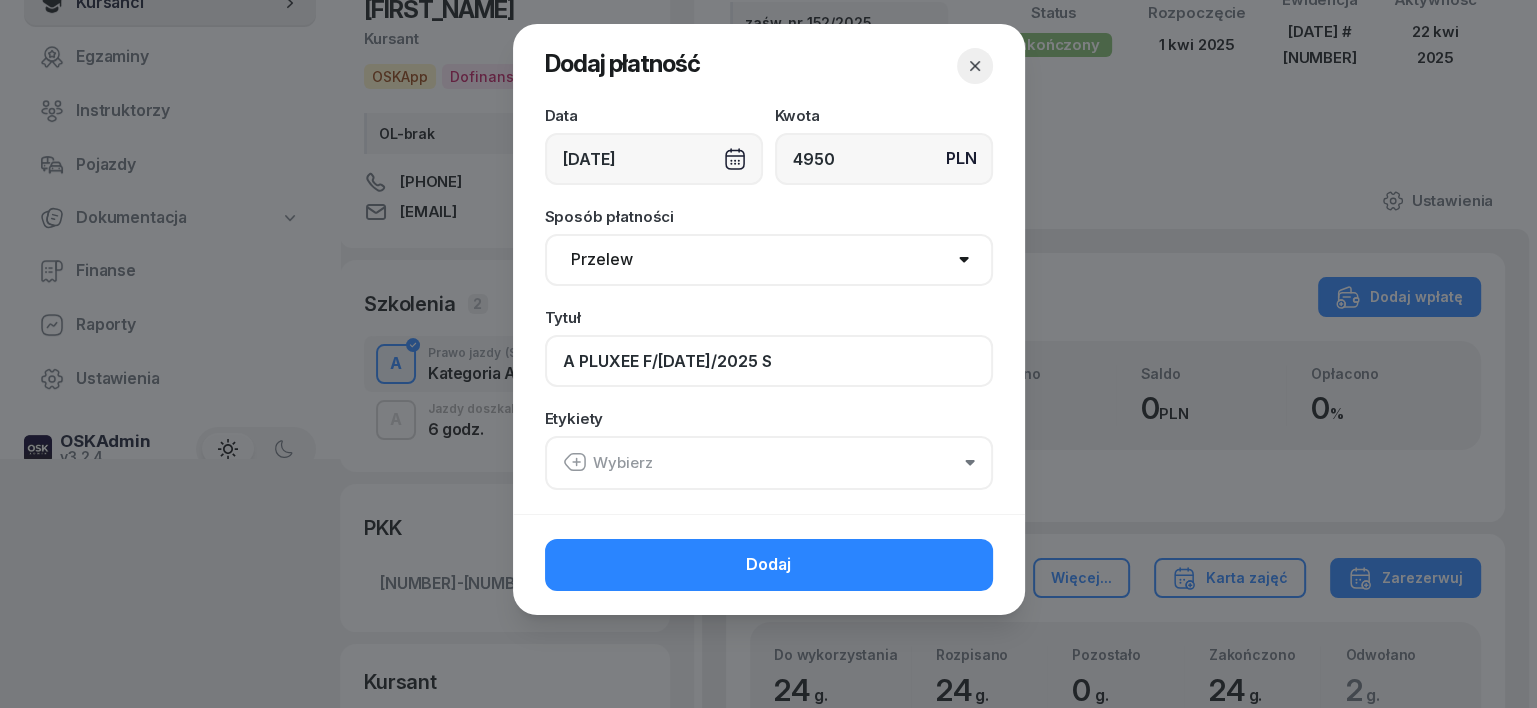 type on "A PLUXEE F/[DATE]/2025 S" 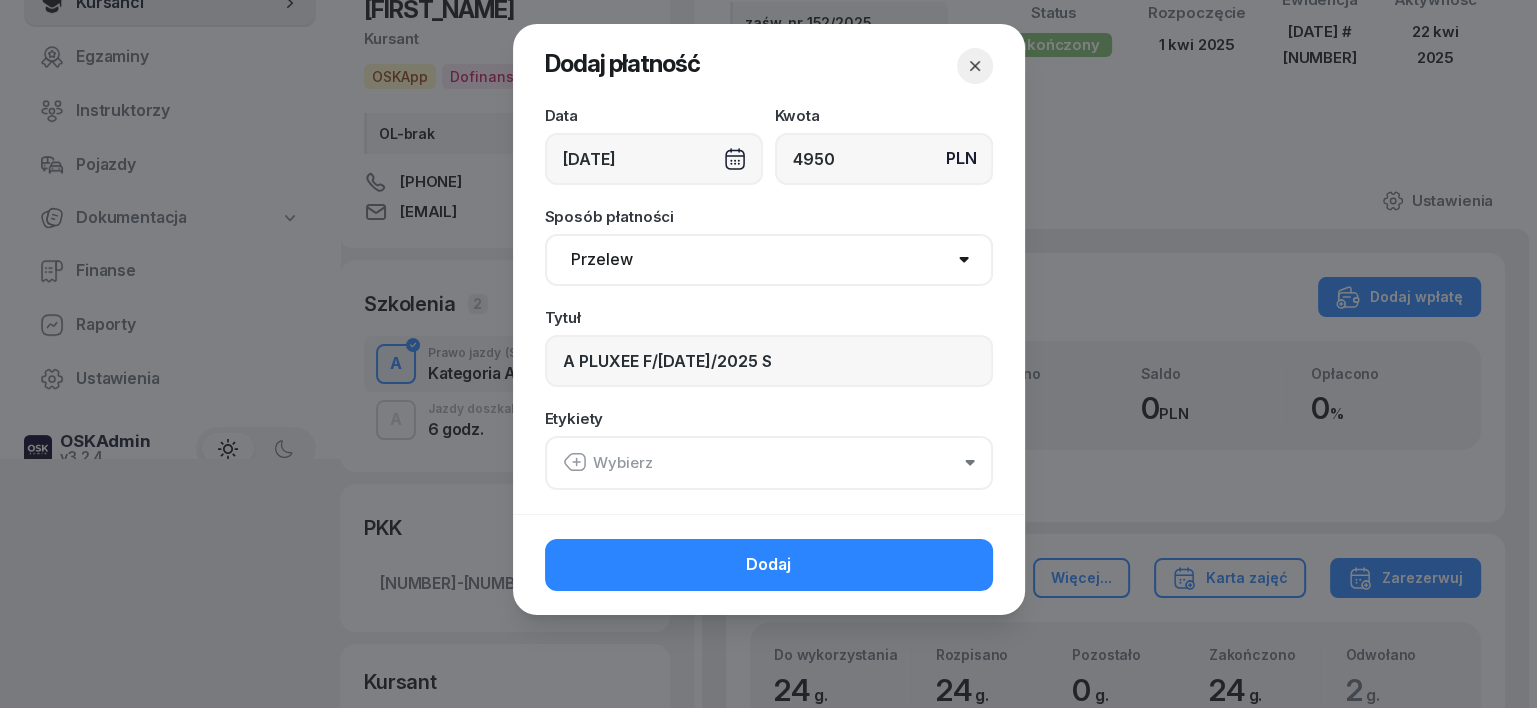 click 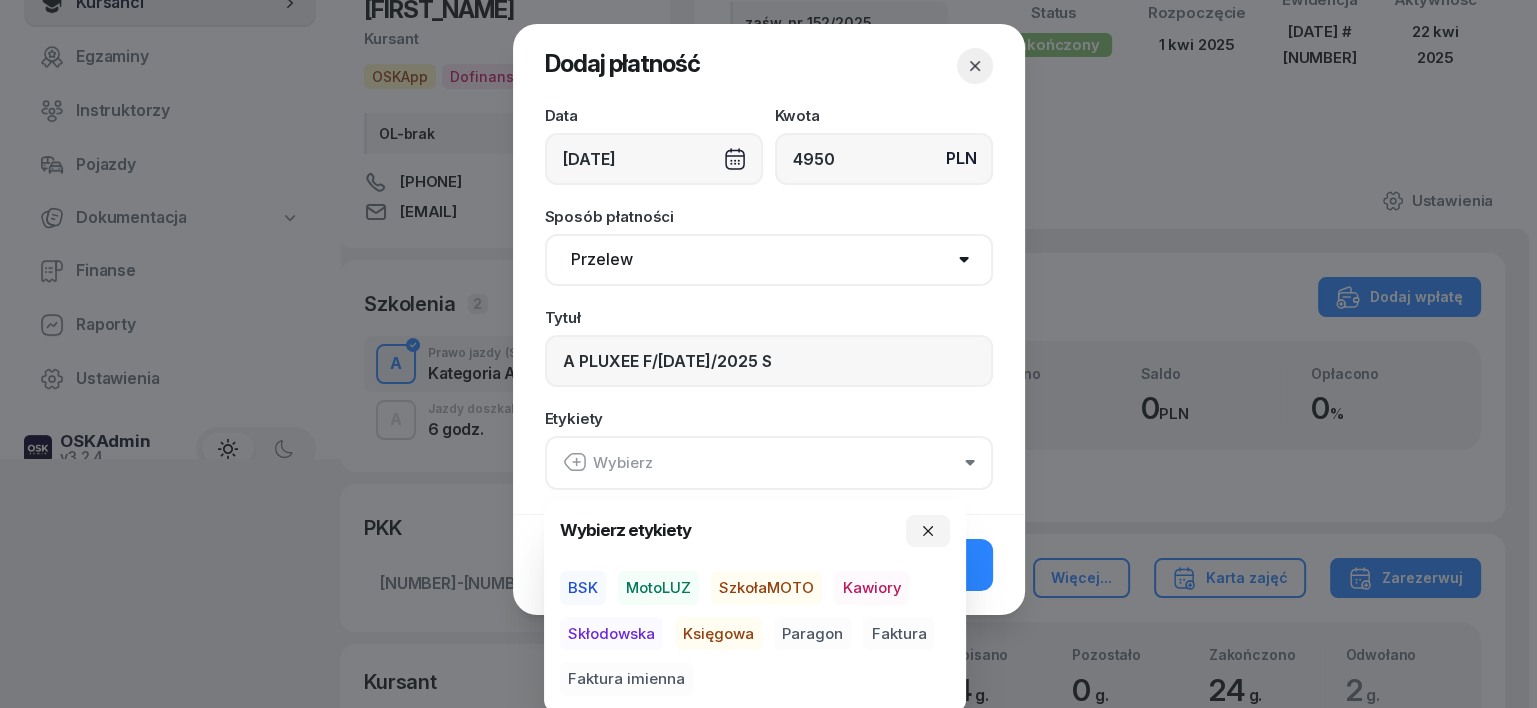 click on "BSK" at bounding box center (583, 588) 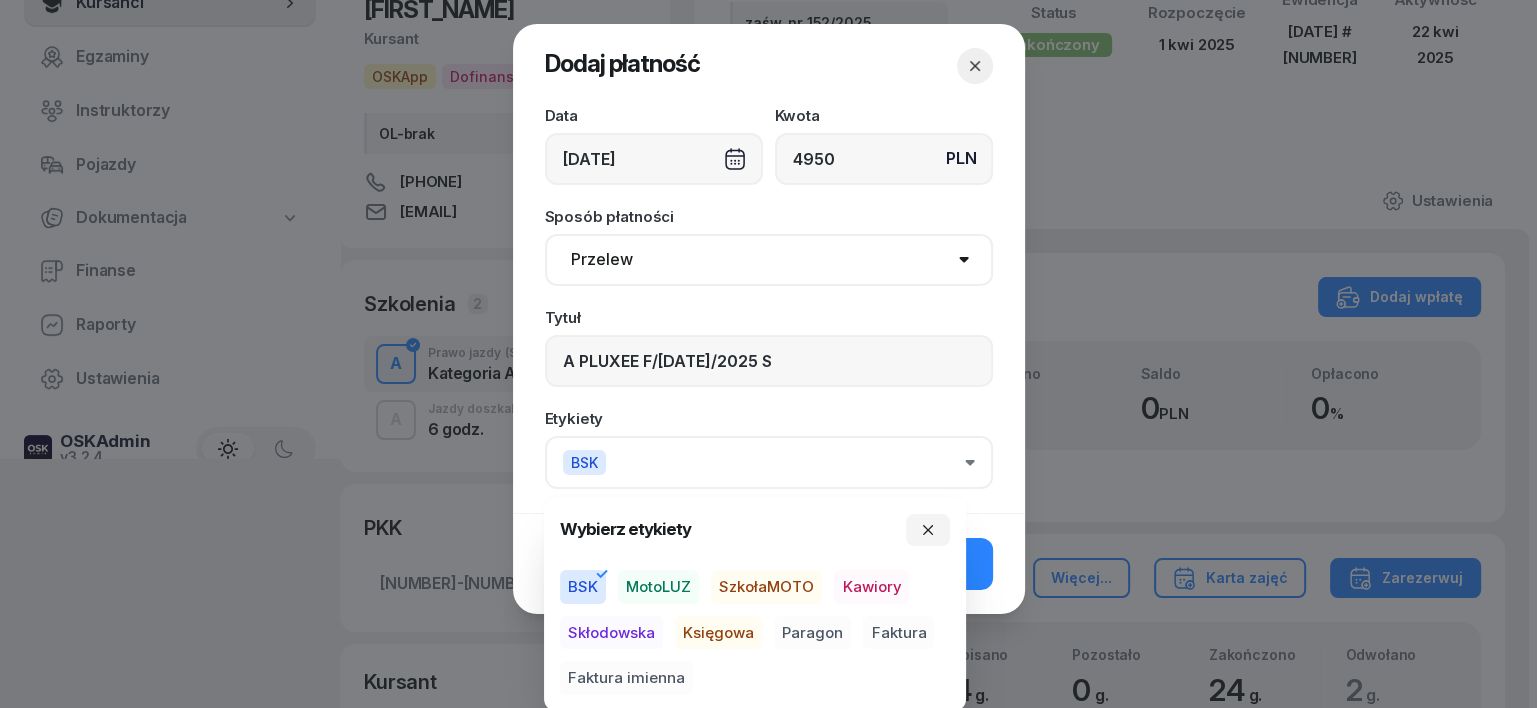 drag, startPoint x: 727, startPoint y: 634, endPoint x: 864, endPoint y: 658, distance: 139.0863 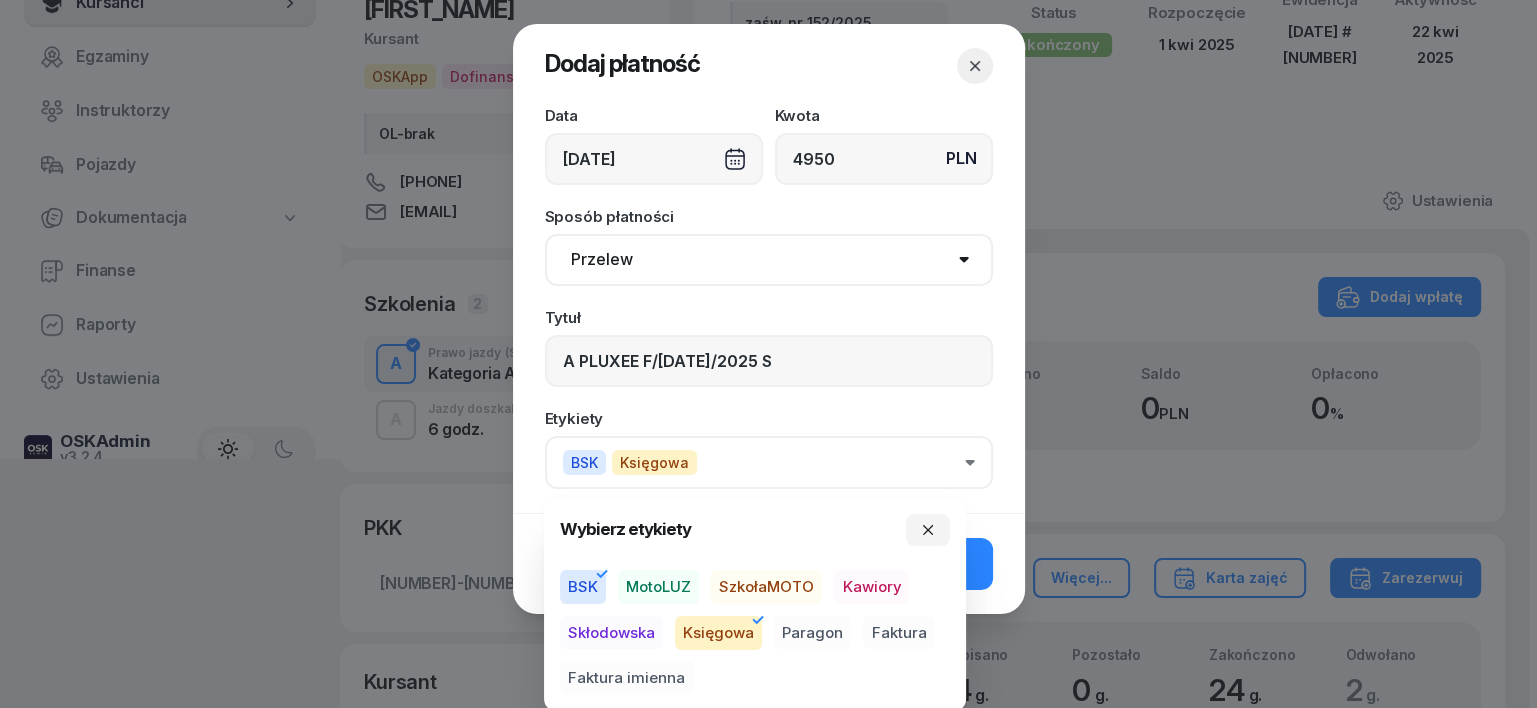 click on "Faktura" at bounding box center (898, 633) 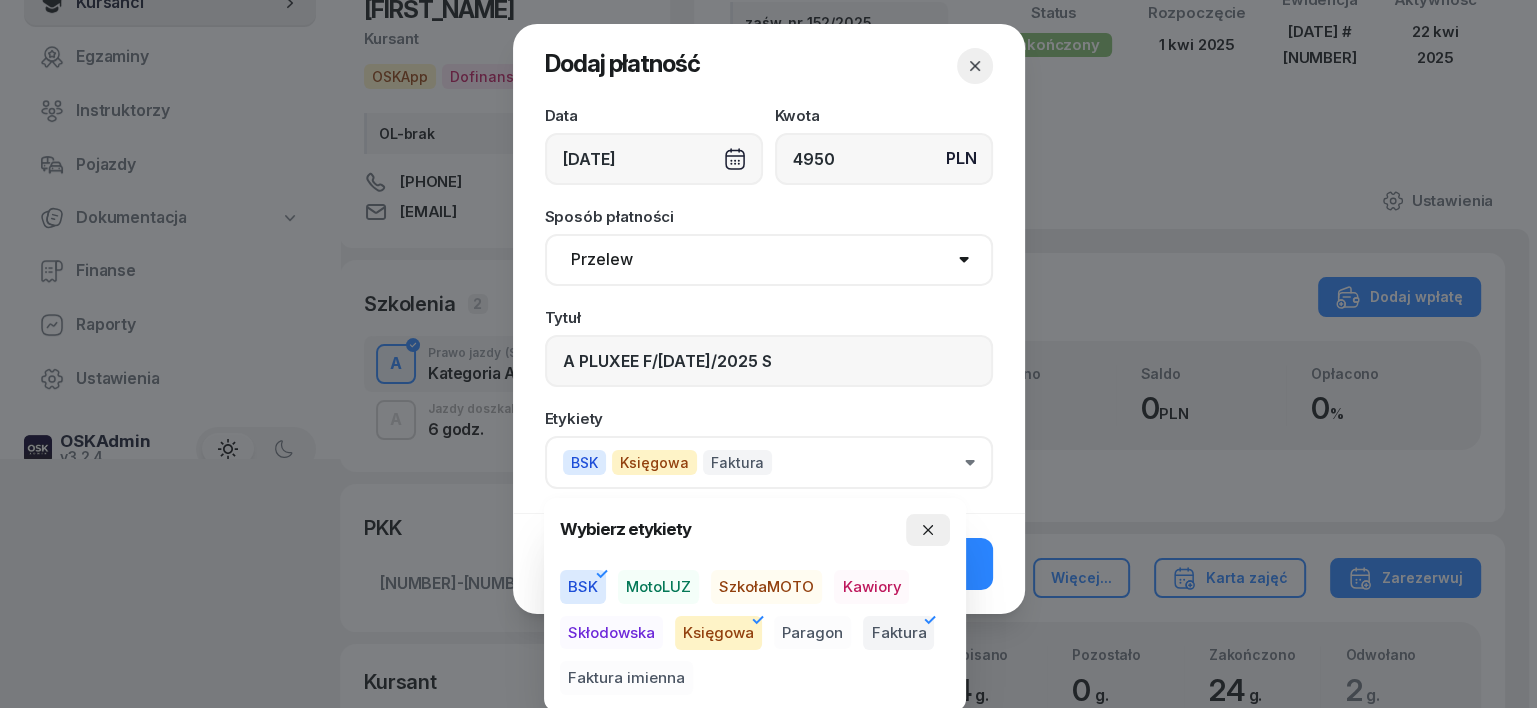 click at bounding box center [928, 530] 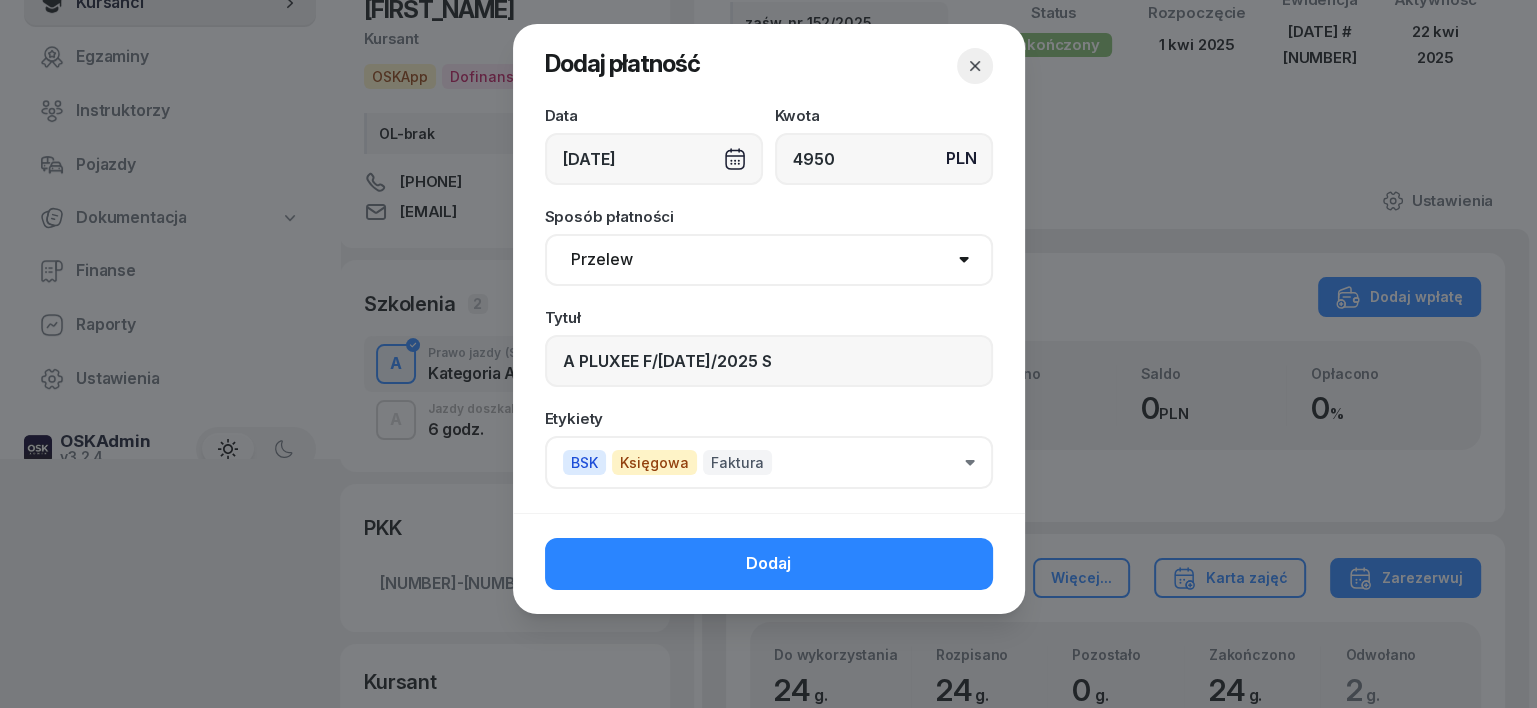 click on "Dodaj" 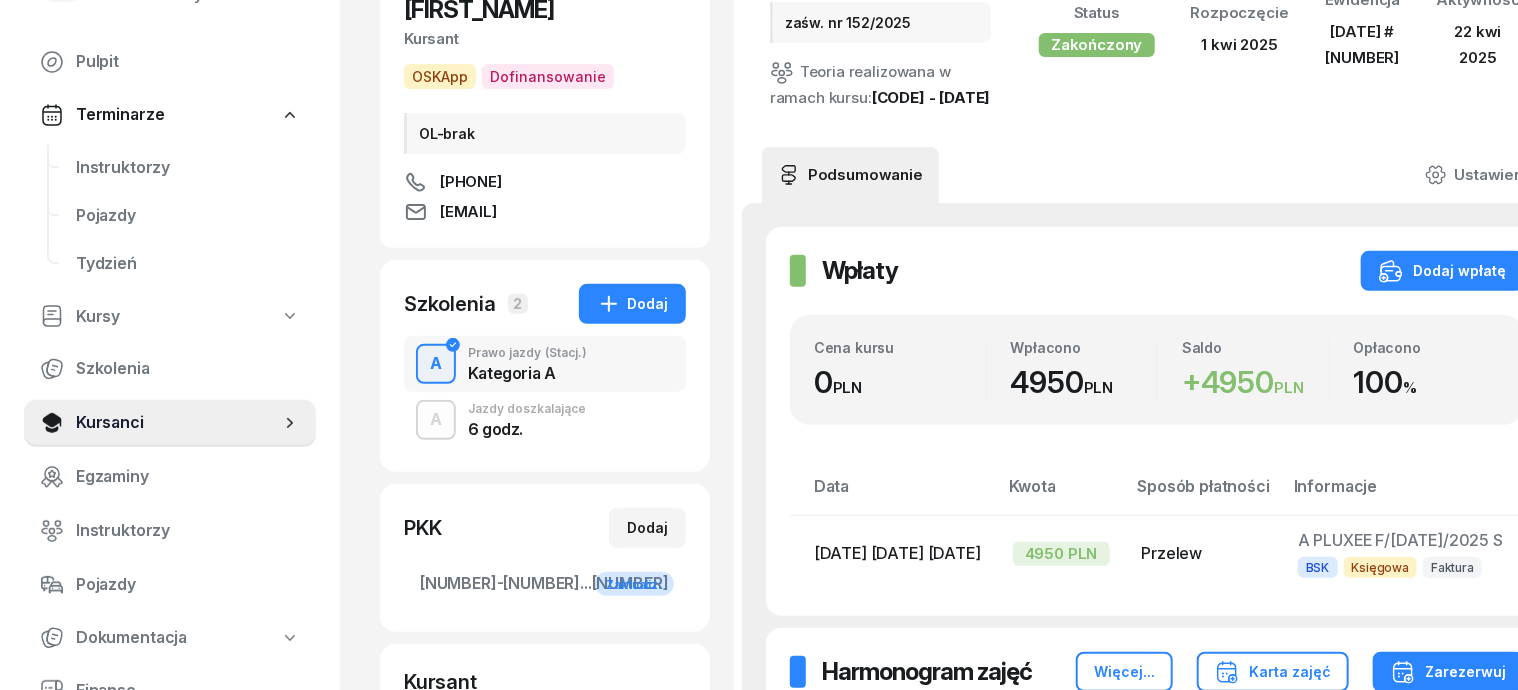 scroll, scrollTop: 0, scrollLeft: 0, axis: both 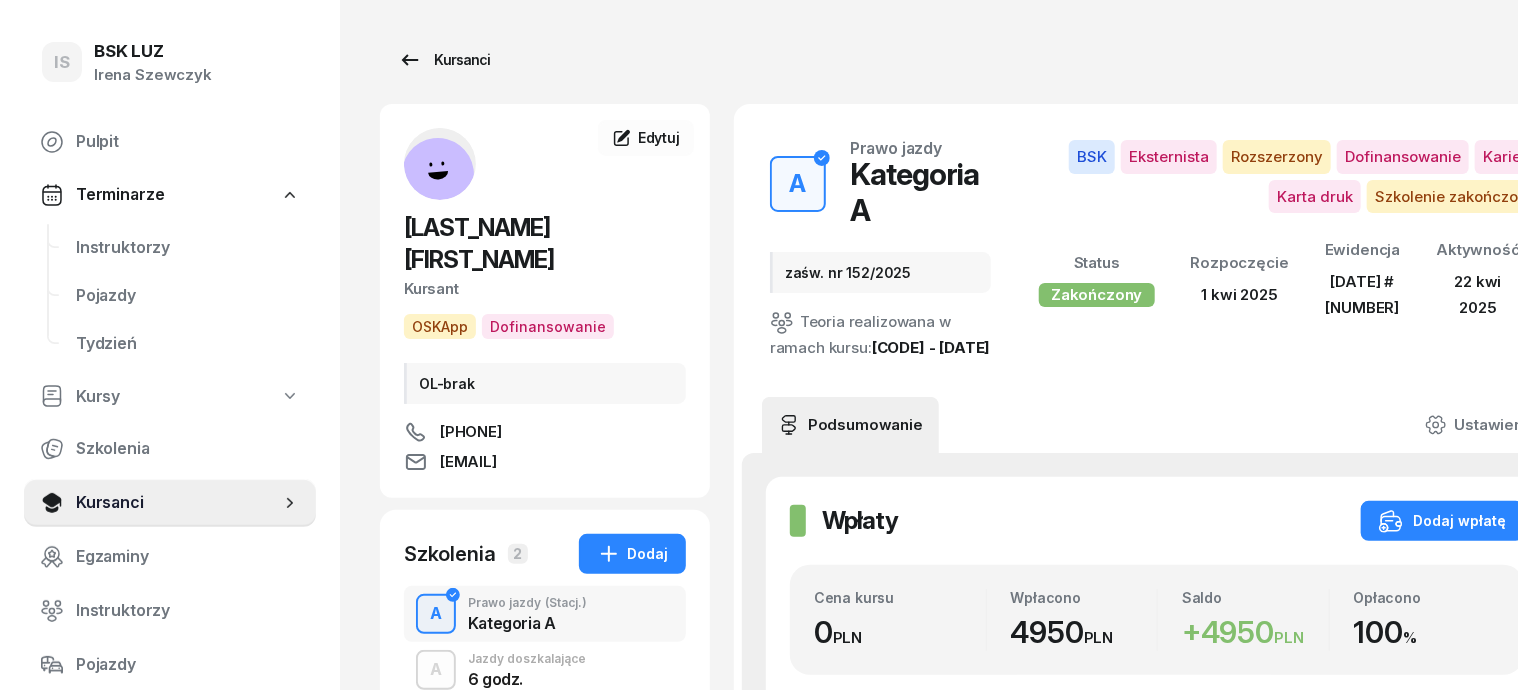 click on "Kursanci" at bounding box center [444, 60] 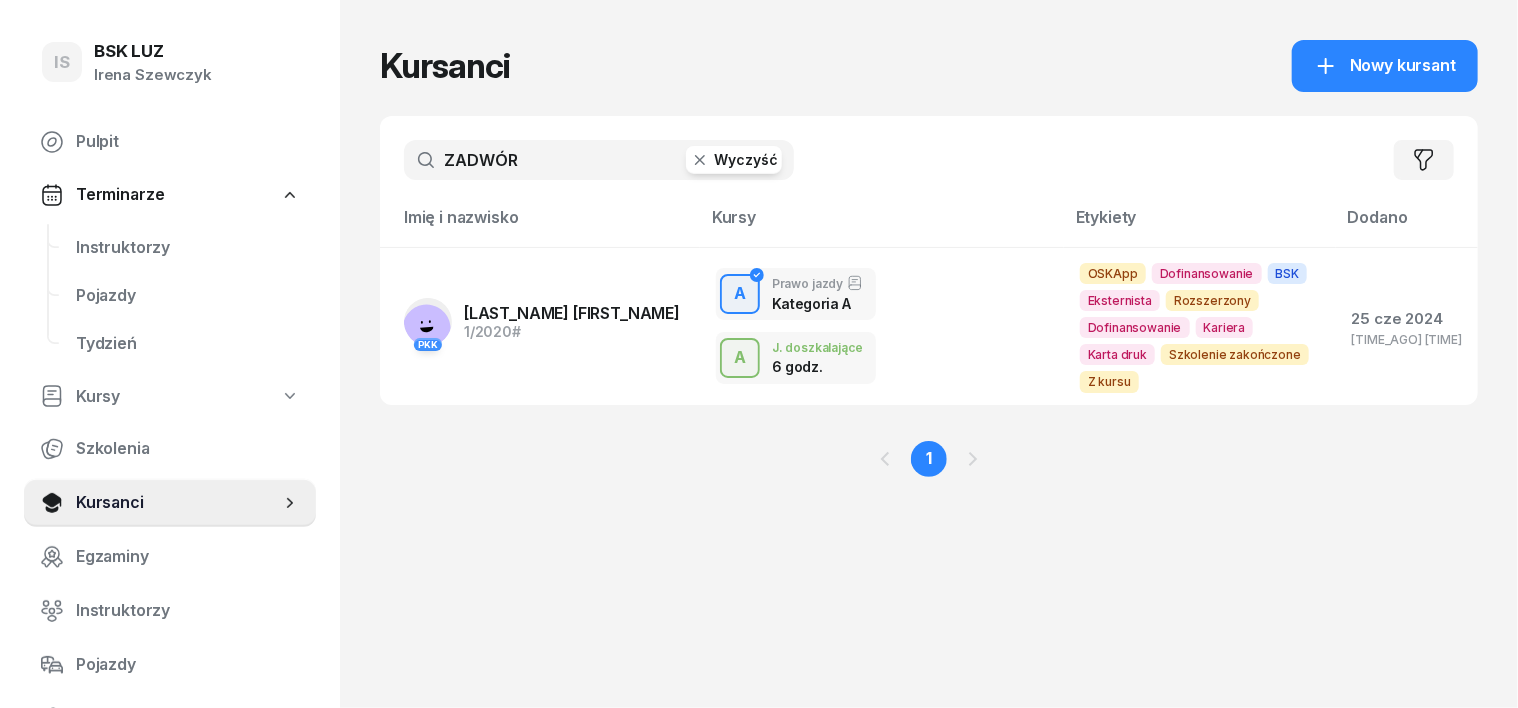 click on "Wyczyść" at bounding box center (734, 160) 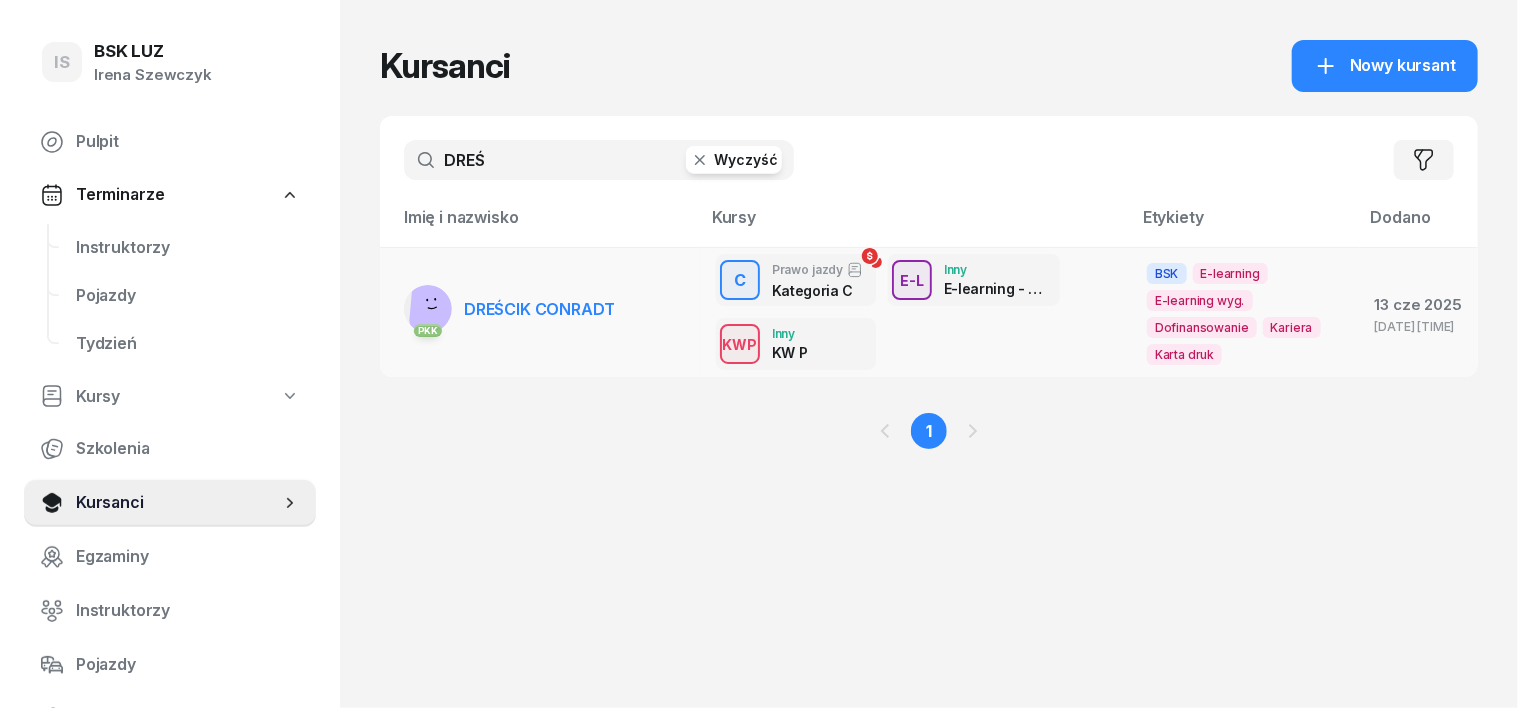 type on "DREŚ" 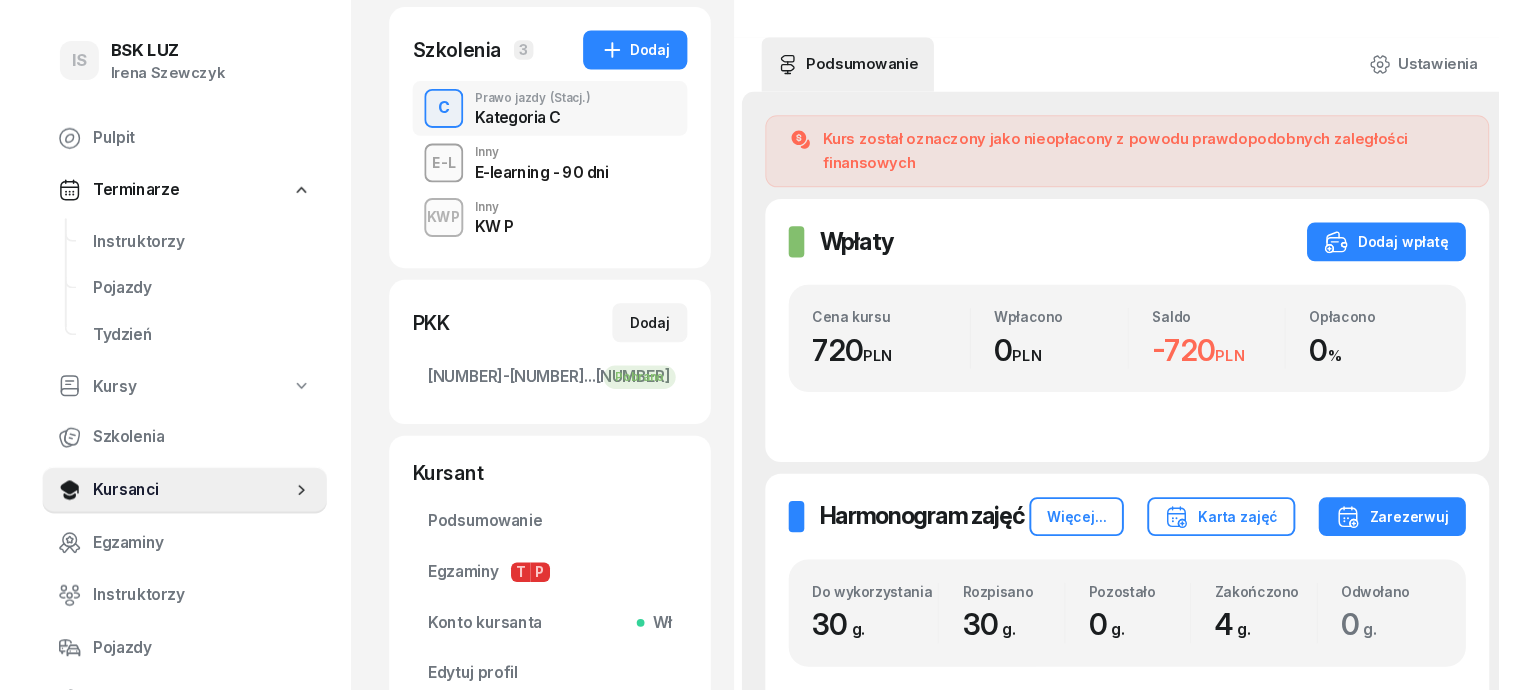 scroll, scrollTop: 417, scrollLeft: 0, axis: vertical 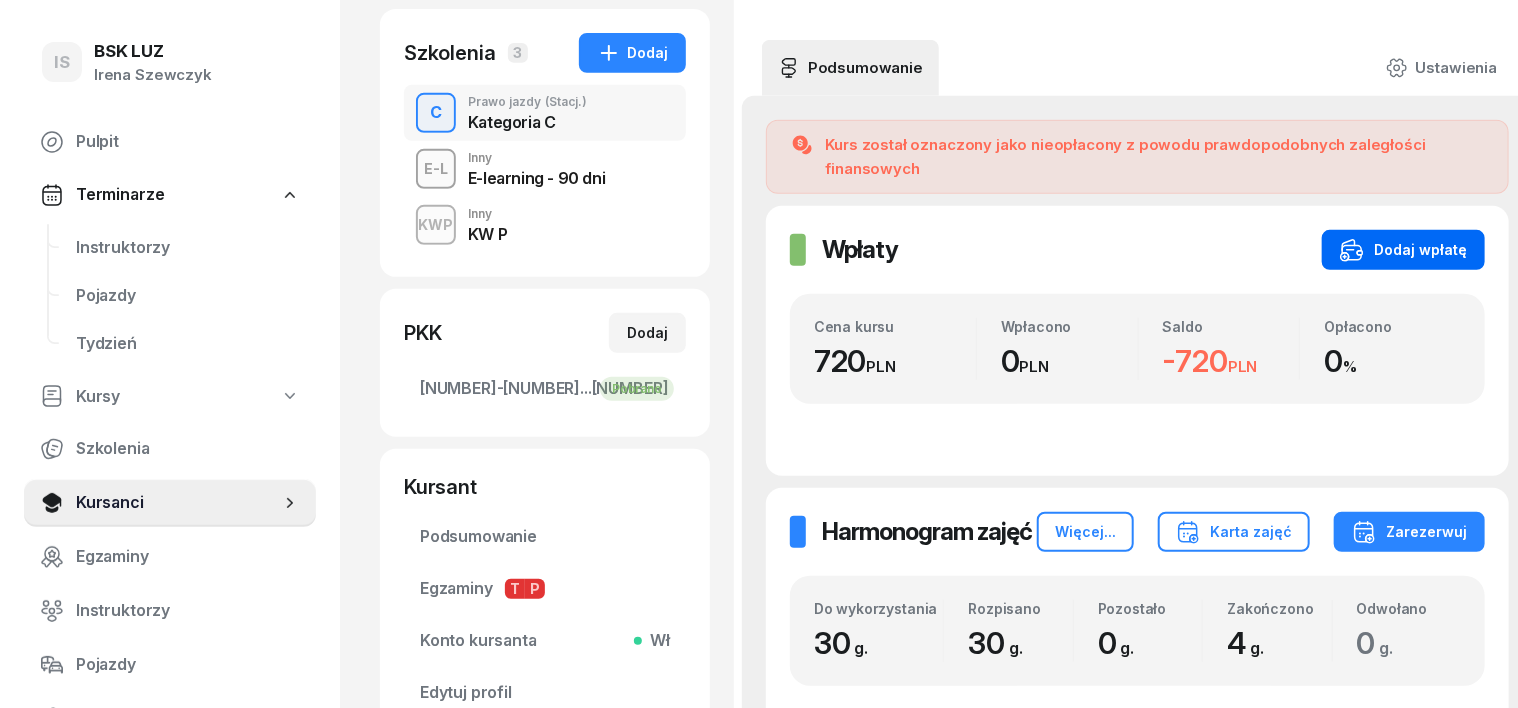 click on "Dodaj wpłatę" at bounding box center [1403, 250] 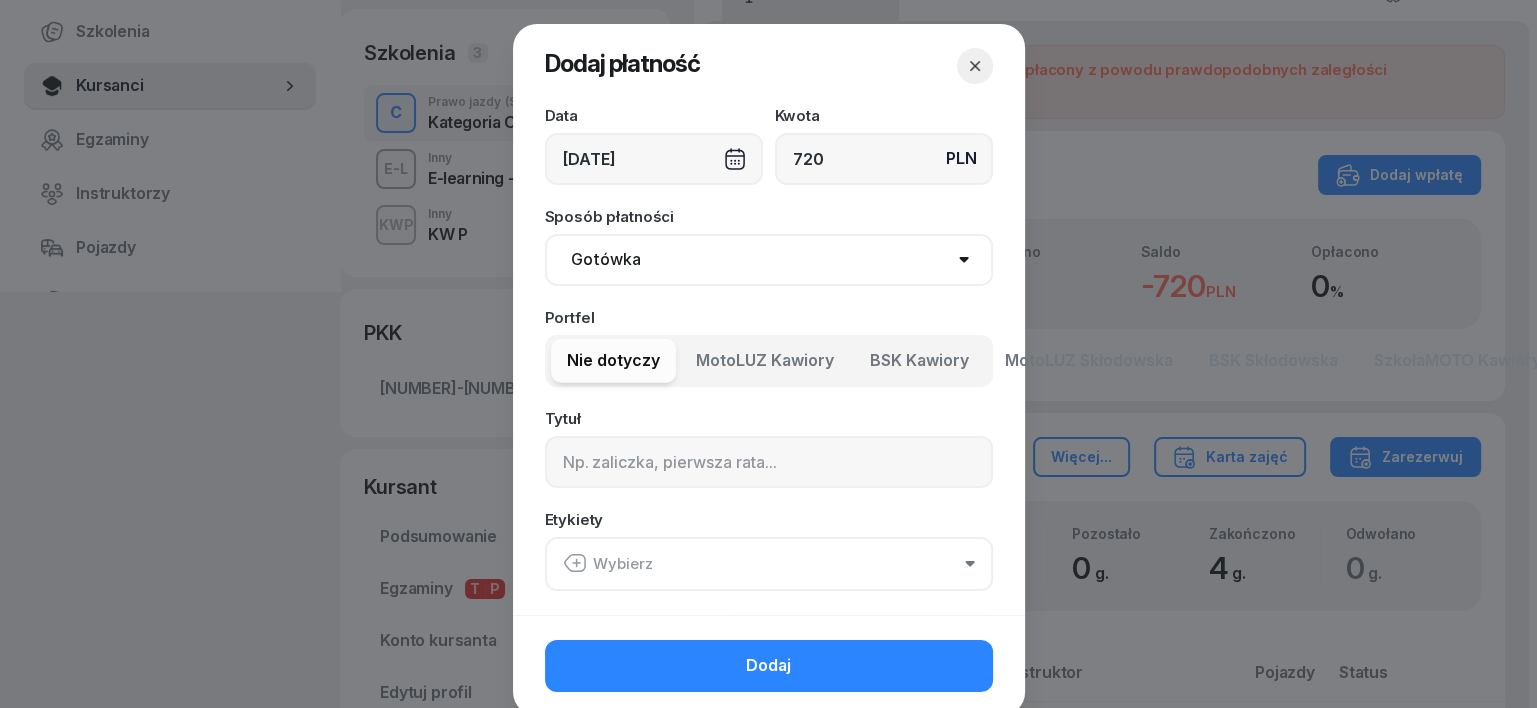 type on "720" 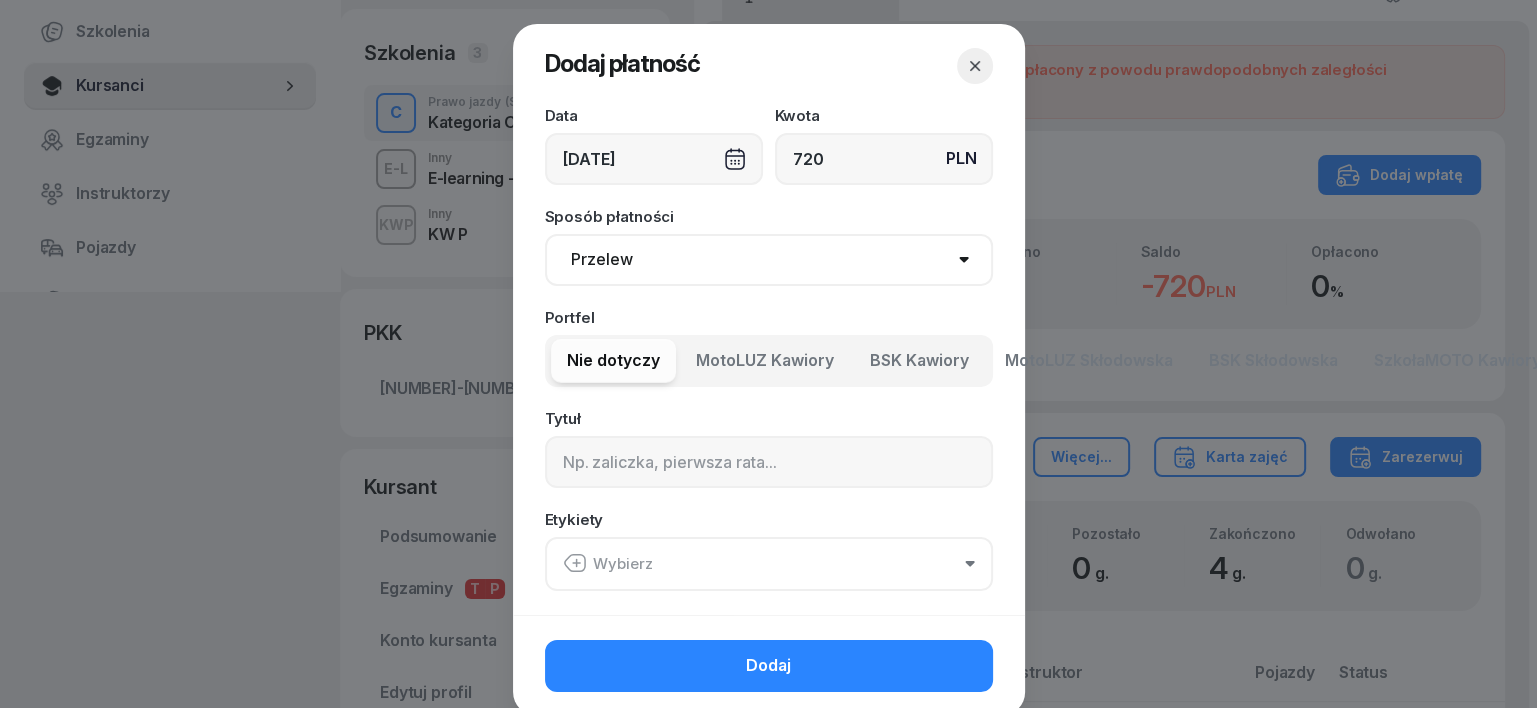 click on "Gotówka Karta Przelew Płatności online BLIK" at bounding box center (769, 260) 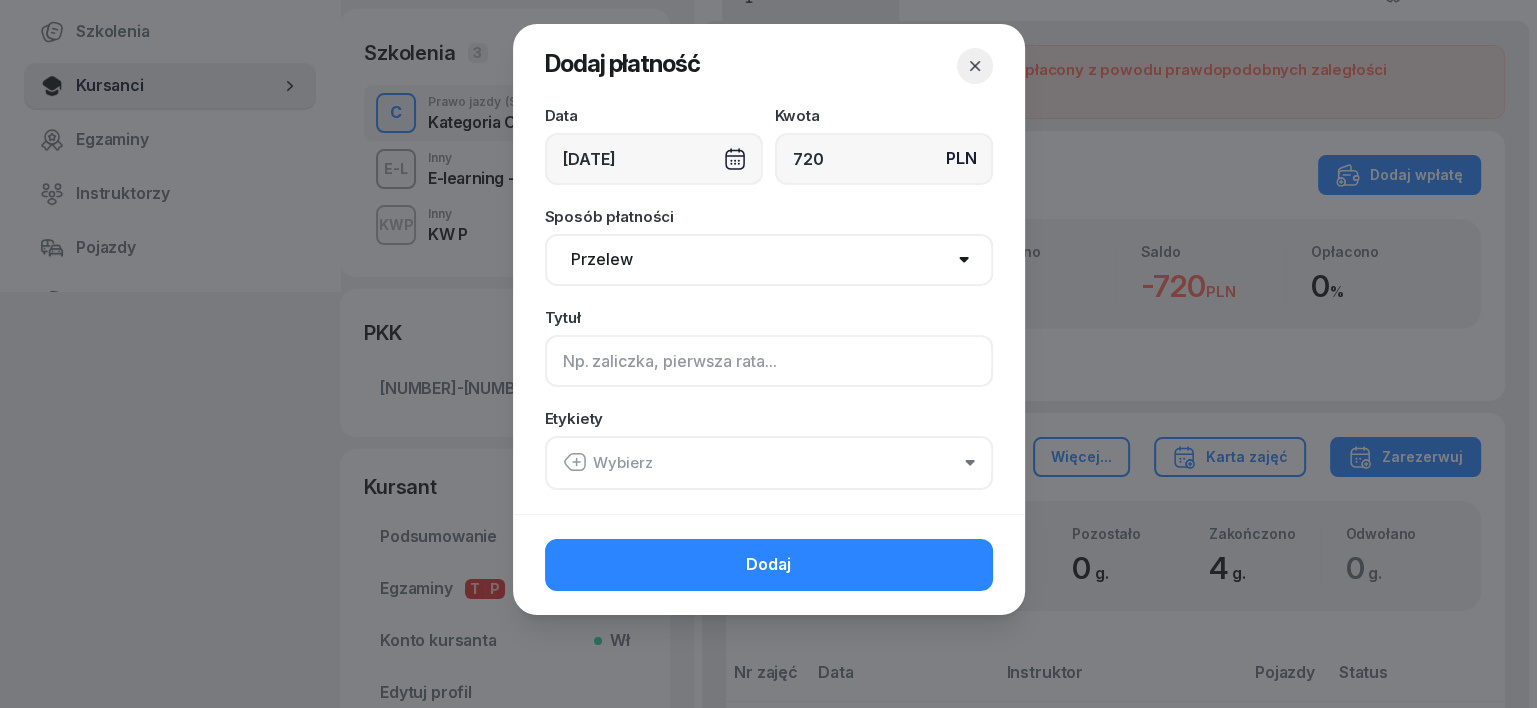 click 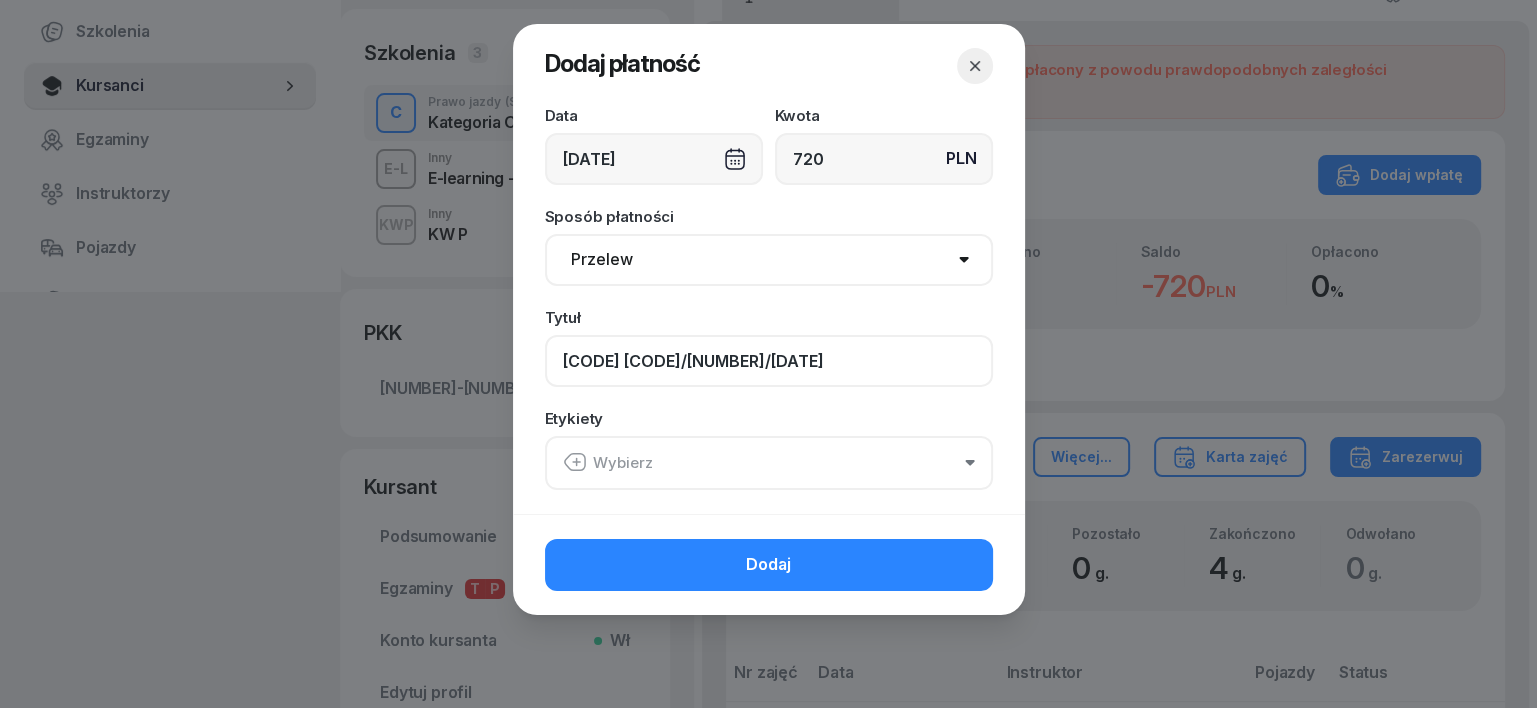 type on "[CODE] [CODE]/[NUMBER]/[DATE]" 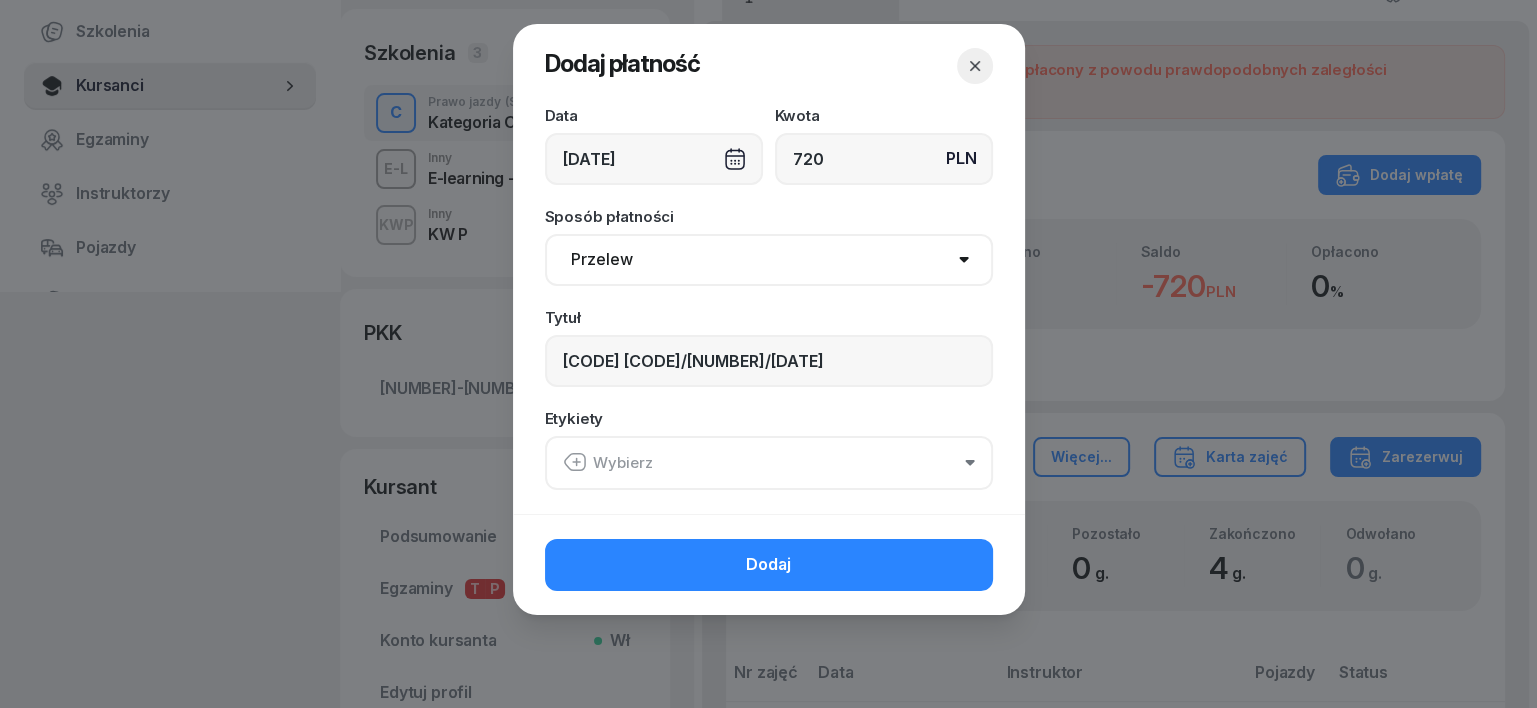 click 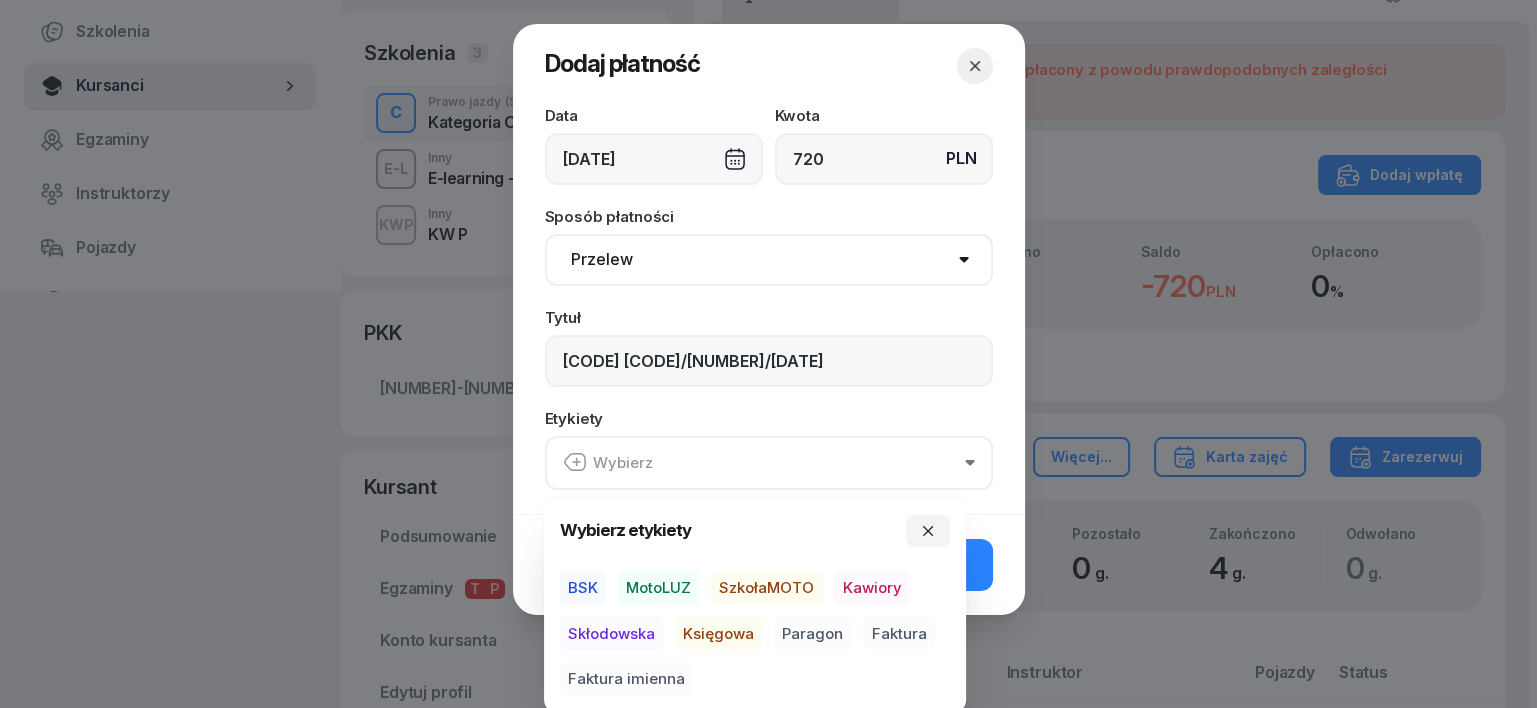 click on "BSK" at bounding box center (583, 588) 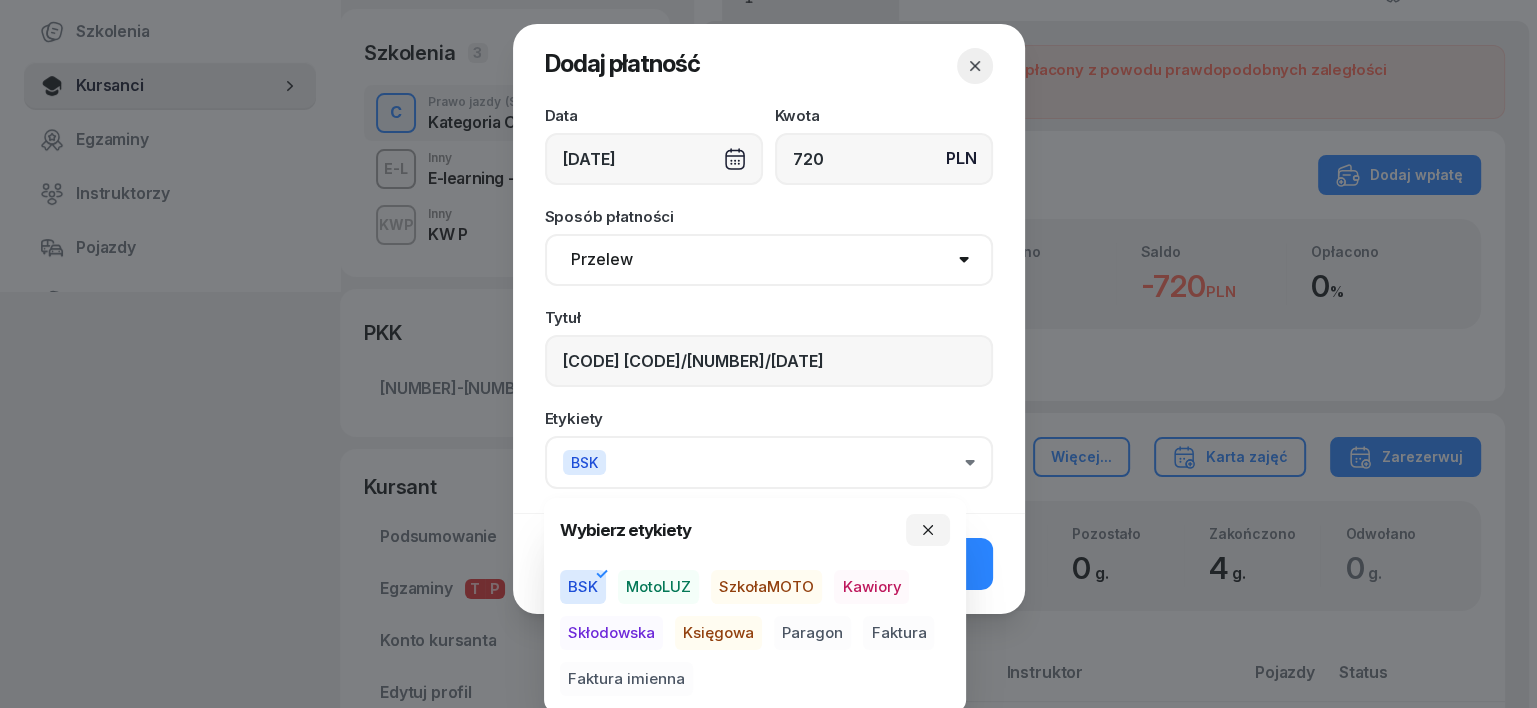 click on "Księgowa" at bounding box center (718, 633) 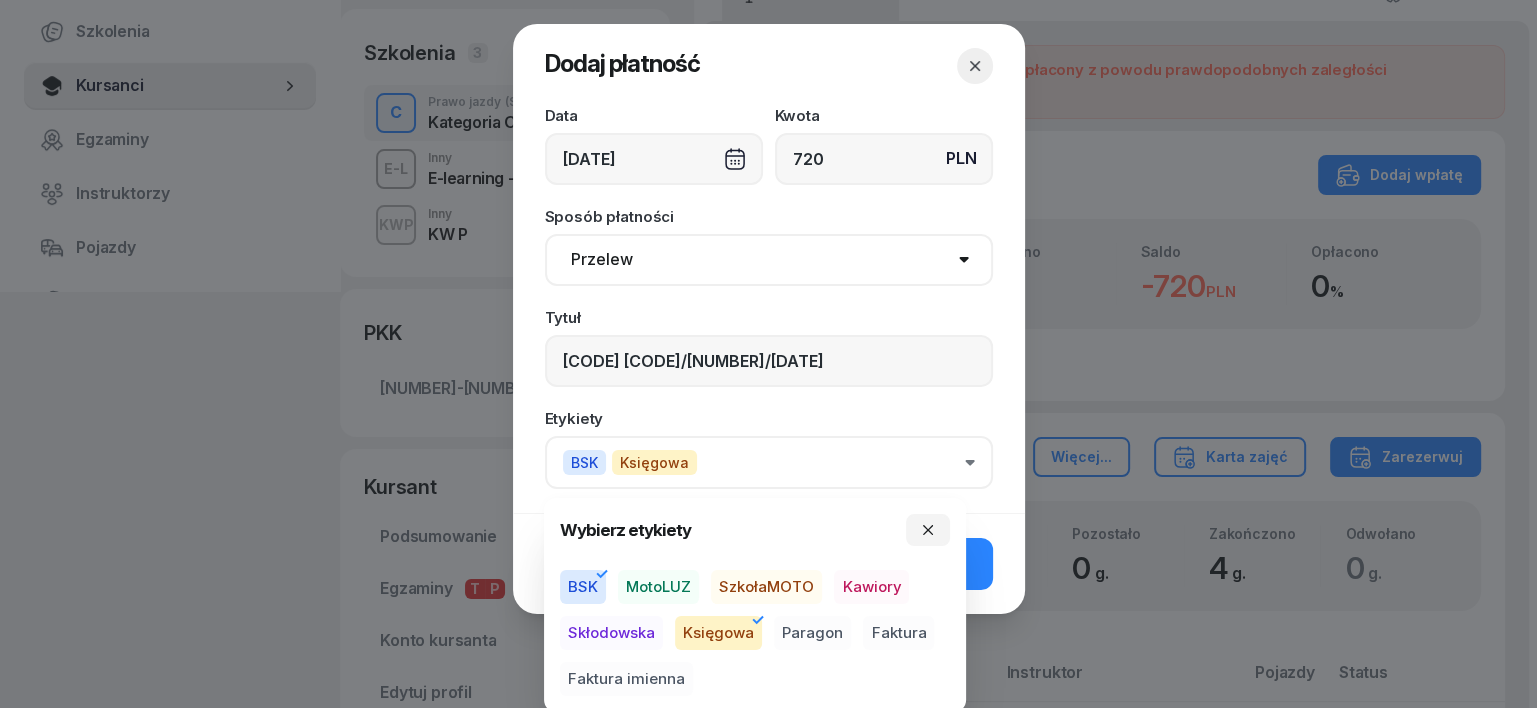 click on "Faktura imienna" at bounding box center (626, 679) 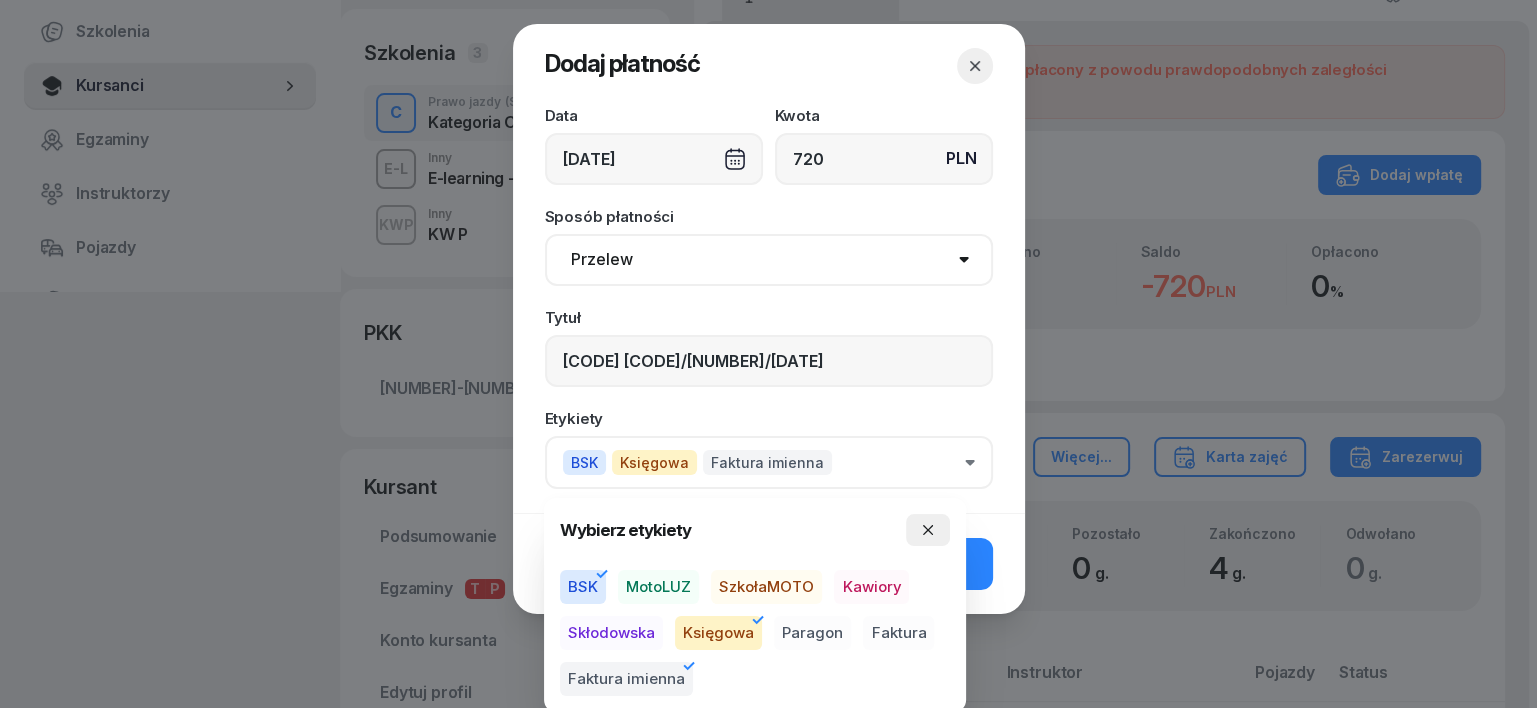 click at bounding box center (928, 530) 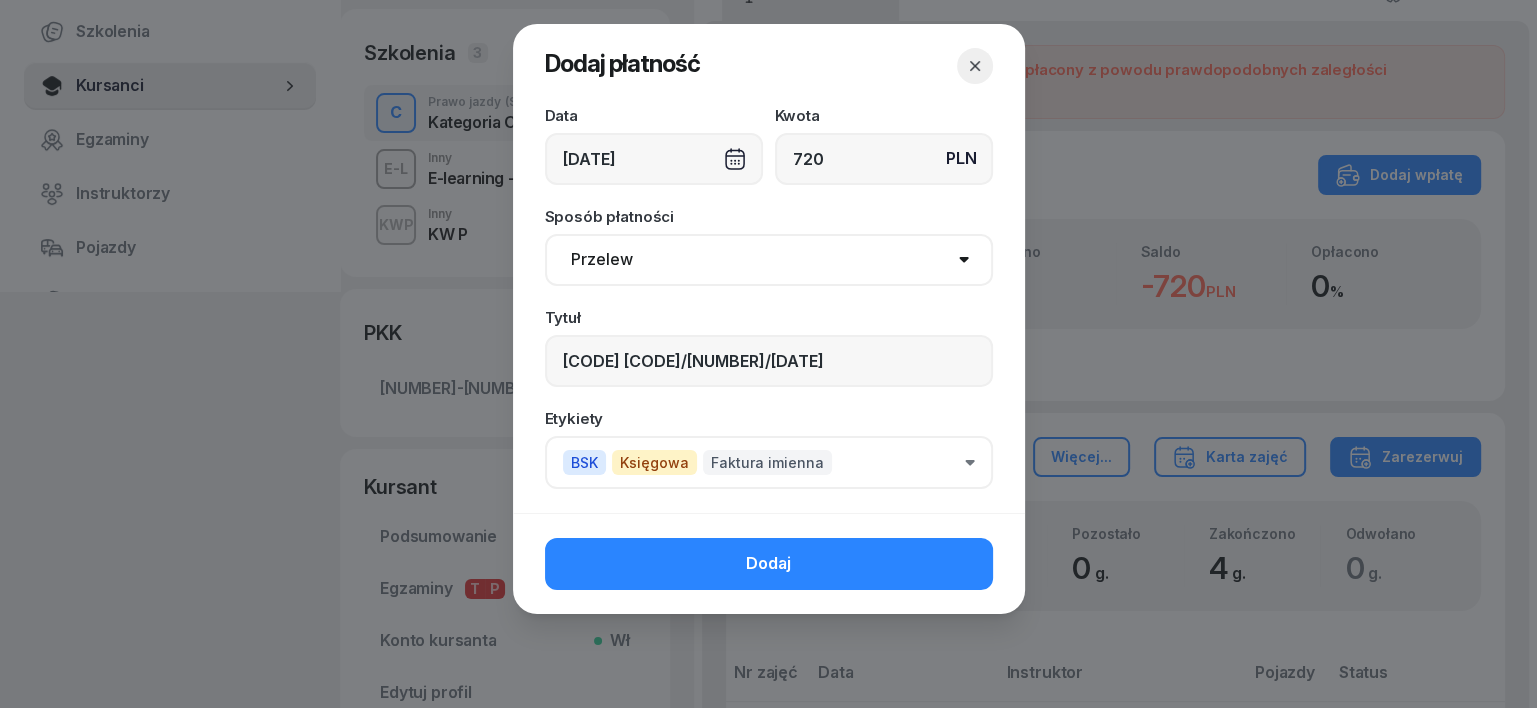click on "Dodaj" 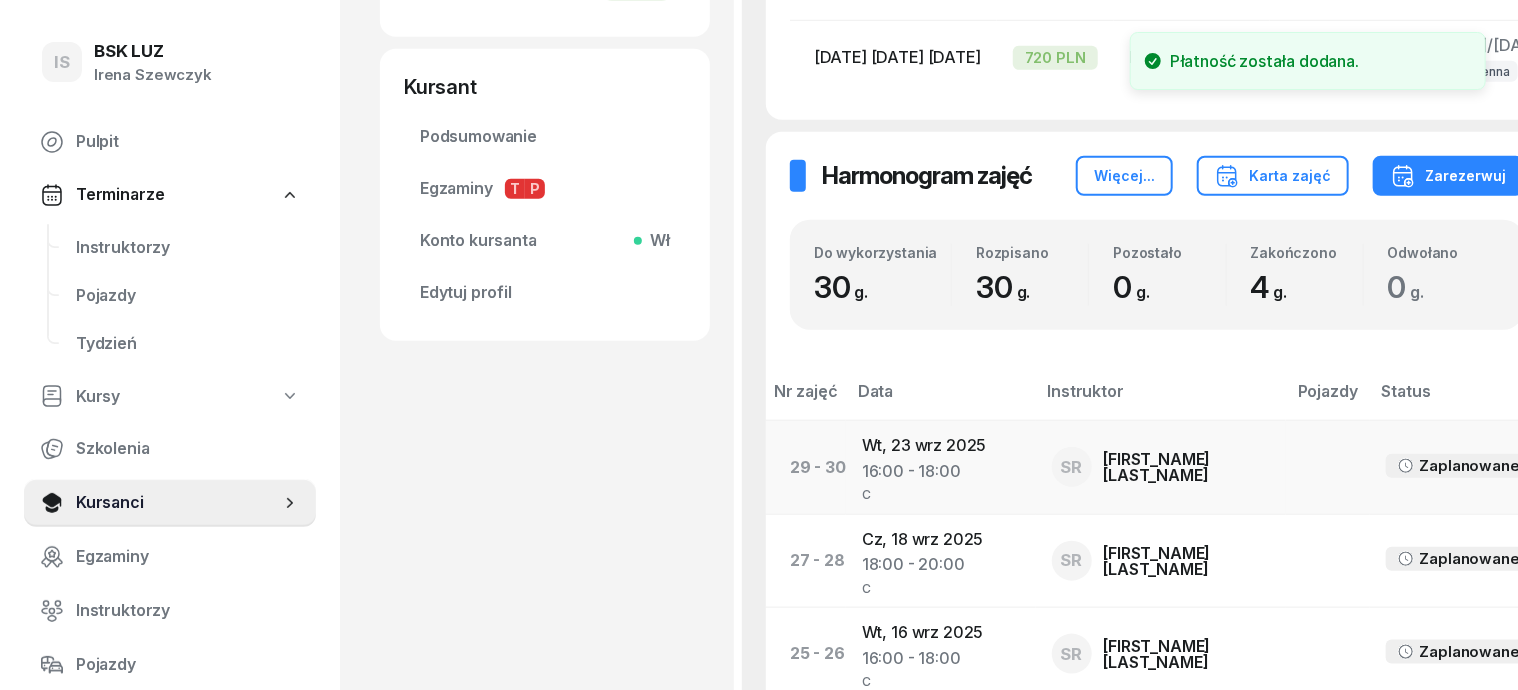 scroll, scrollTop: 917, scrollLeft: 0, axis: vertical 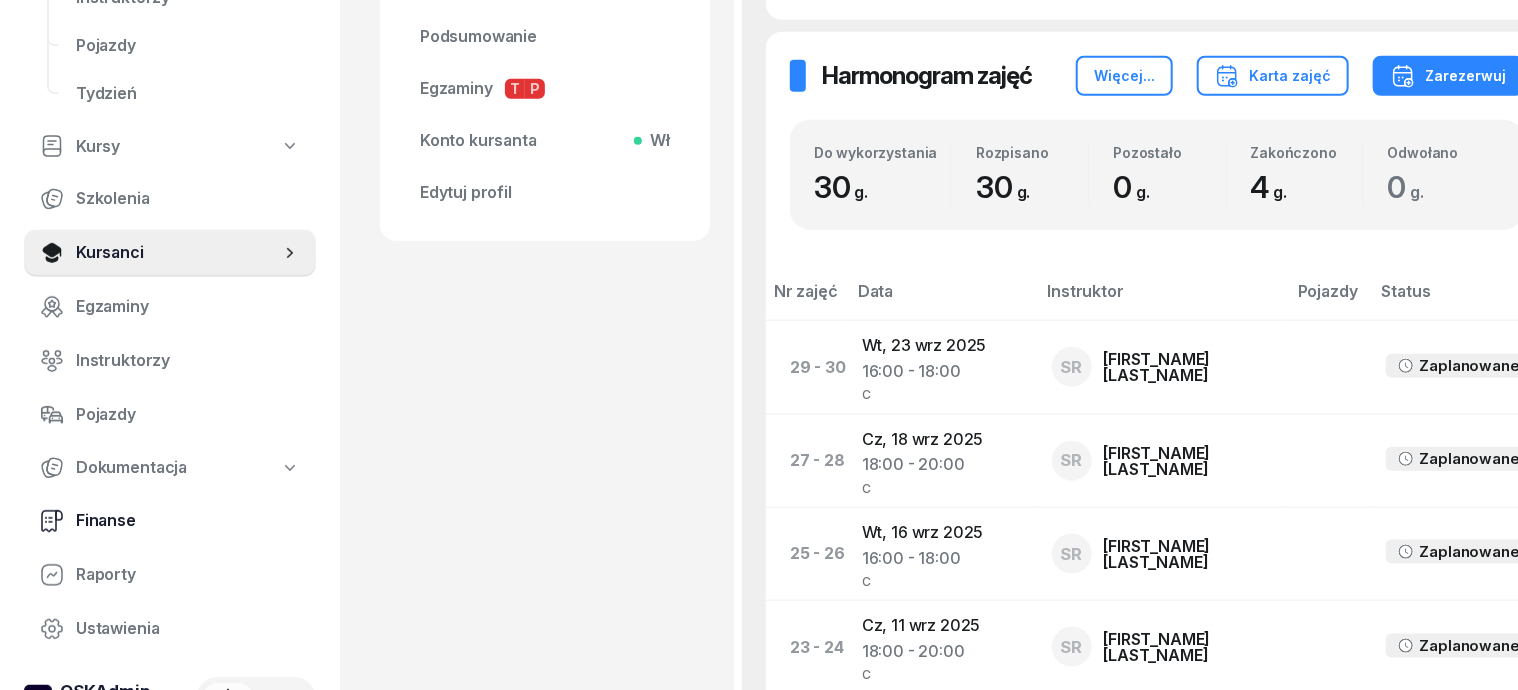 click on "Finanse" at bounding box center [188, 521] 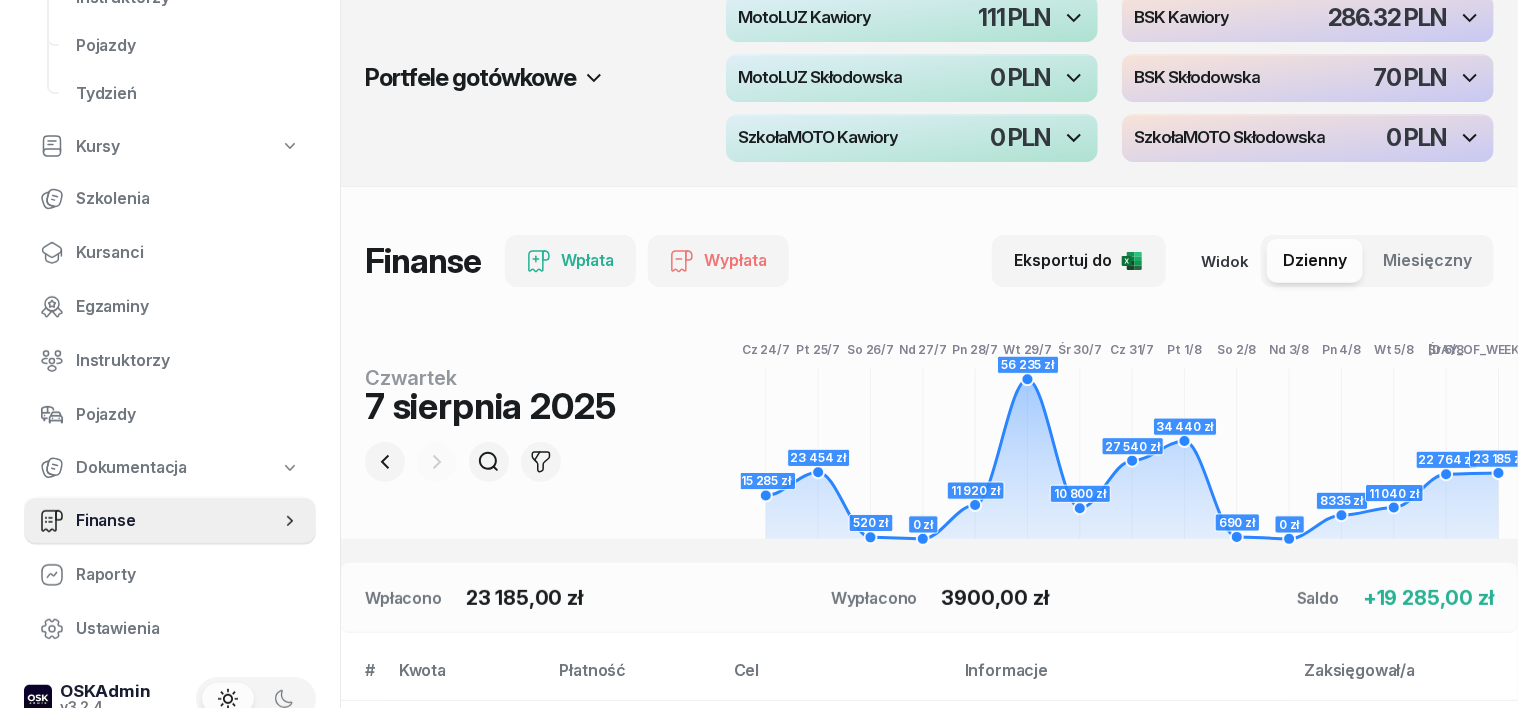 scroll, scrollTop: 0, scrollLeft: 0, axis: both 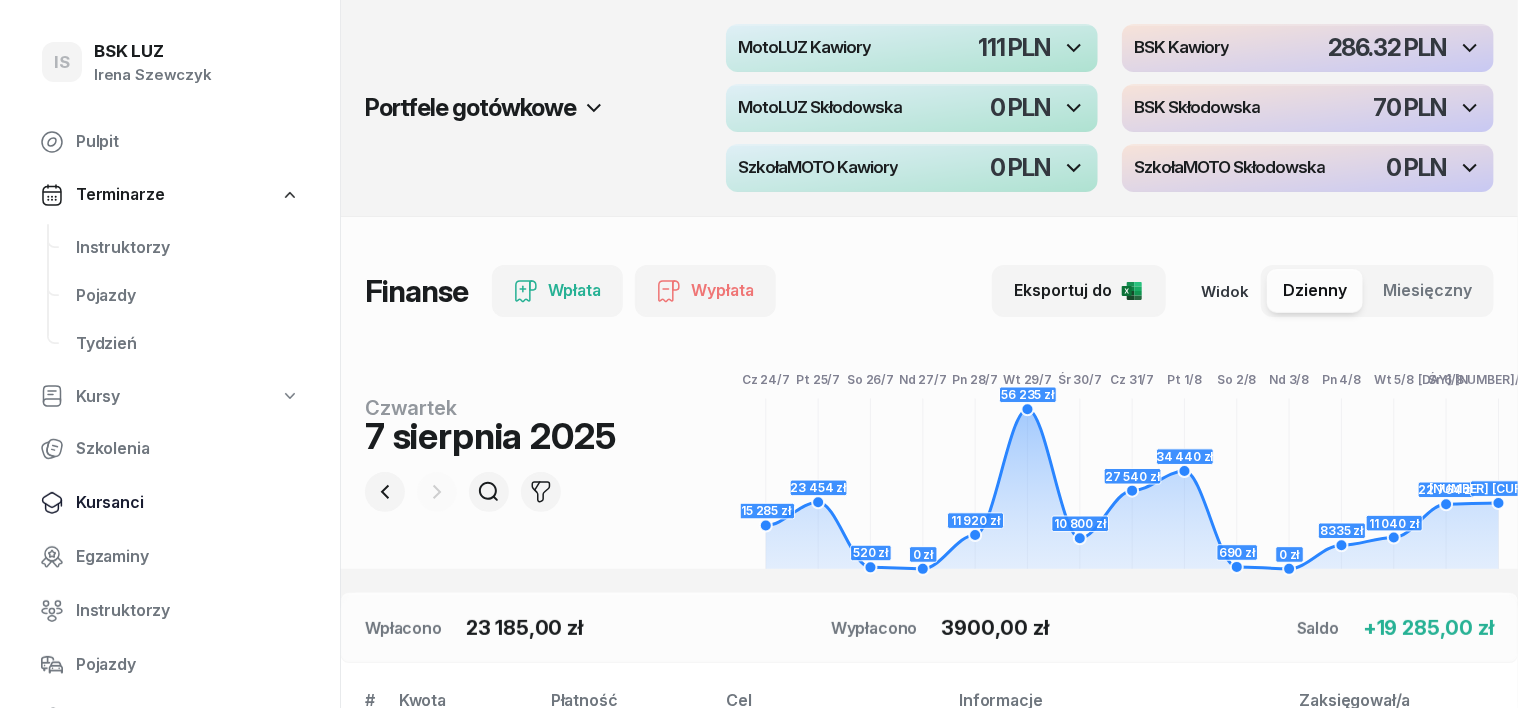 click on "Kursanci" 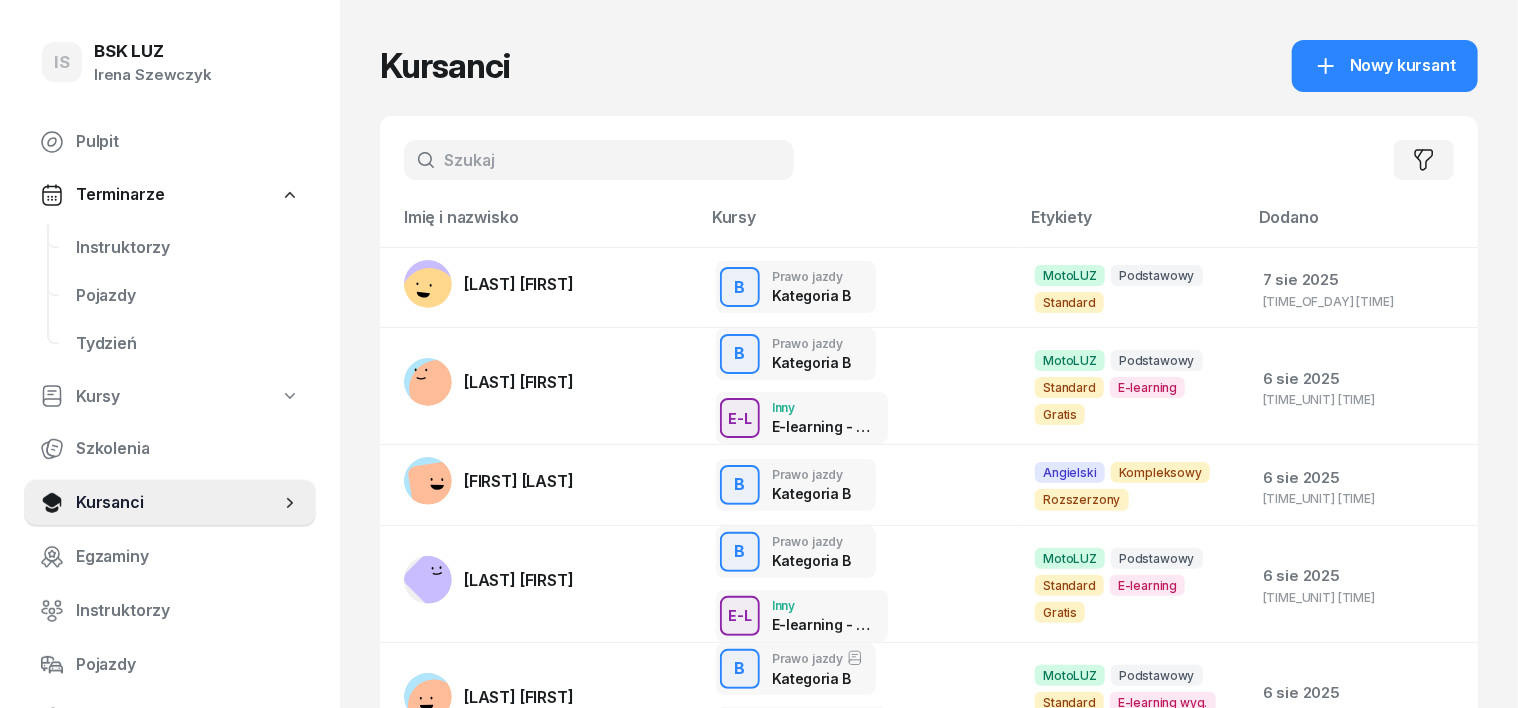 drag, startPoint x: 409, startPoint y: 147, endPoint x: 395, endPoint y: 158, distance: 17.804493 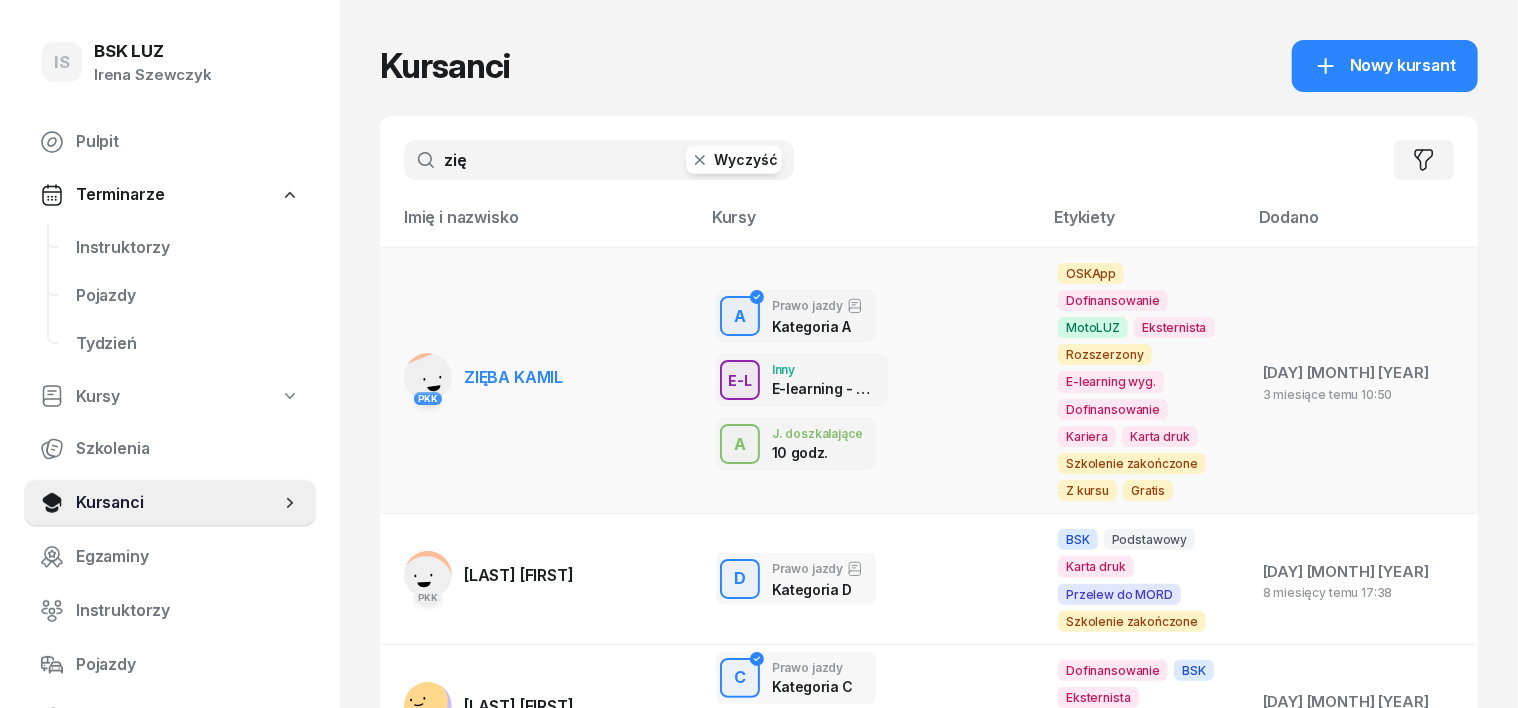 type on "zię" 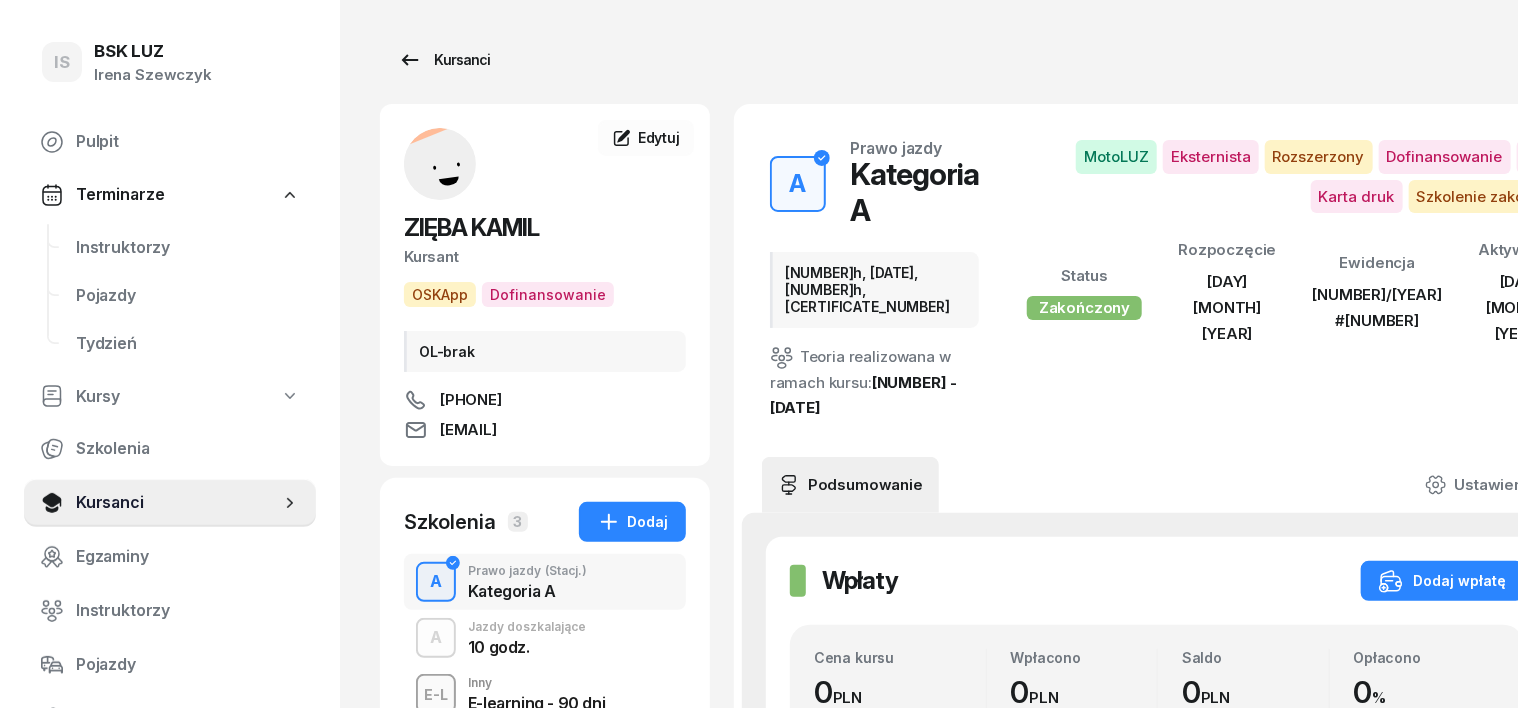 click on "Kursanci" at bounding box center (444, 60) 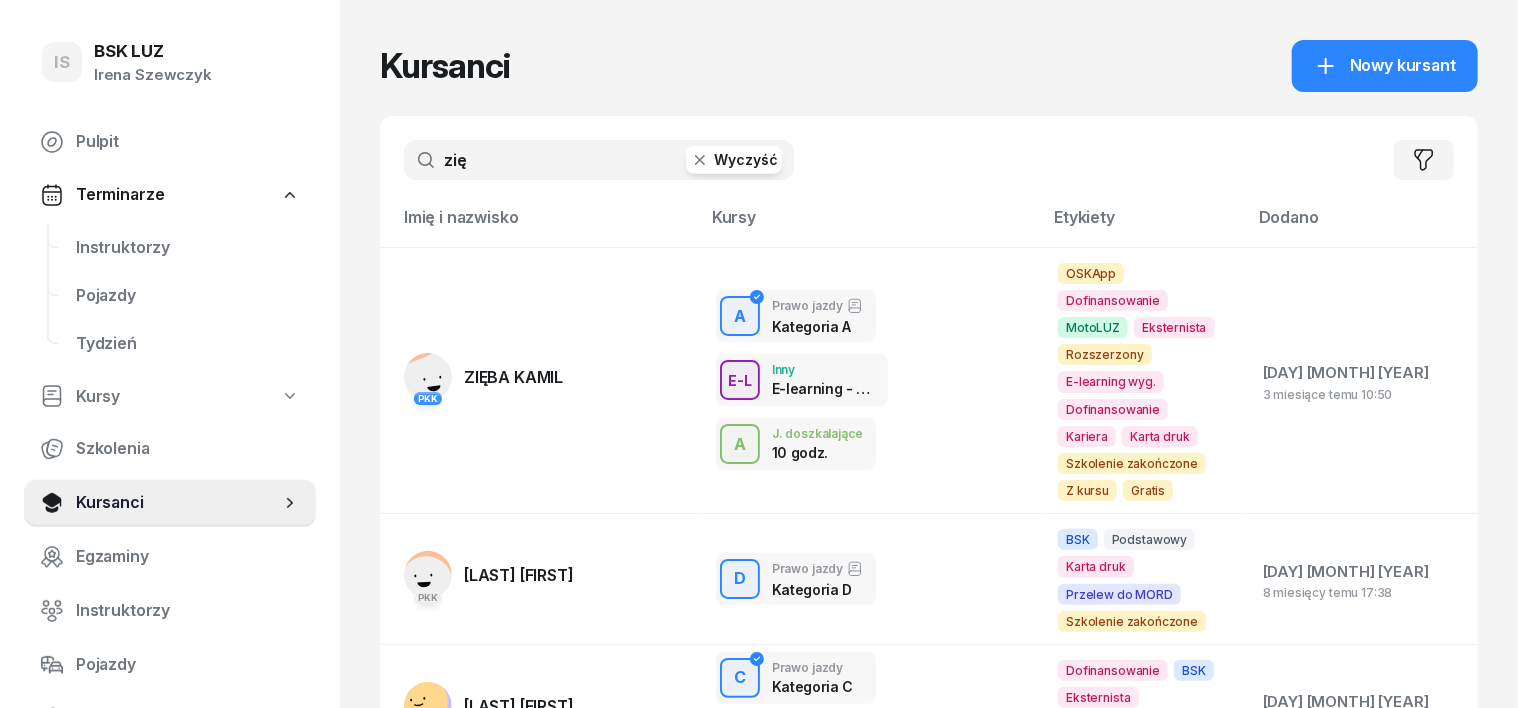 click 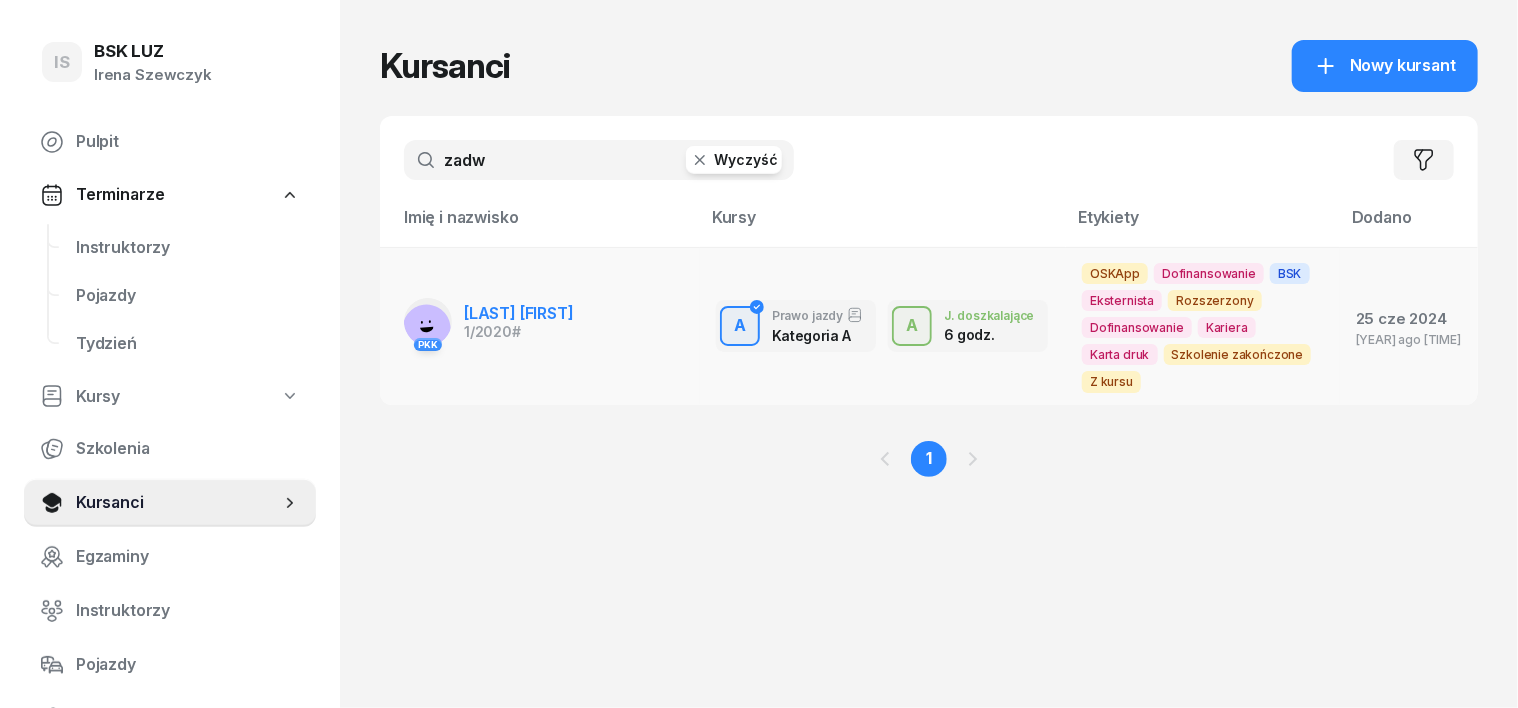 type on "zadw" 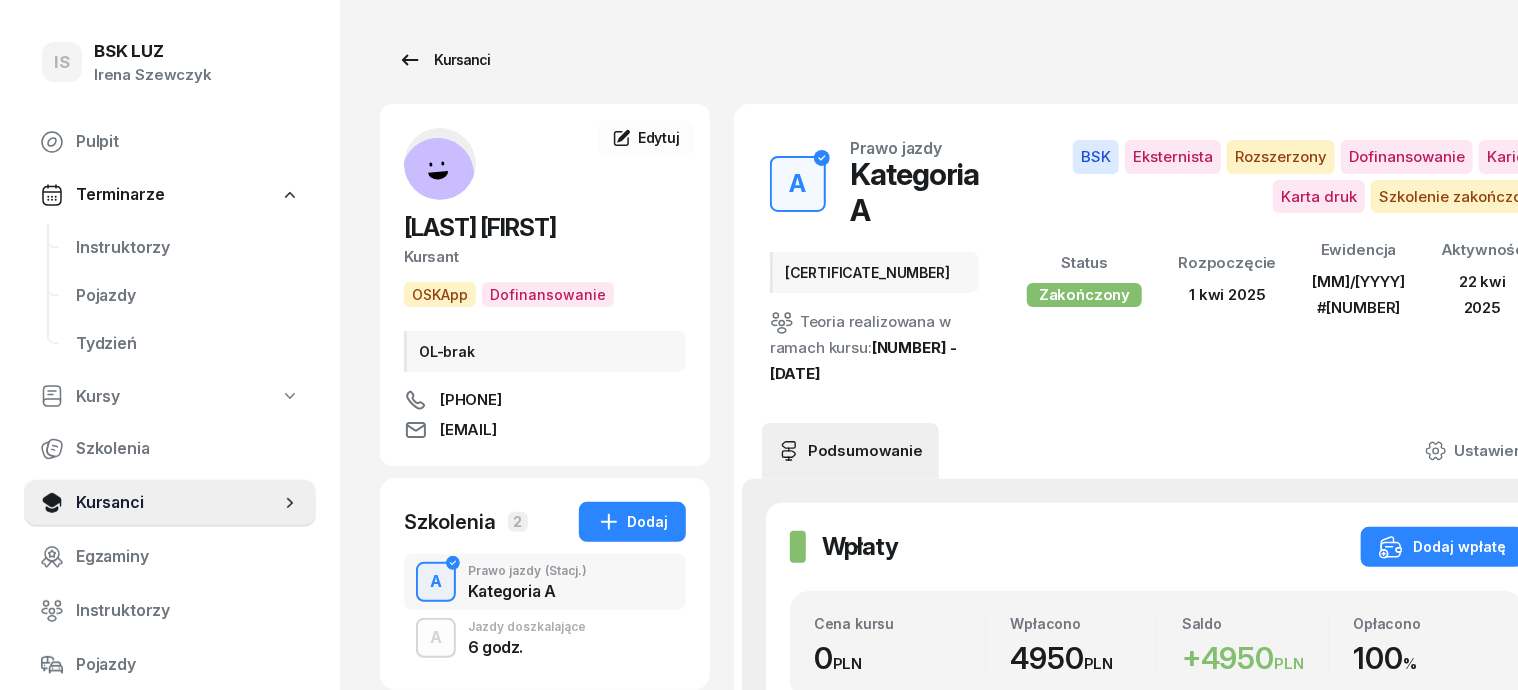 click on "Kursanci" at bounding box center (444, 60) 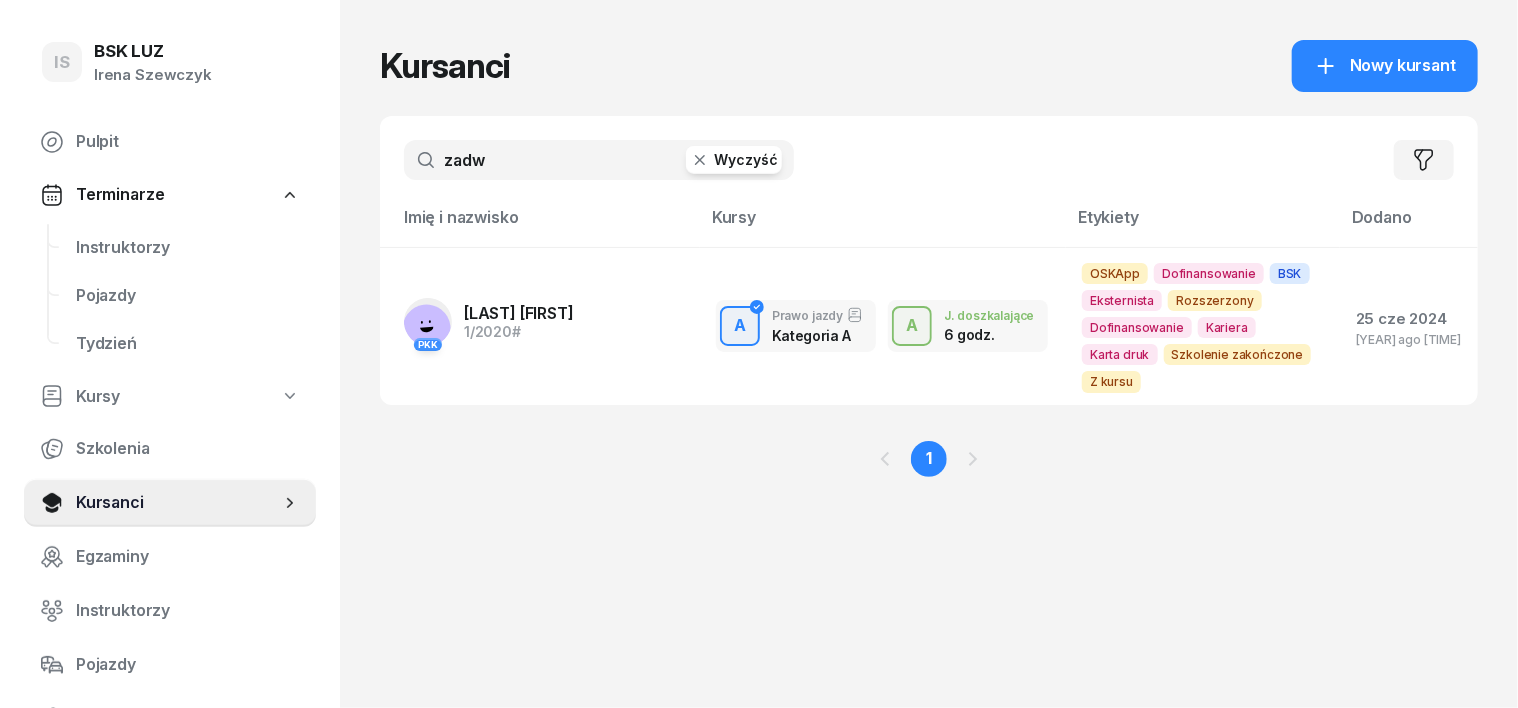 click 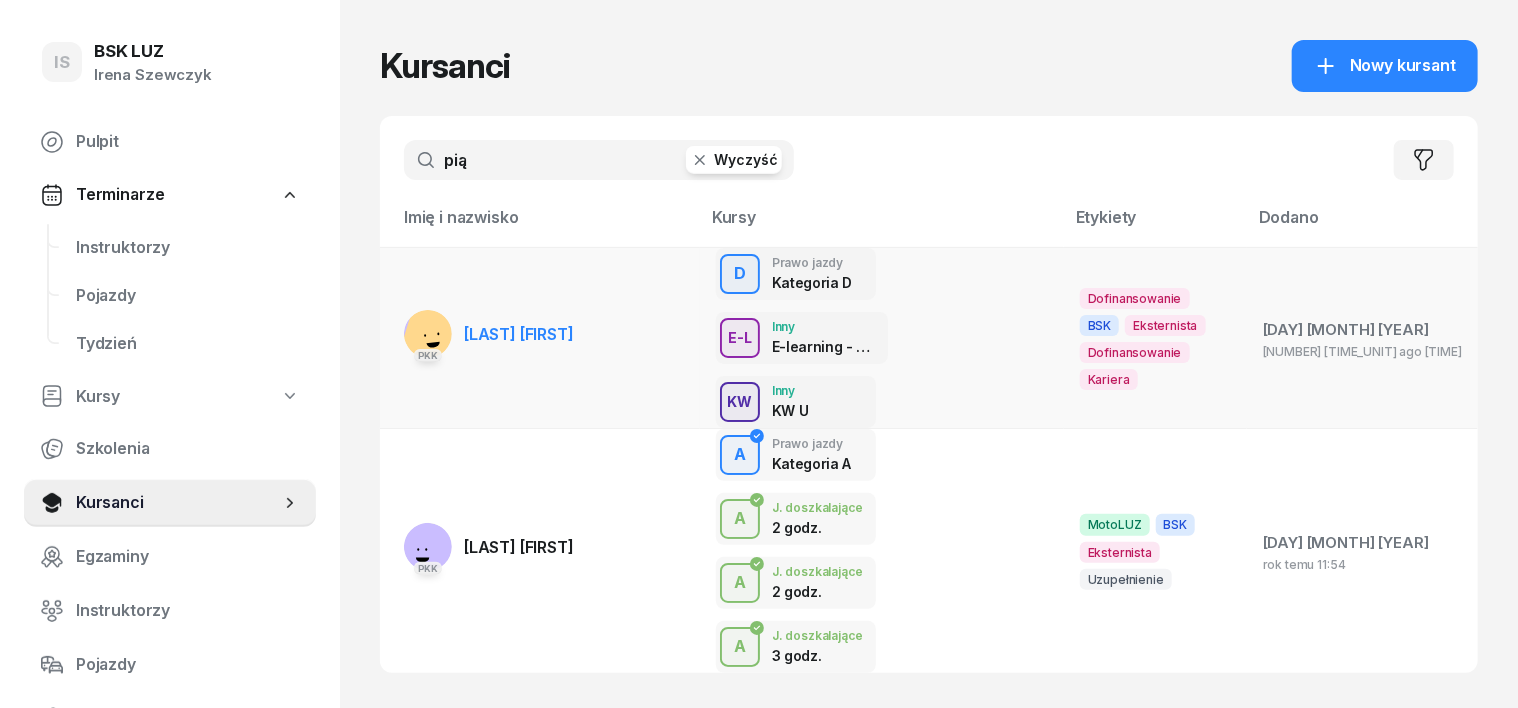 type on "pią" 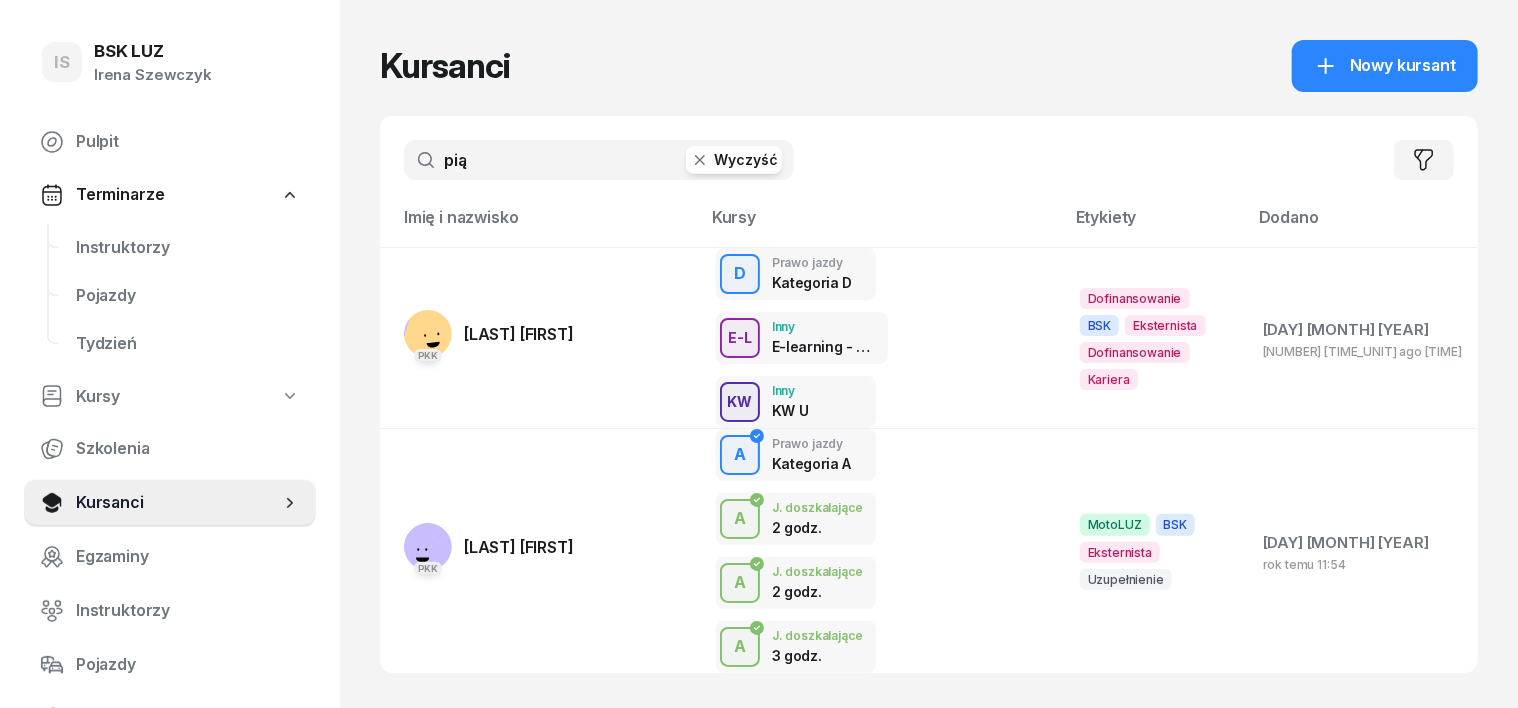 click 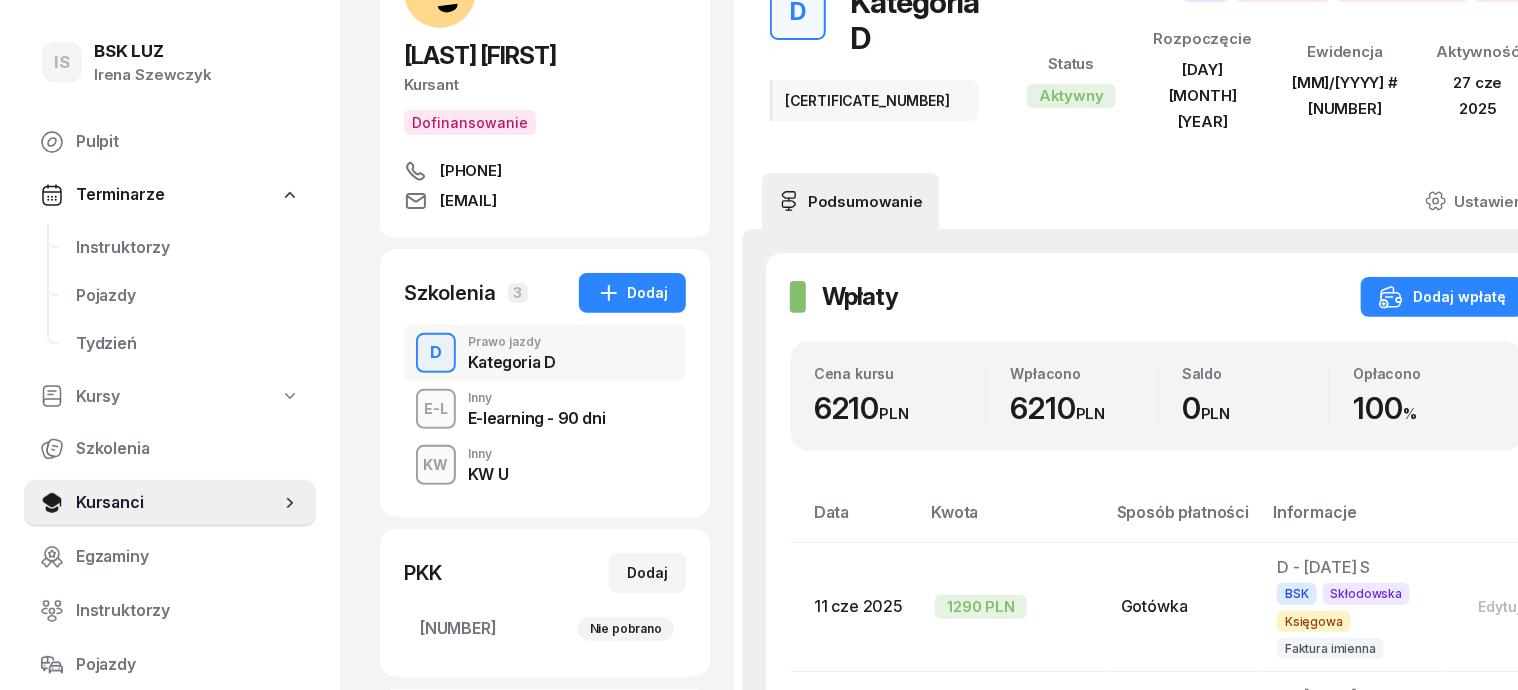 scroll, scrollTop: 0, scrollLeft: 0, axis: both 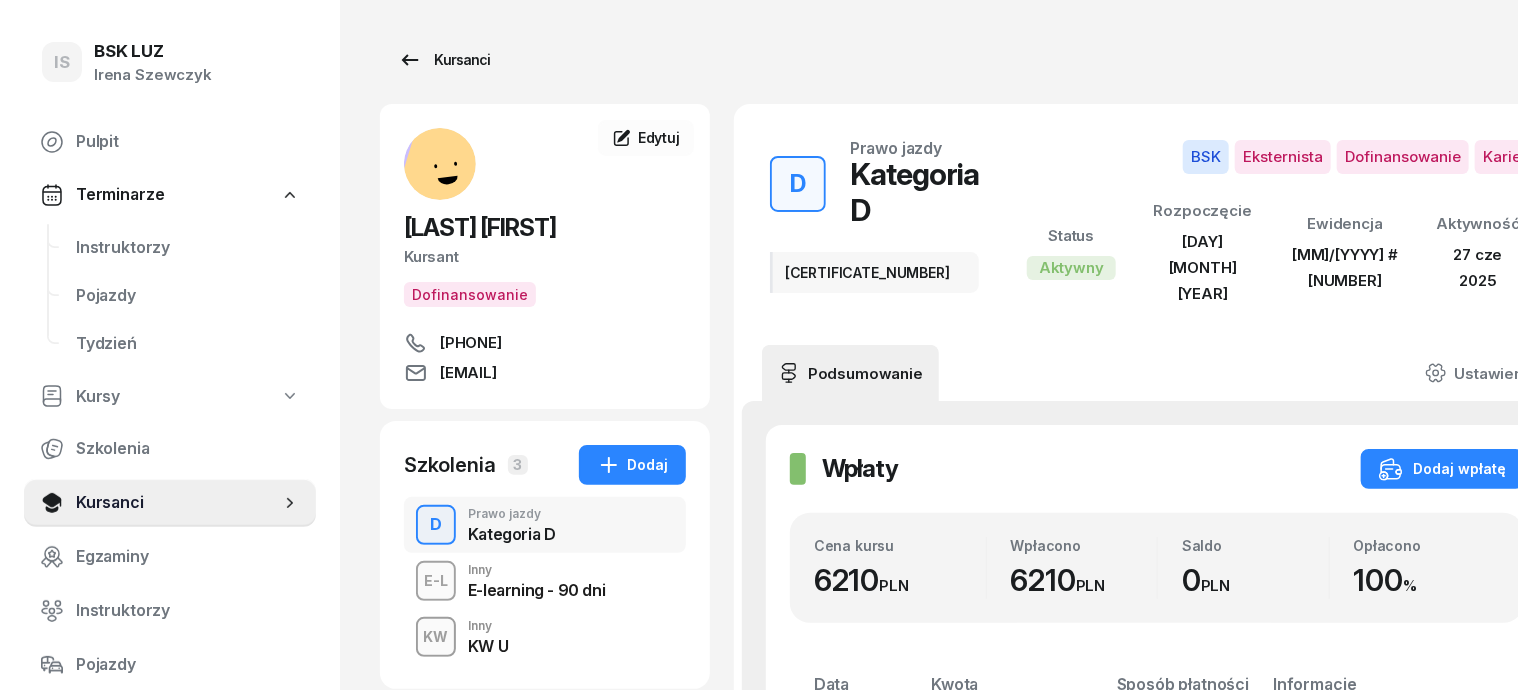 click on "Kursanci" at bounding box center (444, 60) 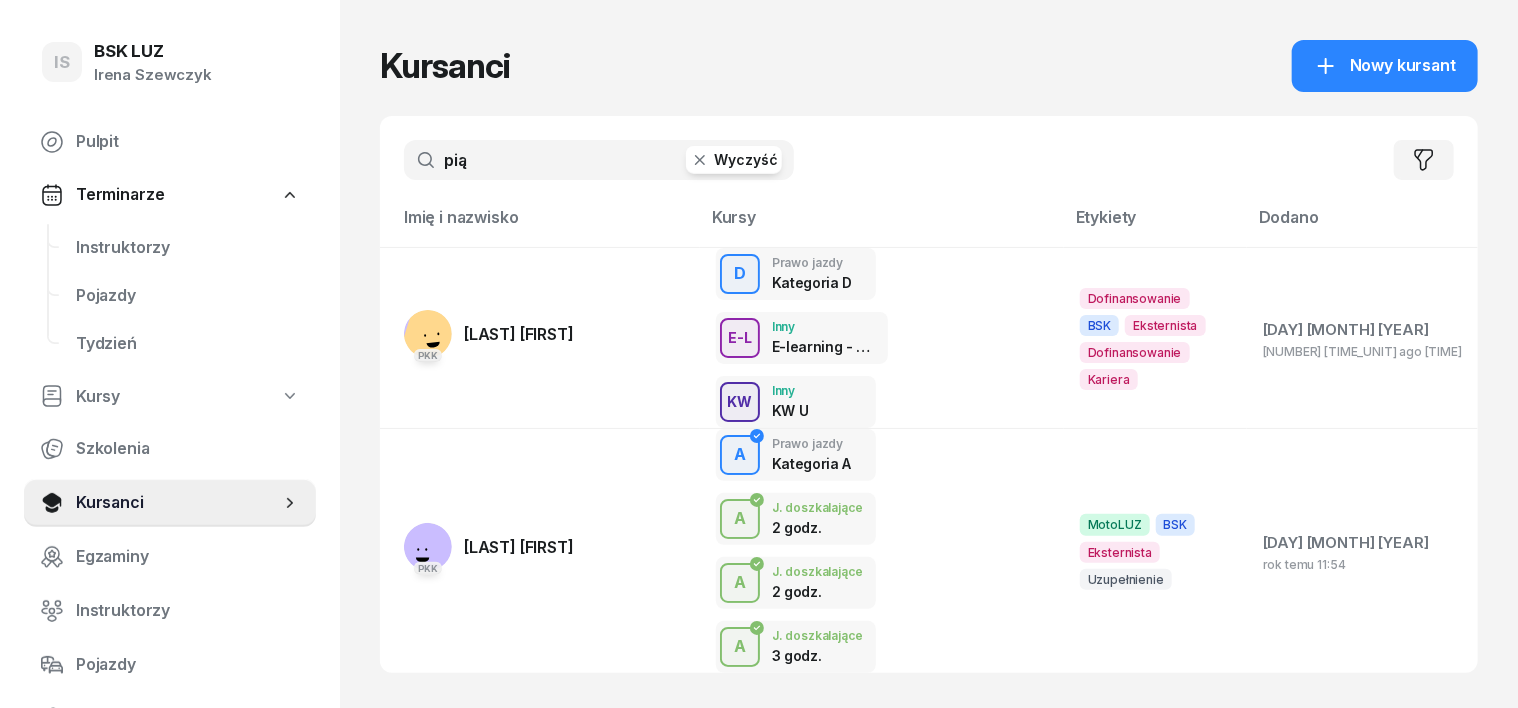 click 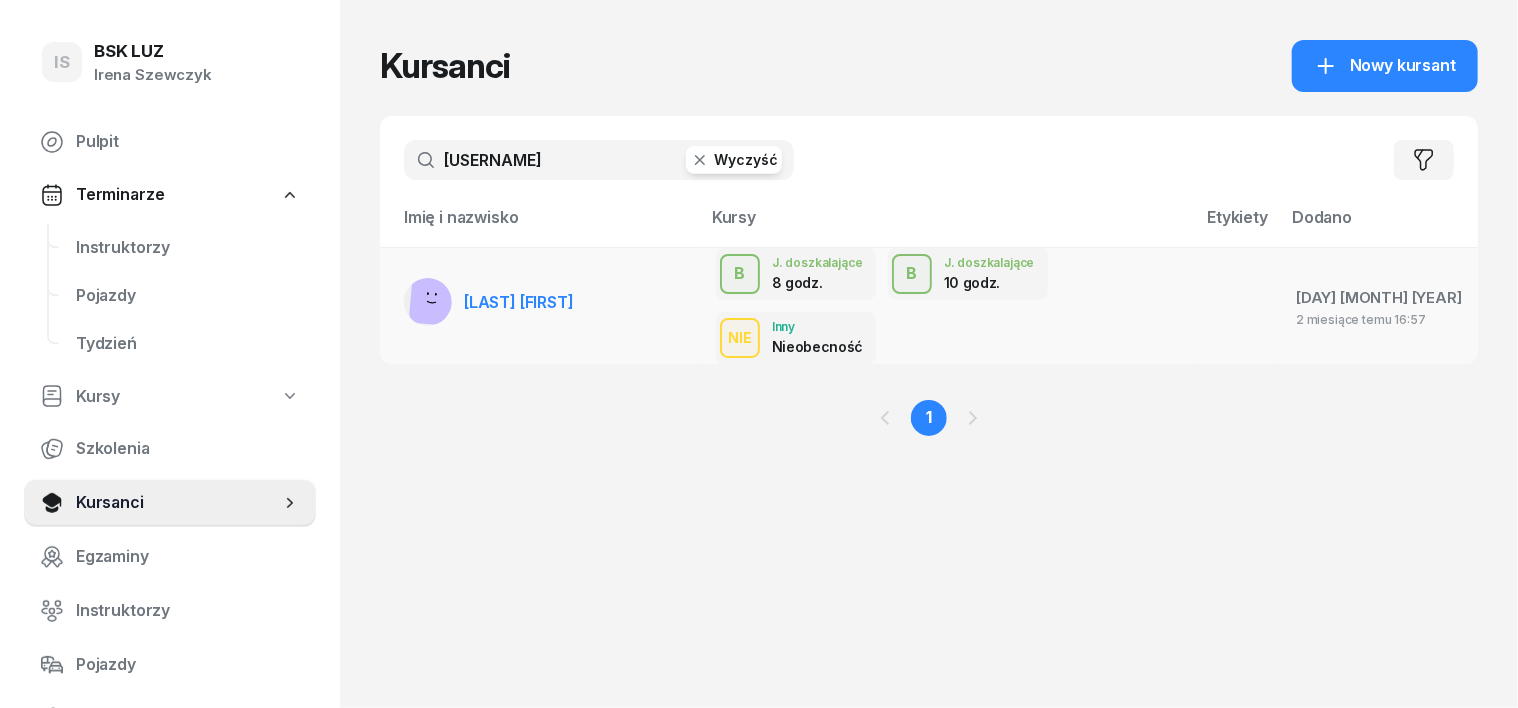 type on "podufal" 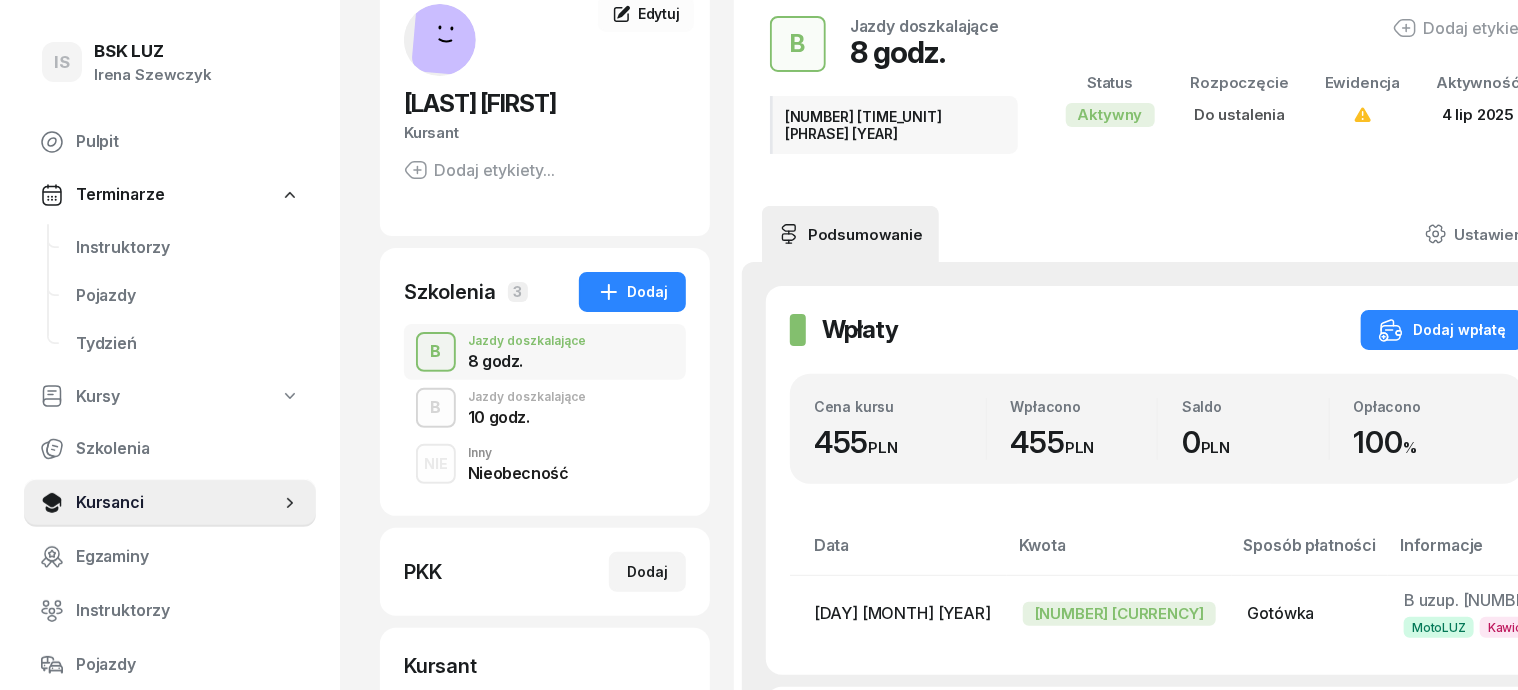 scroll, scrollTop: 250, scrollLeft: 0, axis: vertical 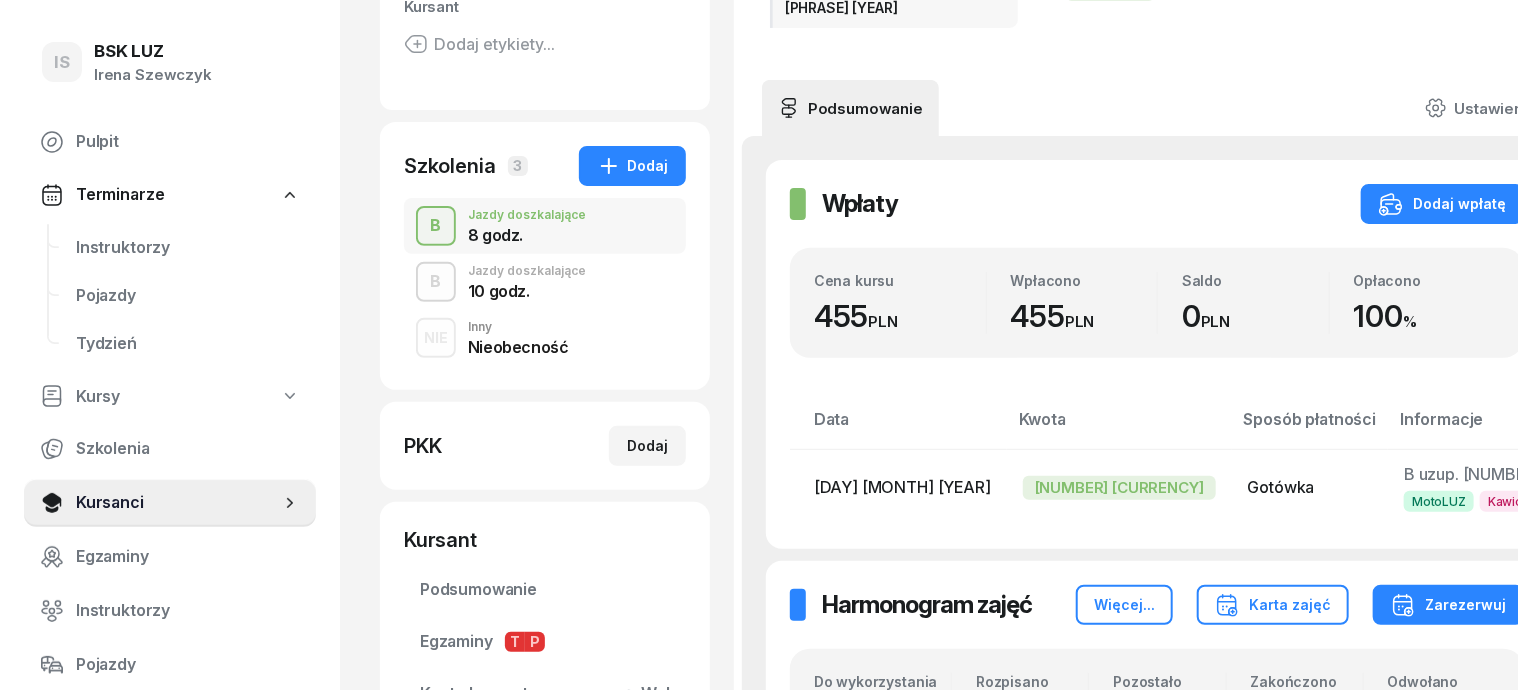 click on "B" at bounding box center (436, 282) 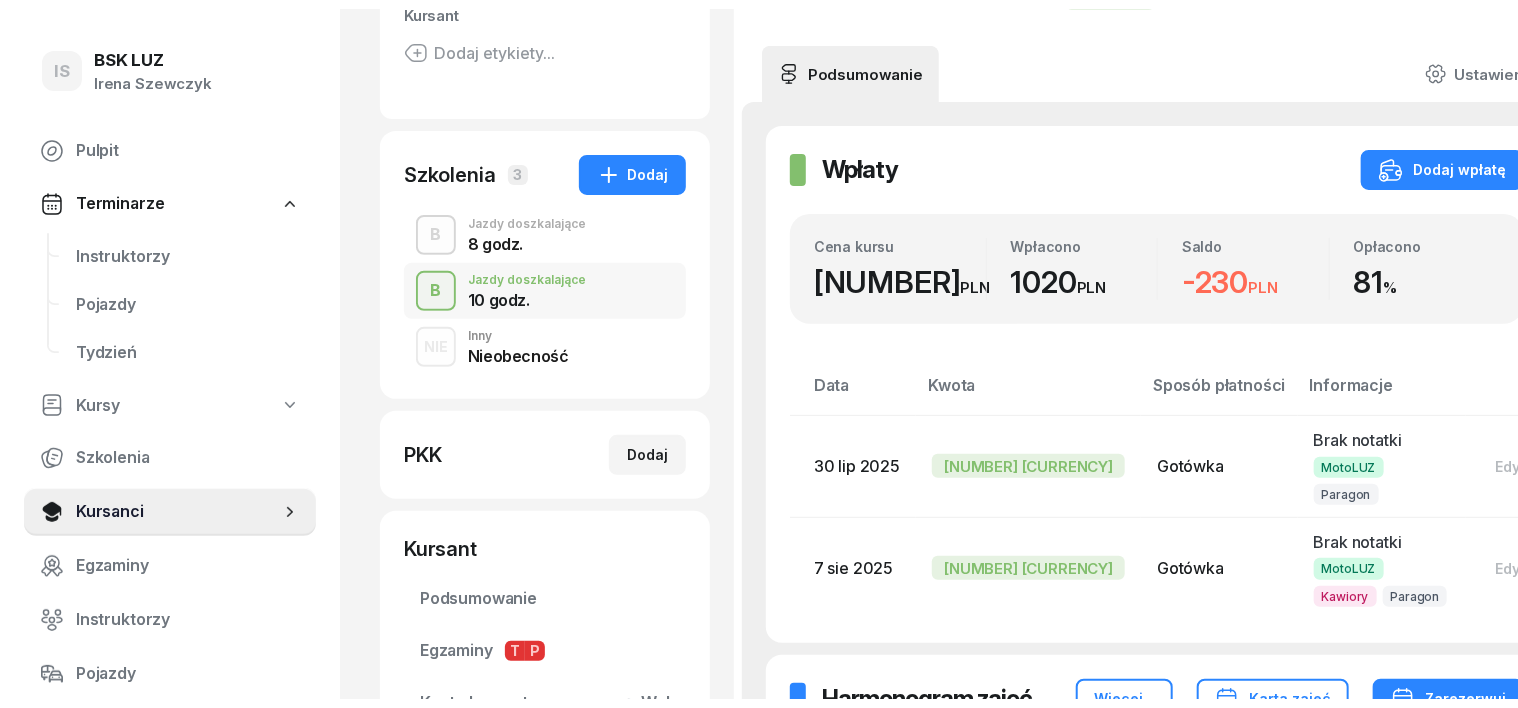 scroll, scrollTop: 0, scrollLeft: 0, axis: both 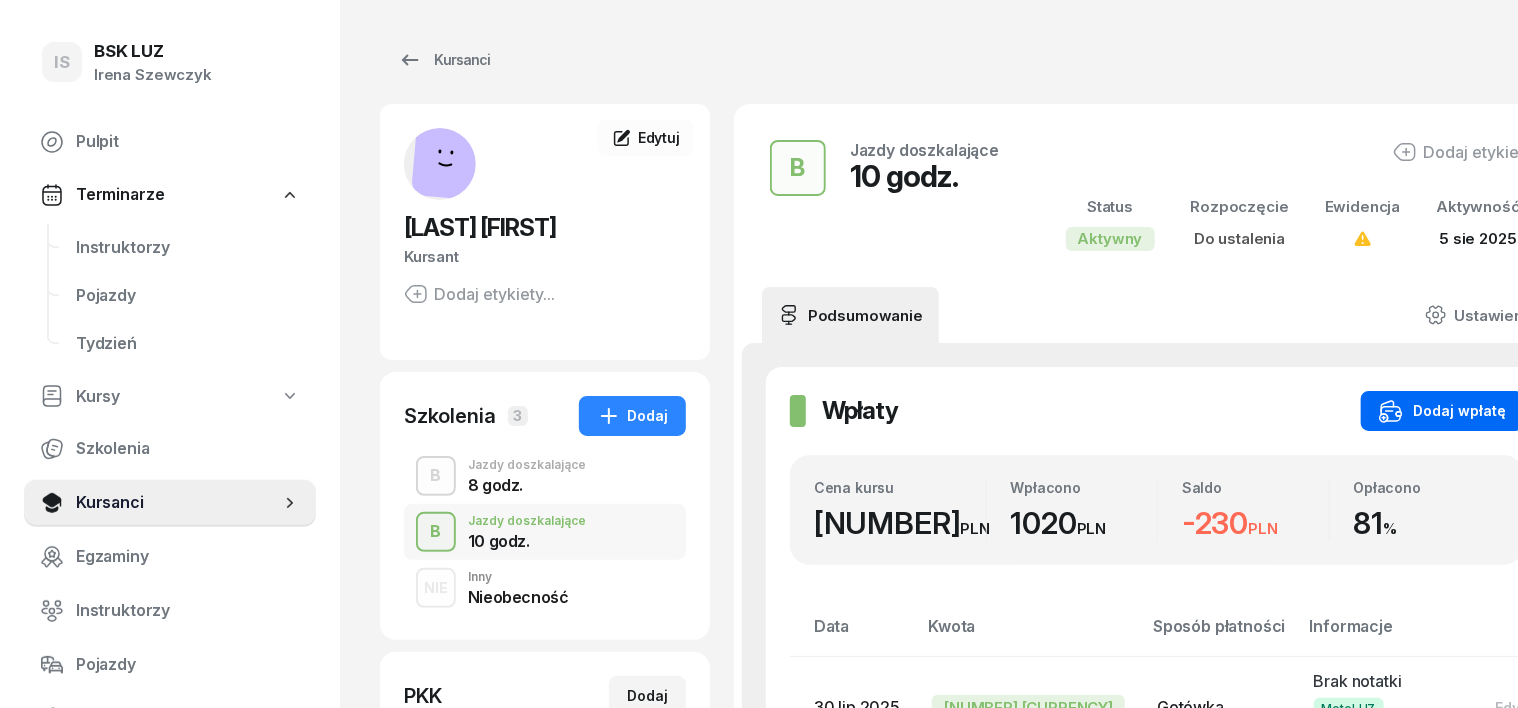 click on "Dodaj wpłatę" at bounding box center (1442, 411) 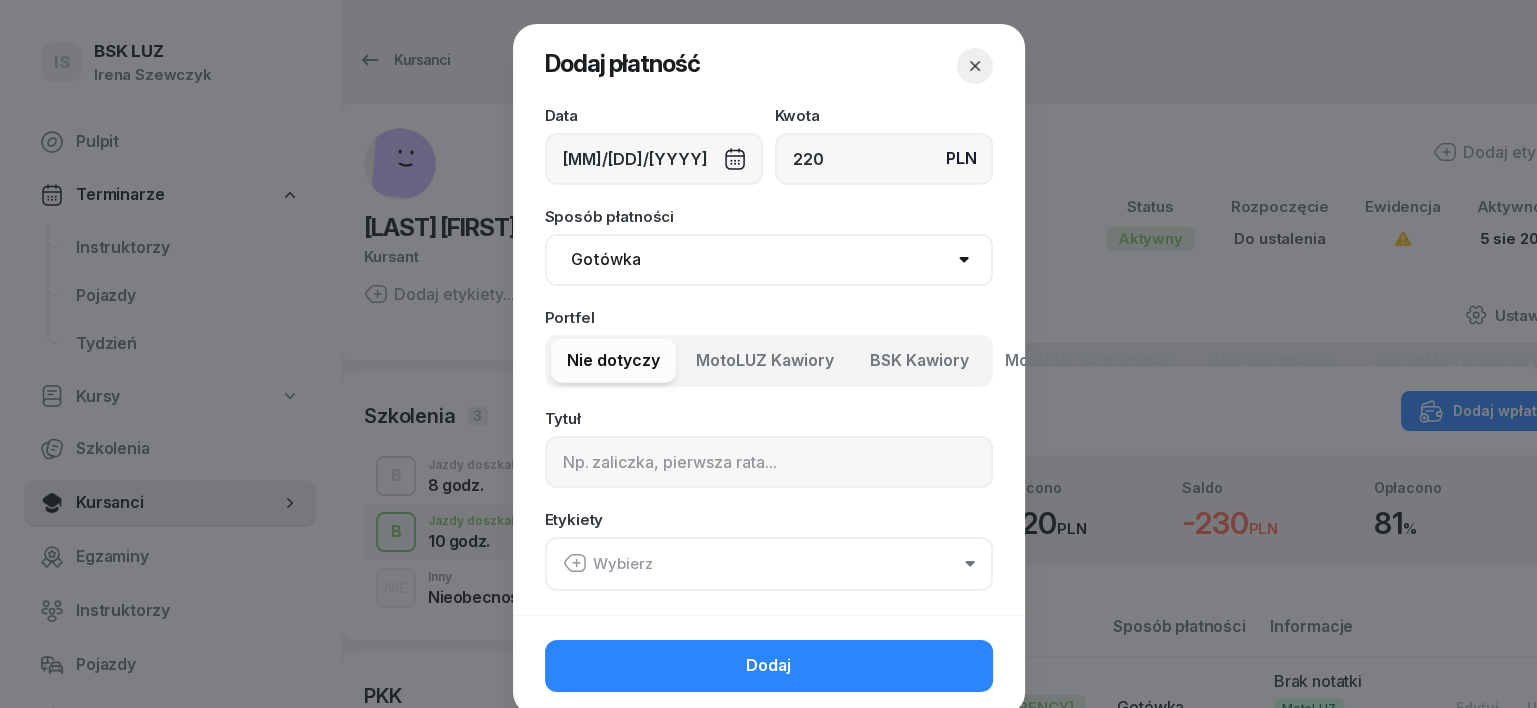 type on "220" 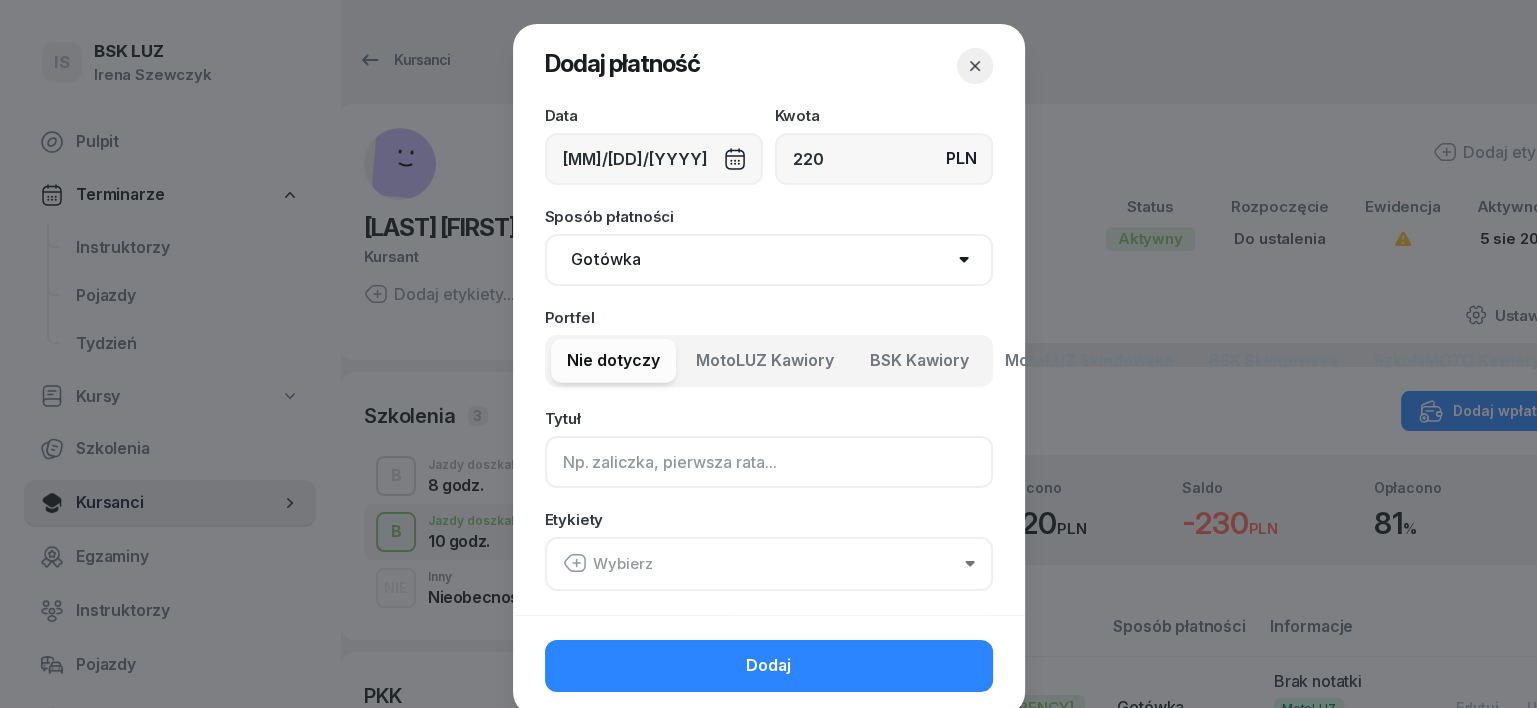 click 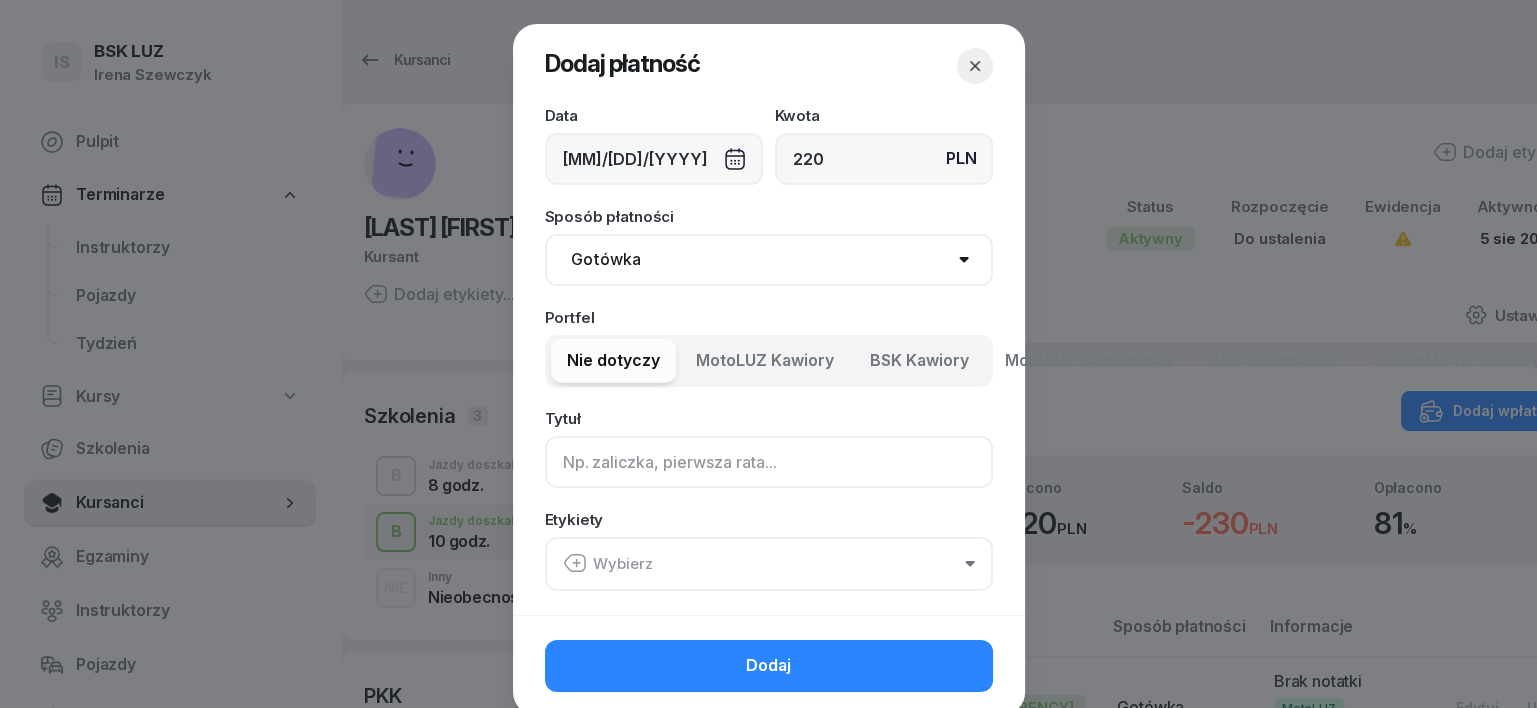 type on "b" 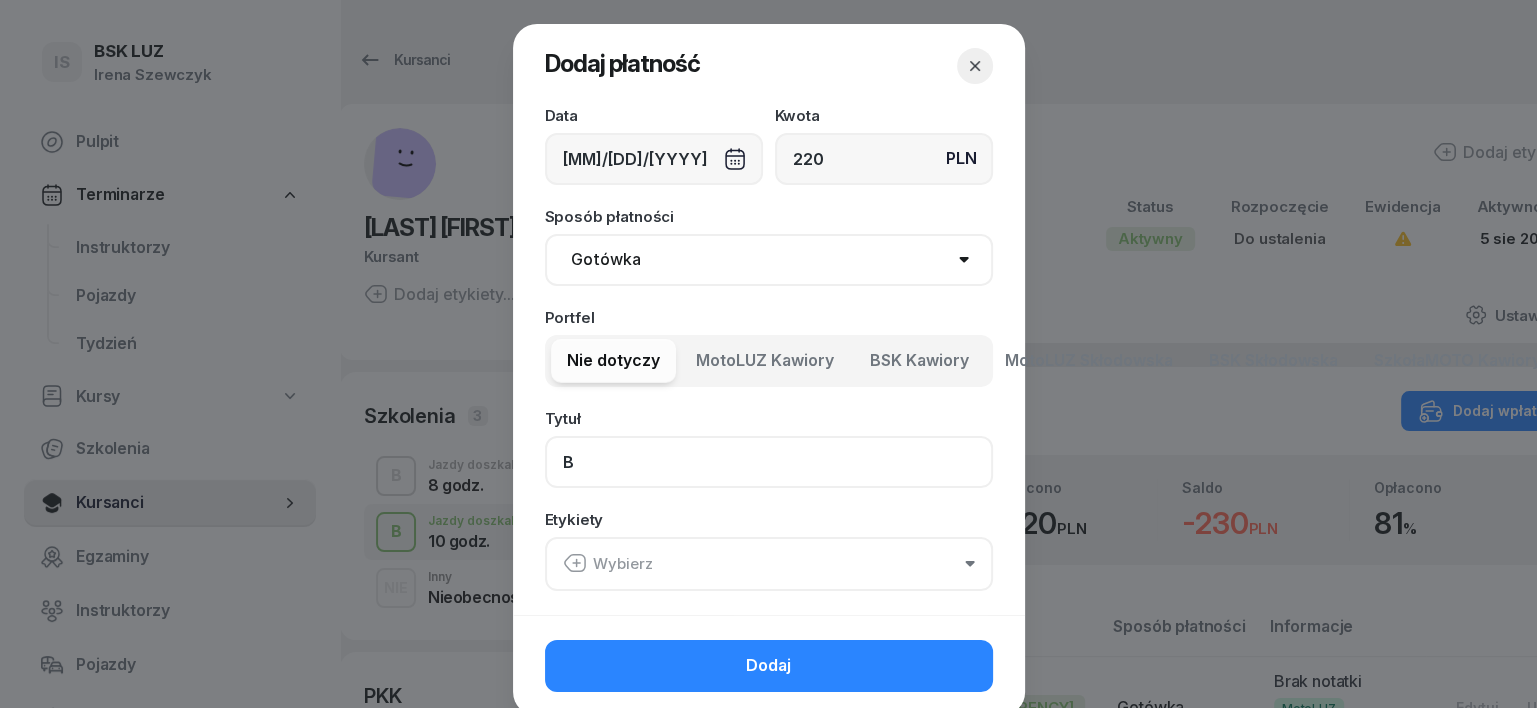 type on "B" 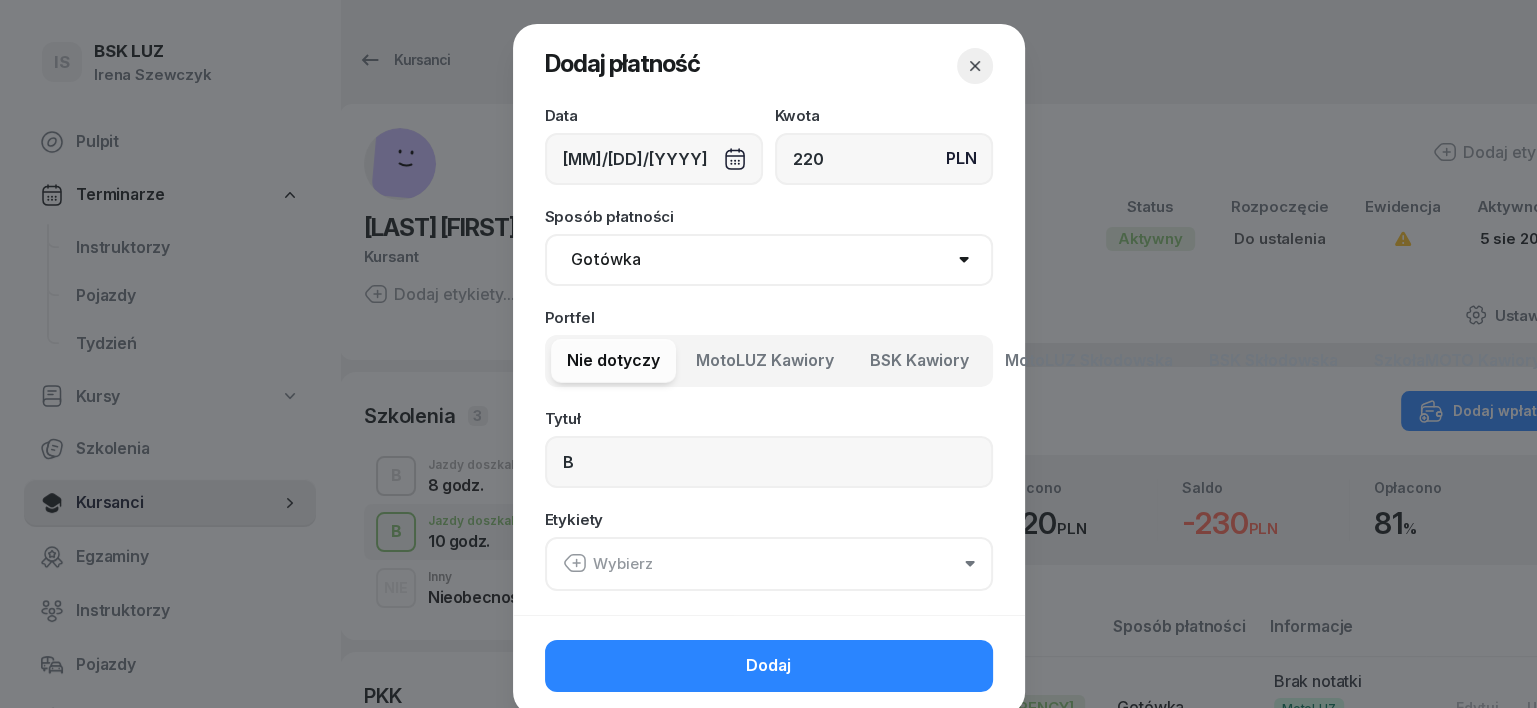 click 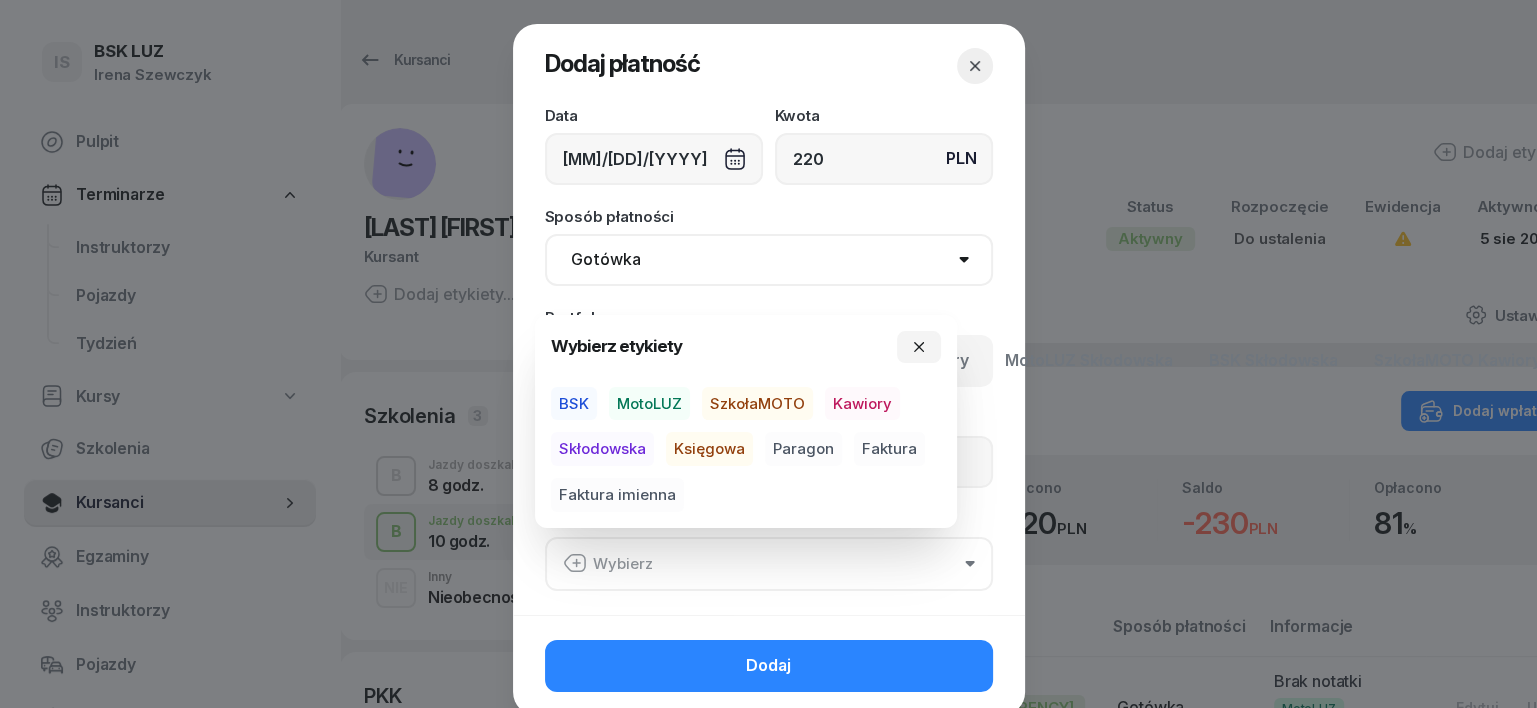 click on "MotoLUZ" at bounding box center [649, 404] 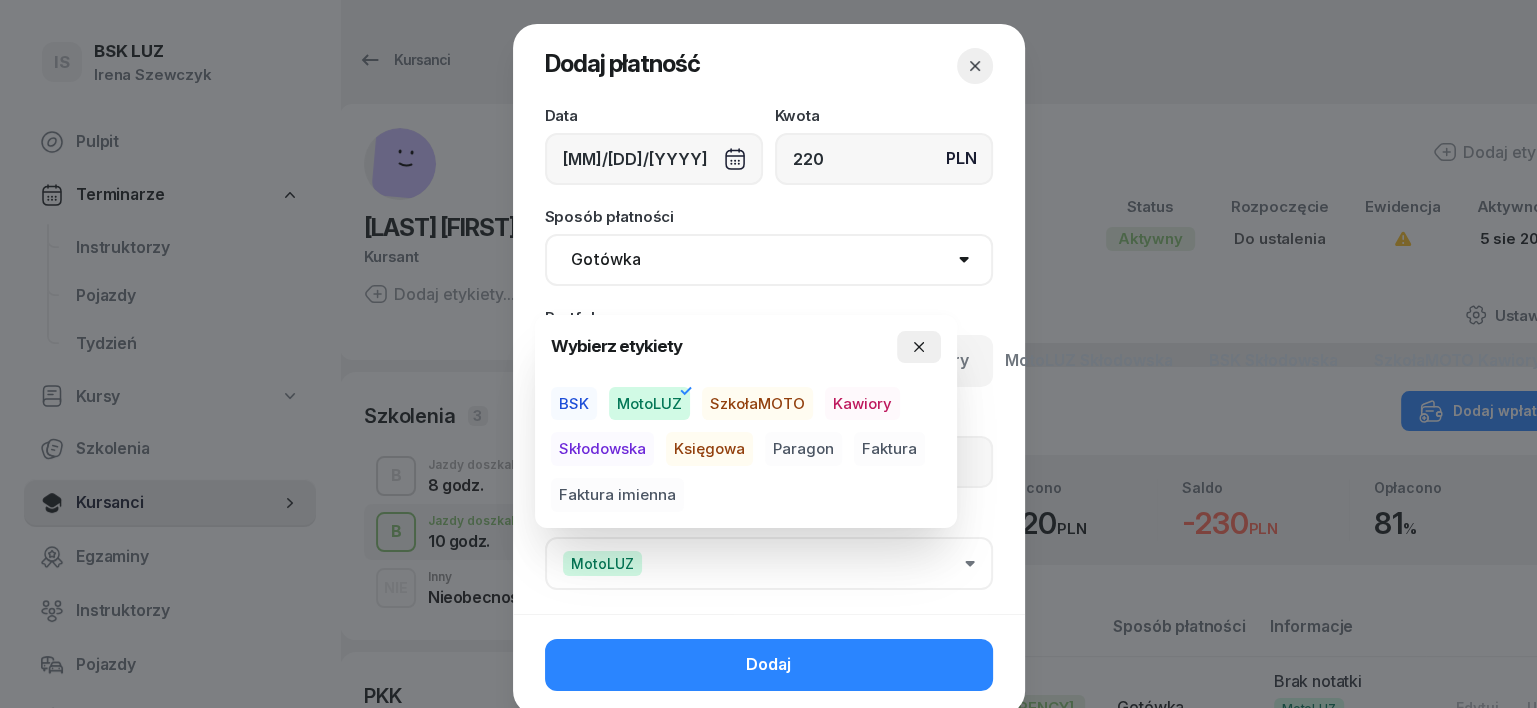 click 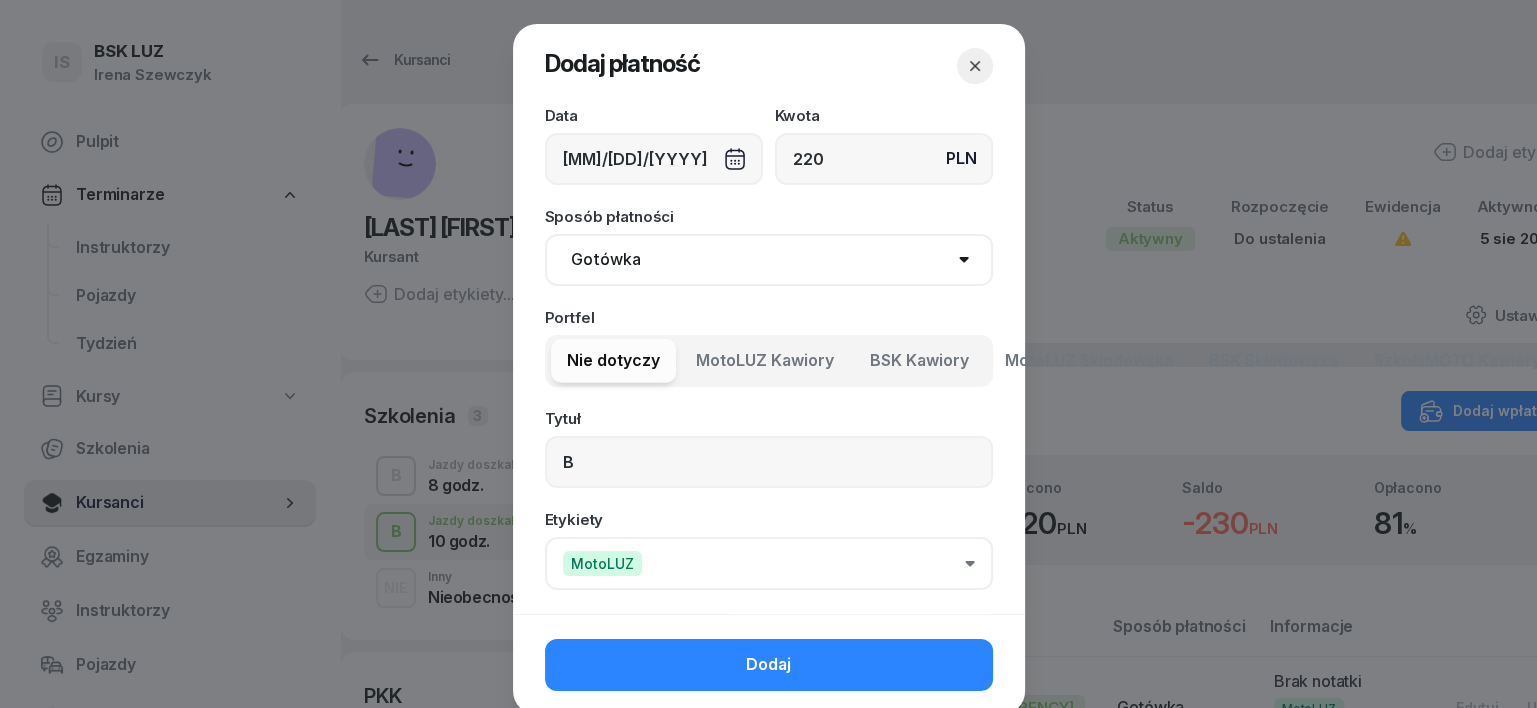 drag, startPoint x: 963, startPoint y: 62, endPoint x: 956, endPoint y: 81, distance: 20.248457 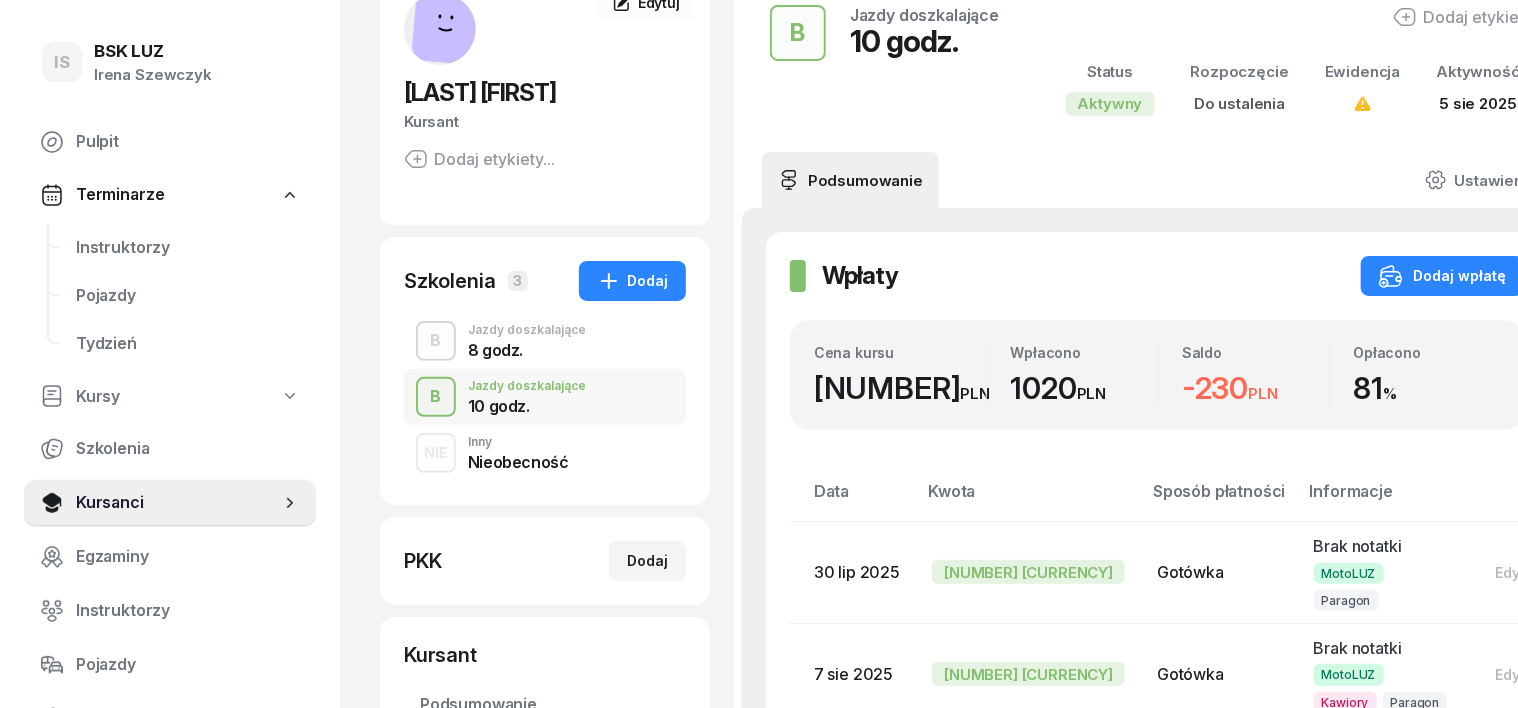 scroll, scrollTop: 124, scrollLeft: 0, axis: vertical 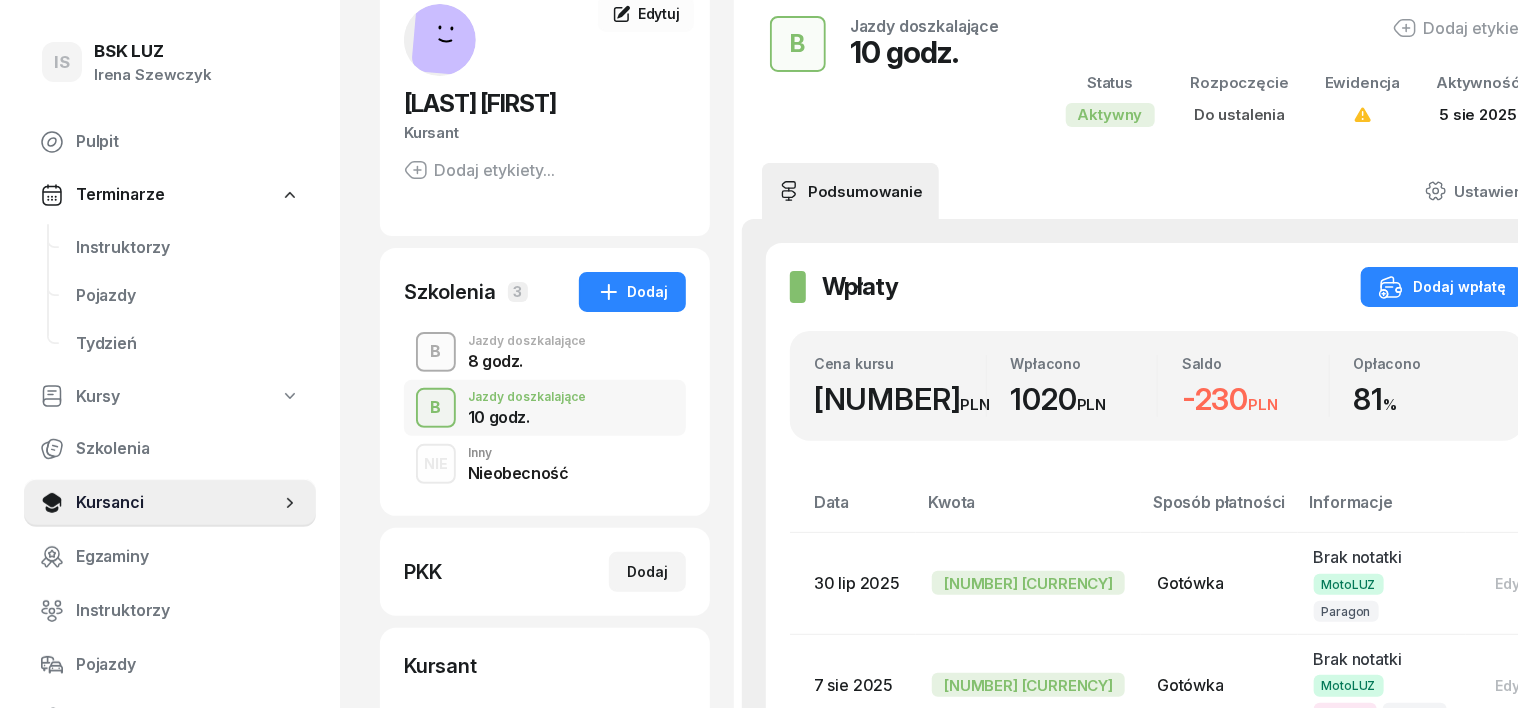click on "B" at bounding box center (436, 352) 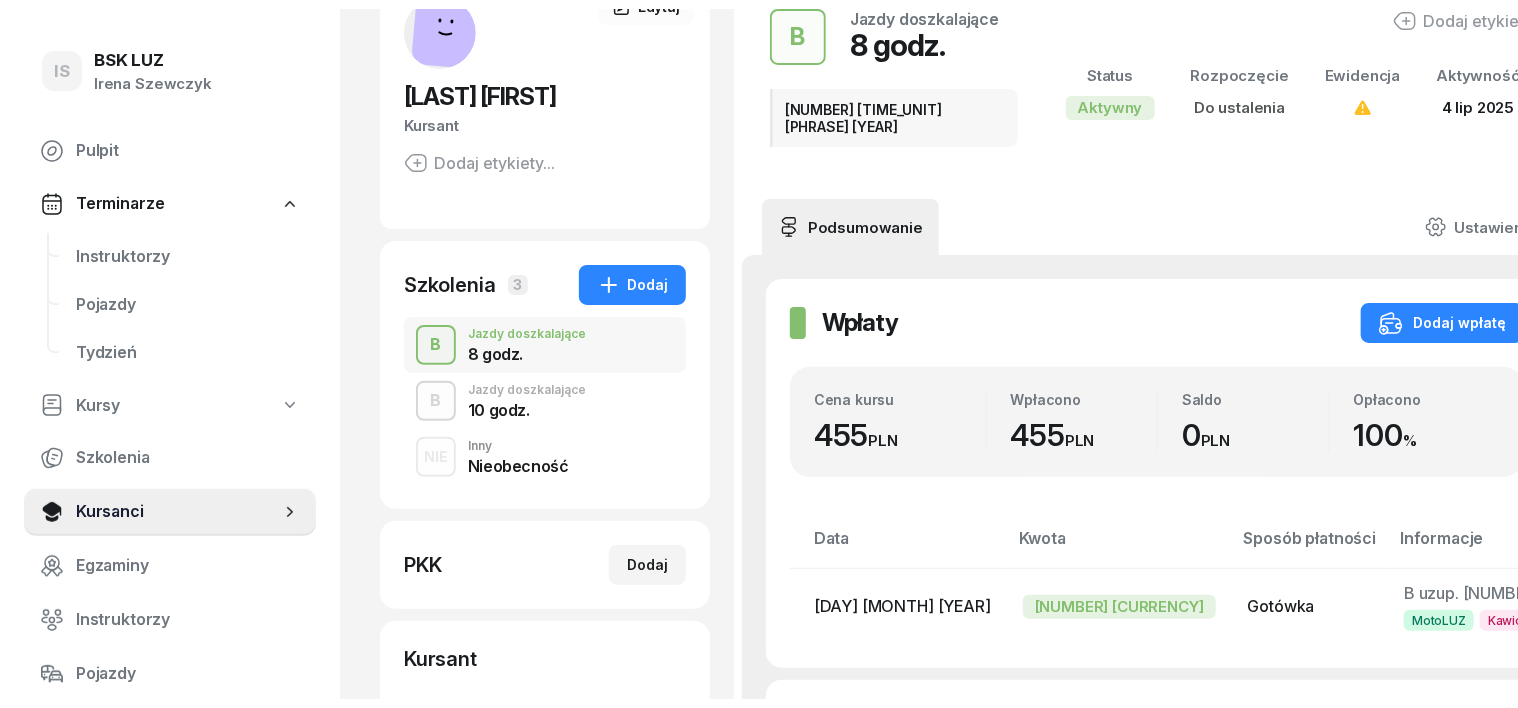 scroll, scrollTop: 0, scrollLeft: 0, axis: both 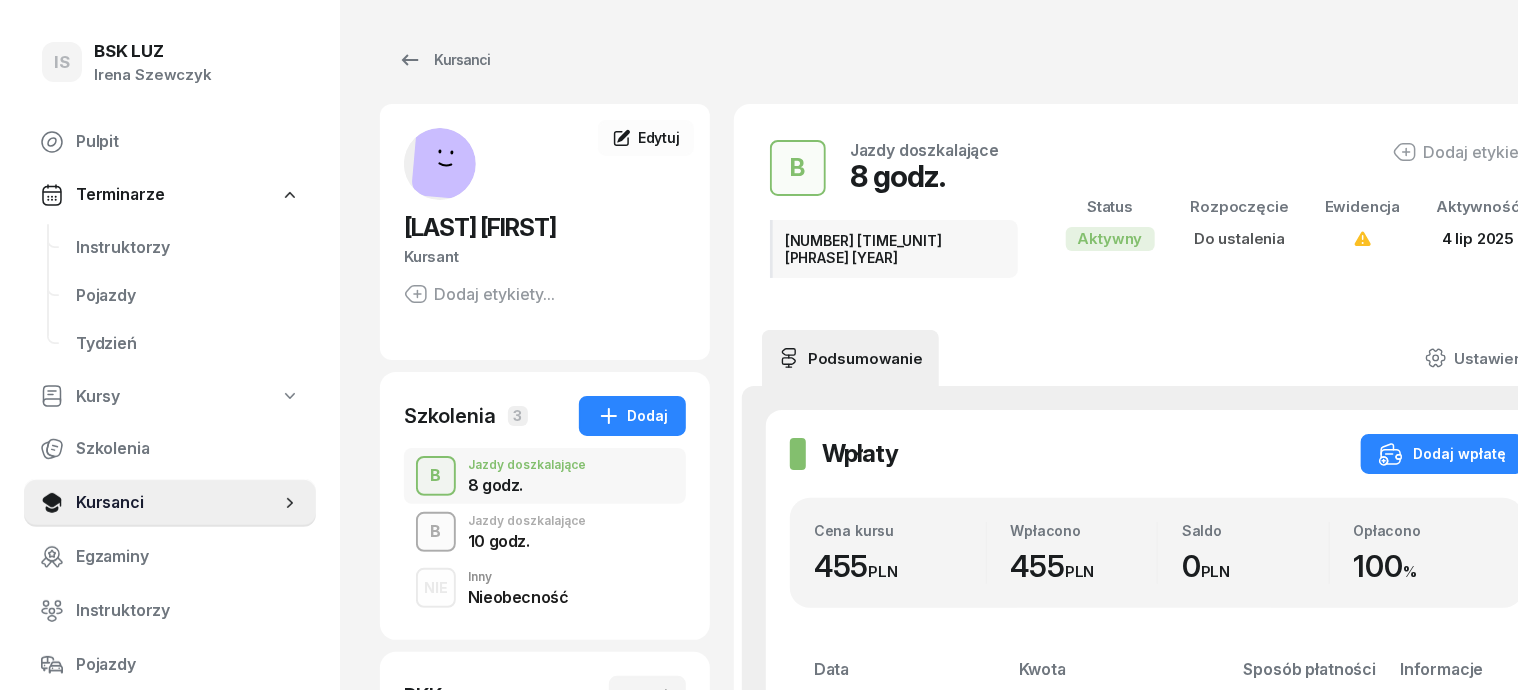 click on "B" at bounding box center [436, 532] 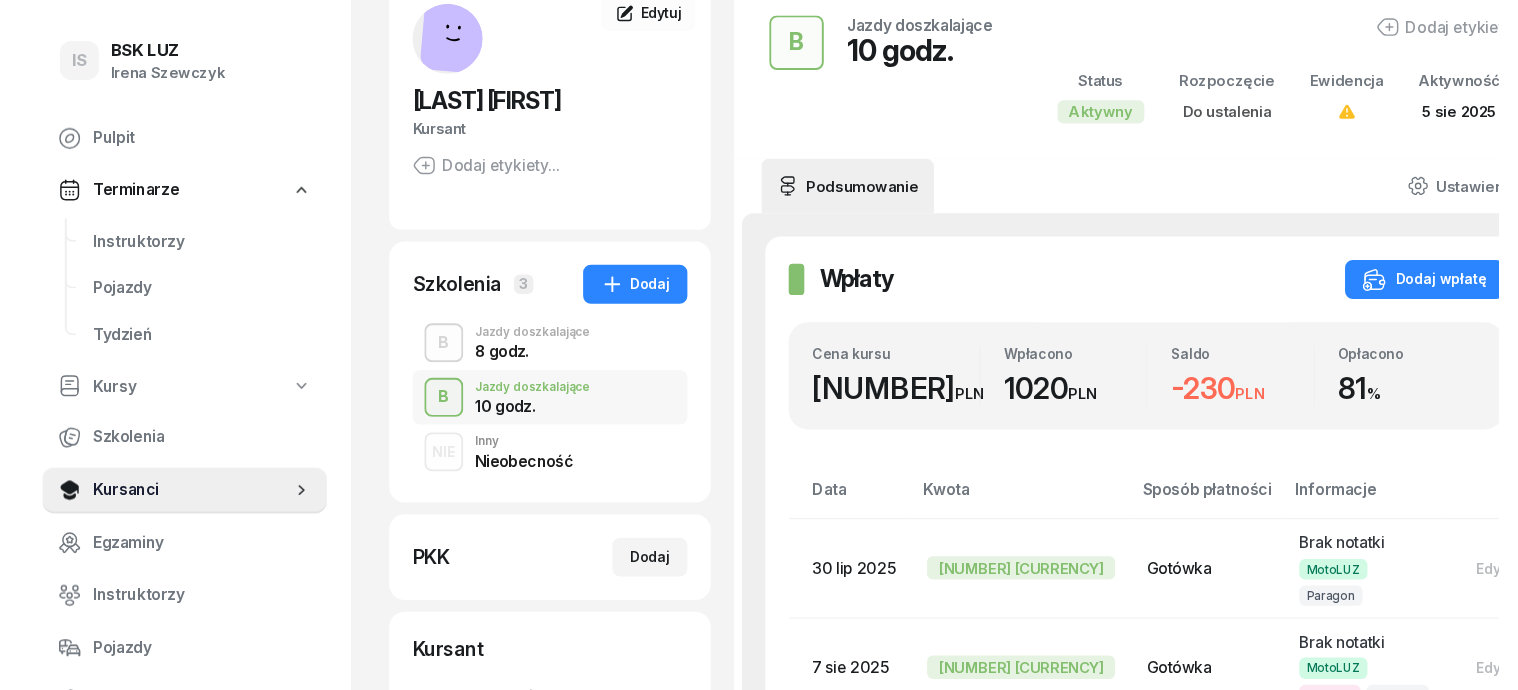 scroll, scrollTop: 0, scrollLeft: 0, axis: both 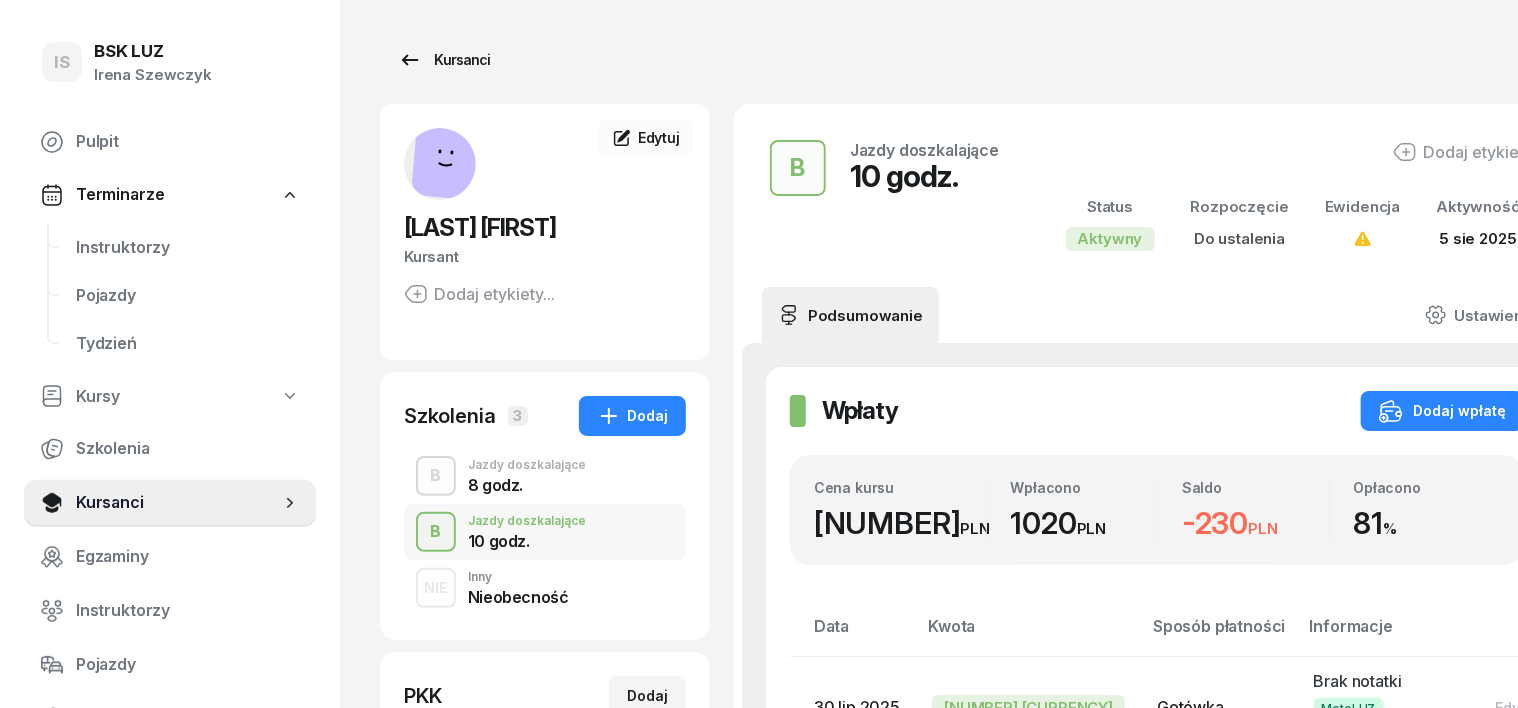 click on "Kursanci" at bounding box center (444, 60) 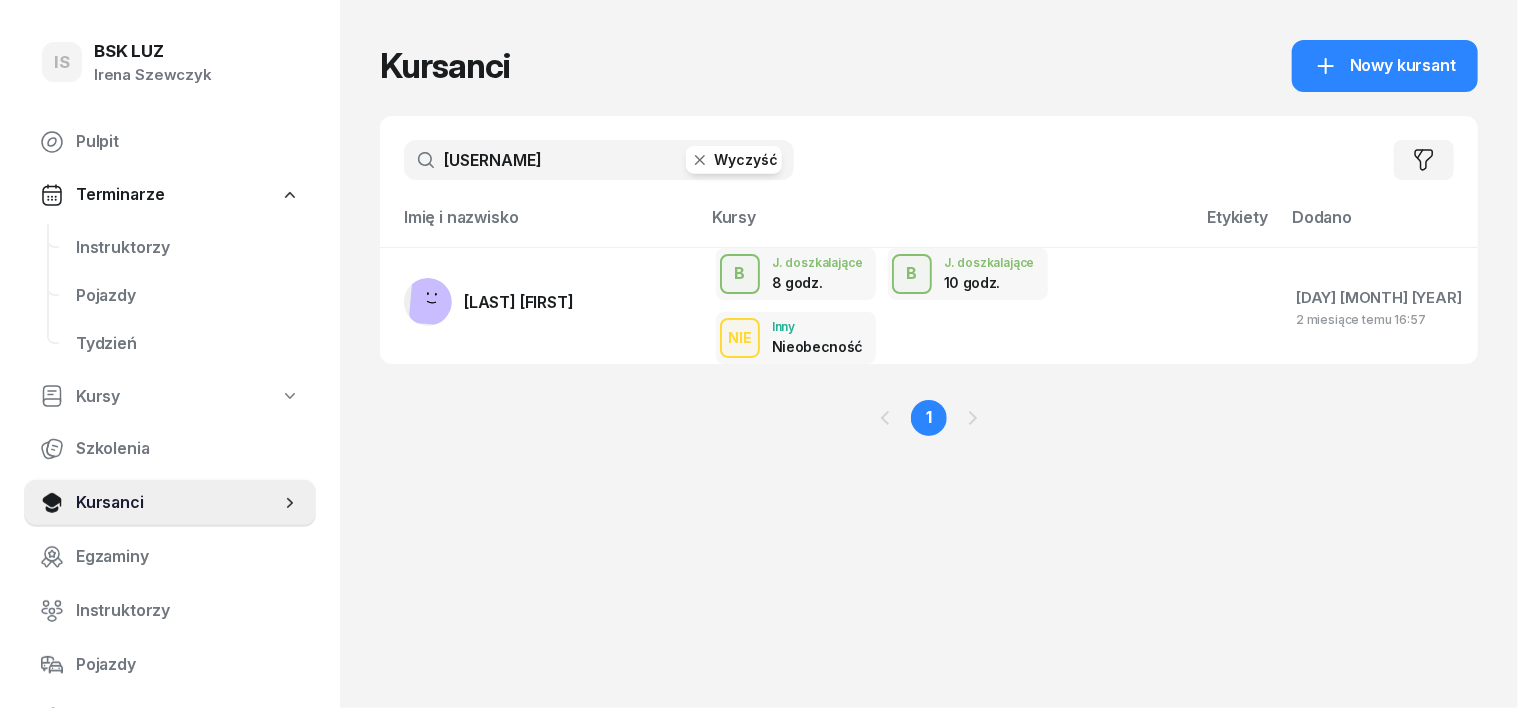 click 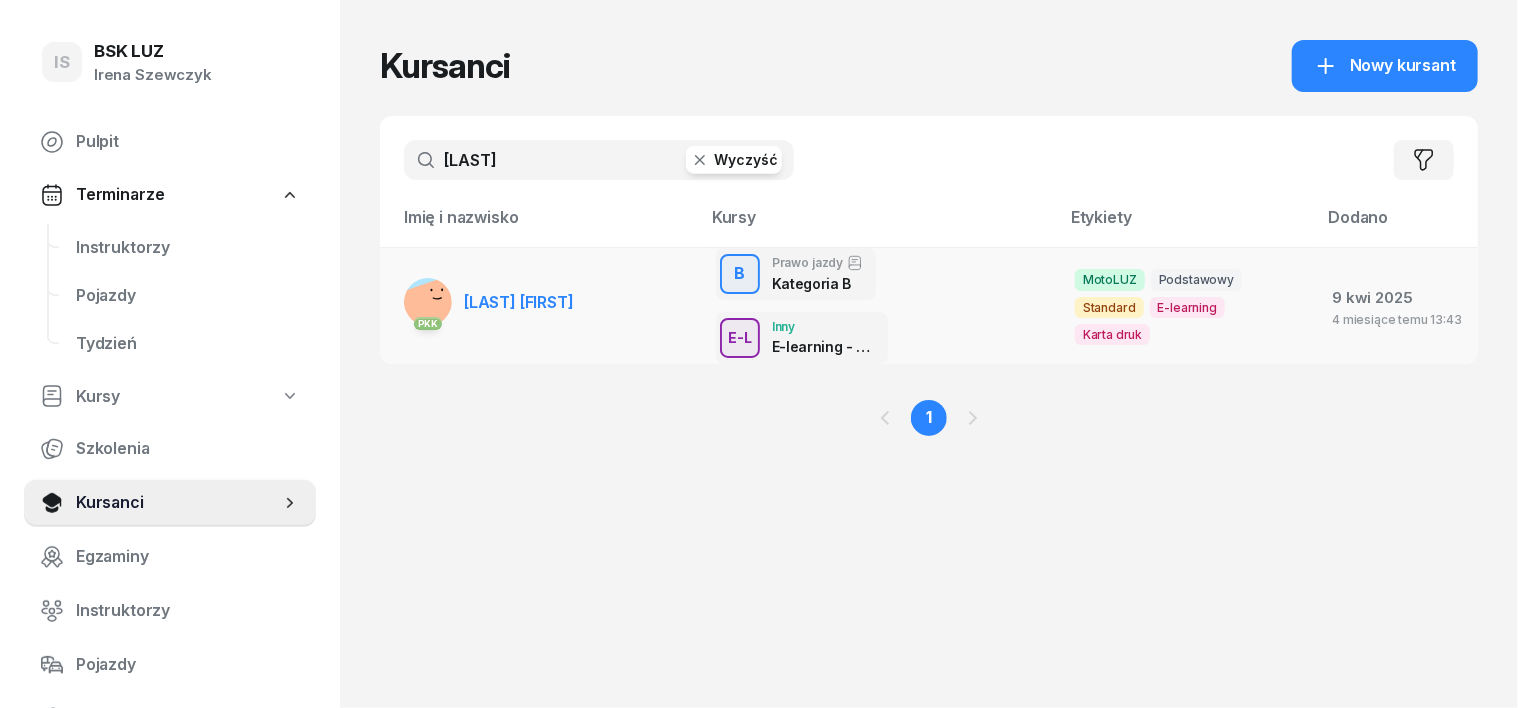 type on "DRWOTA" 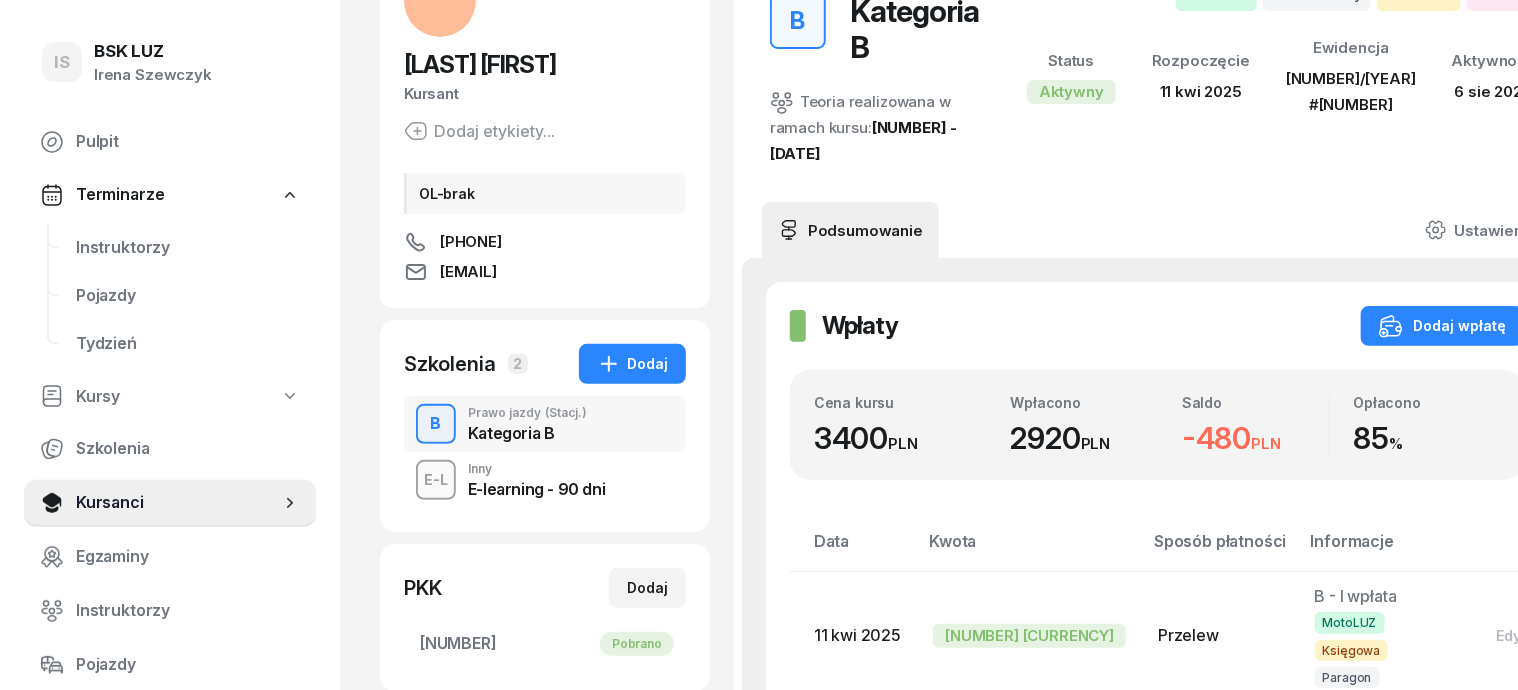 scroll, scrollTop: 0, scrollLeft: 0, axis: both 